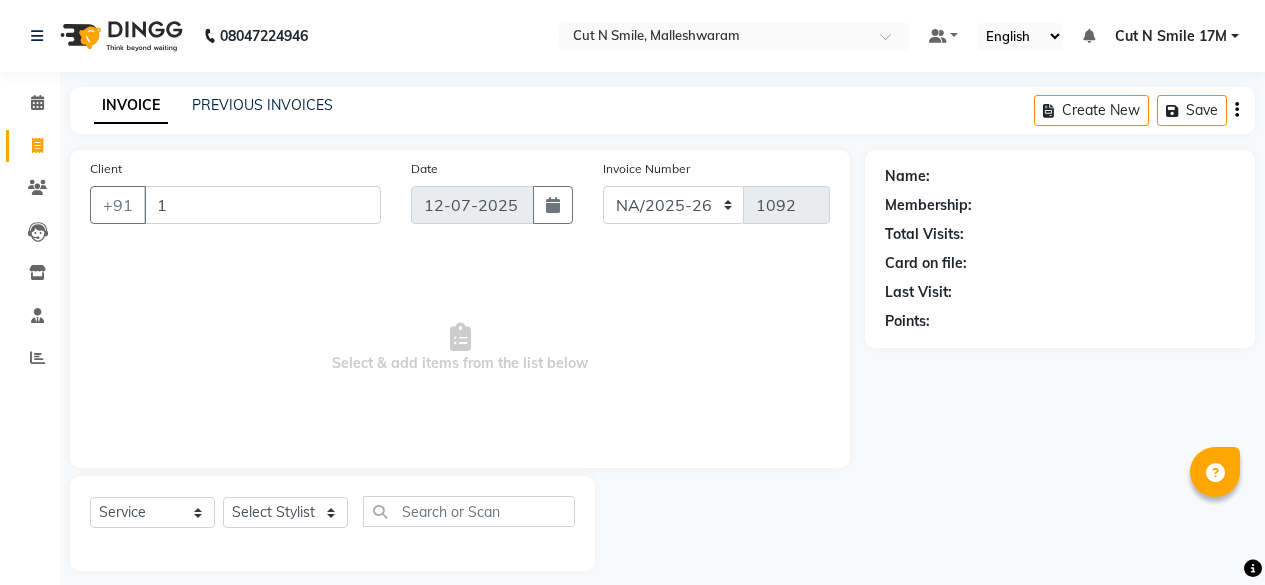 select on "7225" 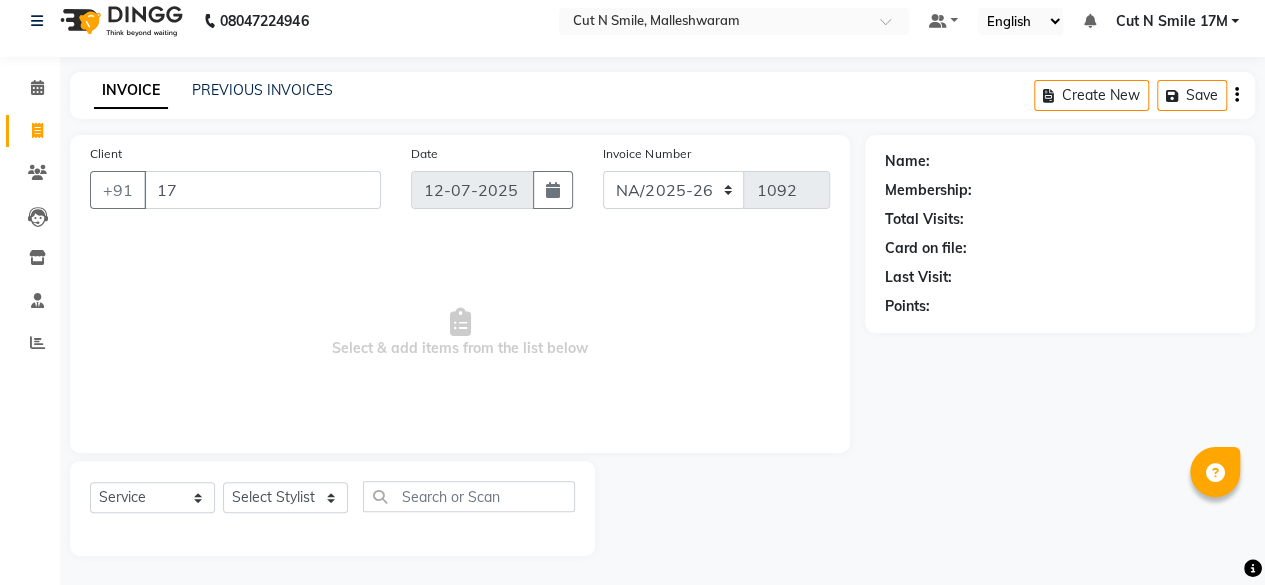 scroll, scrollTop: 0, scrollLeft: 0, axis: both 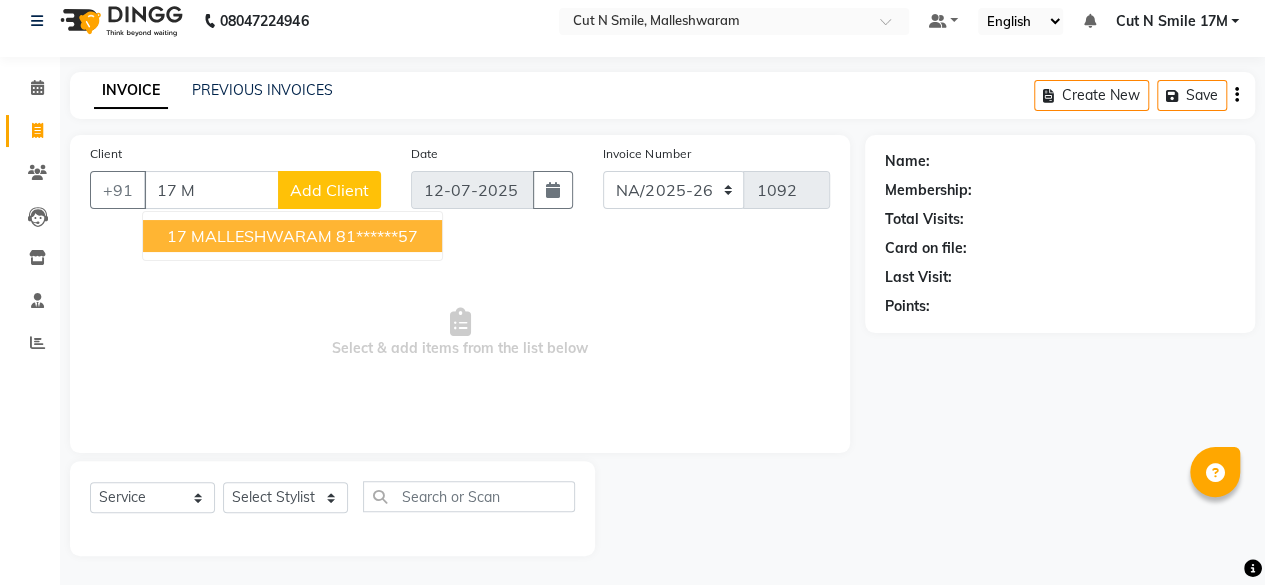 click on "17 MALLESHWARAM" at bounding box center (249, 236) 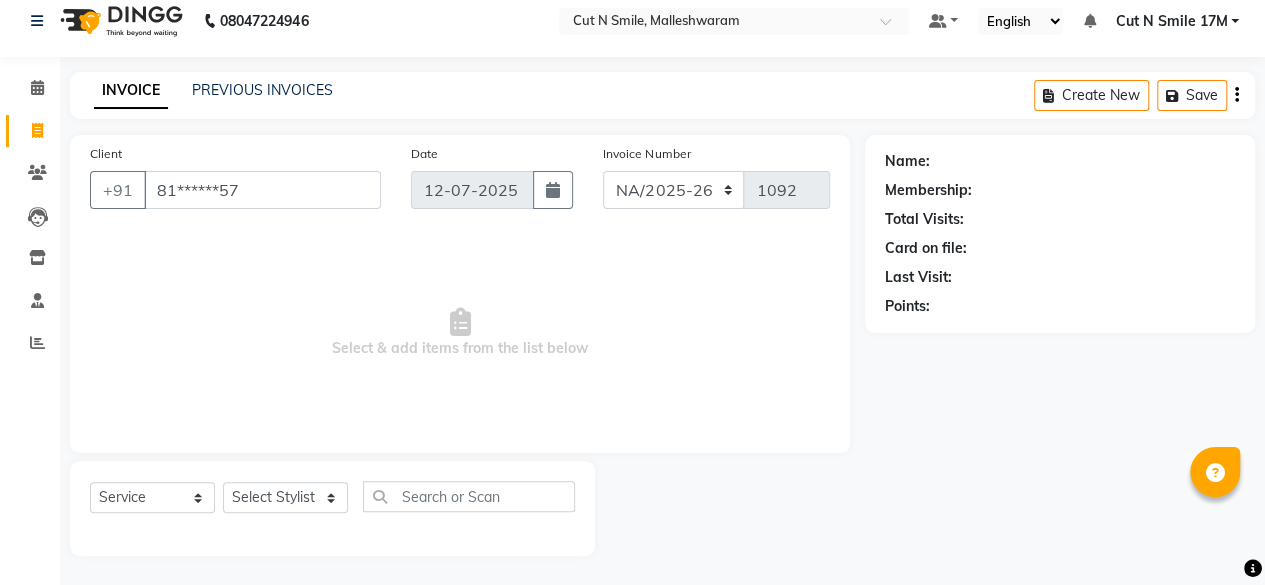 type on "81******57" 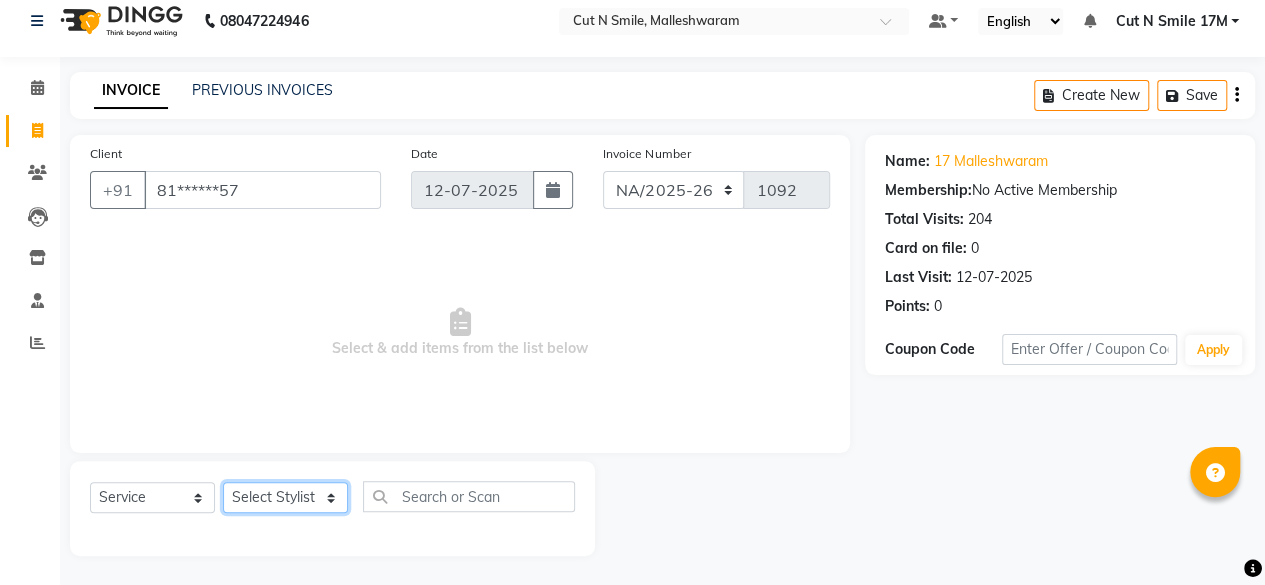 click on "Select Stylist [PERSON_NAME] 17M [PERSON_NAME] 9M Ajim 17M  [PERSON_NAME] 17M [PERSON_NAME] [PERSON_NAME] [PERSON_NAME] 17M Armaan 17M Armaan 17O Arshad 17O Asahika ML Babbu ML  Cena 17M [PERSON_NAME] 9M CNS 17 Malleshwaram CNS 9 Malleshwaram CNS [PERSON_NAME] Layout Cut N Smile 17O [PERSON_NAME] 9M [PERSON_NAME] 17M  [PERSON_NAME] 9M [PERSON_NAME] Ganesh 9M Ganga 9M Govind ML [PERSON_NAME] 17M [PERSON_NAME] 17O [PERSON_NAME] 17M Meena ML Mercy [PERSON_NAME] 17M [PERSON_NAME] 17M [PERSON_NAME] [PERSON_NAME] 9M [PERSON_NAME] 9M [PERSON_NAME] 17M [PERSON_NAME] 17M  [PERSON_NAME] 9M [PERSON_NAME] 9M [PERSON_NAME] 17M [PERSON_NAME] 9M Rajan [PERSON_NAME] 9M [PERSON_NAME] 9M [PERSON_NAME] 17M [PERSON_NAME] 17O [PERSON_NAME] 9M [PERSON_NAME] 17M [PERSON_NAME] 17ML [PERSON_NAME] [PERSON_NAME] 17M [PERSON_NAME] [PERSON_NAME]  [PERSON_NAME] ML [PERSON_NAME] 17M Sopna ML [PERSON_NAME] 17M Tanjua 9M [PERSON_NAME] 17M Tofeek 9M Tulsi 17O [PERSON_NAME] 17M Vishal 17M [PERSON_NAME] 17O  [PERSON_NAME]" 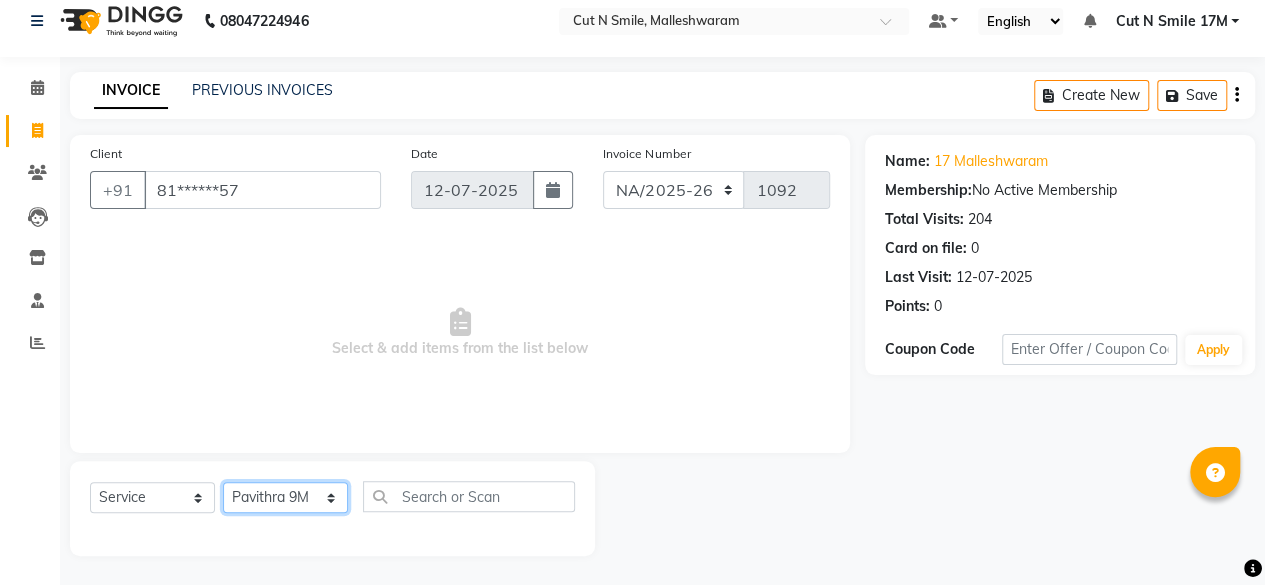 click on "Select Stylist [PERSON_NAME] 17M [PERSON_NAME] 9M Ajim 17M  [PERSON_NAME] 17M [PERSON_NAME] [PERSON_NAME] [PERSON_NAME] 17M Armaan 17M Armaan 17O Arshad 17O Asahika ML Babbu ML  Cena 17M [PERSON_NAME] 9M CNS 17 Malleshwaram CNS 9 Malleshwaram CNS [PERSON_NAME] Layout Cut N Smile 17O [PERSON_NAME] 9M [PERSON_NAME] 17M  [PERSON_NAME] 9M [PERSON_NAME] Ganesh 9M Ganga 9M Govind ML [PERSON_NAME] 17M [PERSON_NAME] 17O [PERSON_NAME] 17M Meena ML Mercy [PERSON_NAME] 17M [PERSON_NAME] 17M [PERSON_NAME] [PERSON_NAME] 9M [PERSON_NAME] 9M [PERSON_NAME] 17M [PERSON_NAME] 17M  [PERSON_NAME] 9M [PERSON_NAME] 9M [PERSON_NAME] 17M [PERSON_NAME] 9M Rajan [PERSON_NAME] 9M [PERSON_NAME] 9M [PERSON_NAME] 17M [PERSON_NAME] 17O [PERSON_NAME] 9M [PERSON_NAME] 17M [PERSON_NAME] 17ML [PERSON_NAME] [PERSON_NAME] 17M [PERSON_NAME] [PERSON_NAME]  [PERSON_NAME] ML [PERSON_NAME] 17M Sopna ML [PERSON_NAME] 17M Tanjua 9M [PERSON_NAME] 17M Tofeek 9M Tulsi 17O [PERSON_NAME] 17M Vishal 17M [PERSON_NAME] 17O  [PERSON_NAME]" 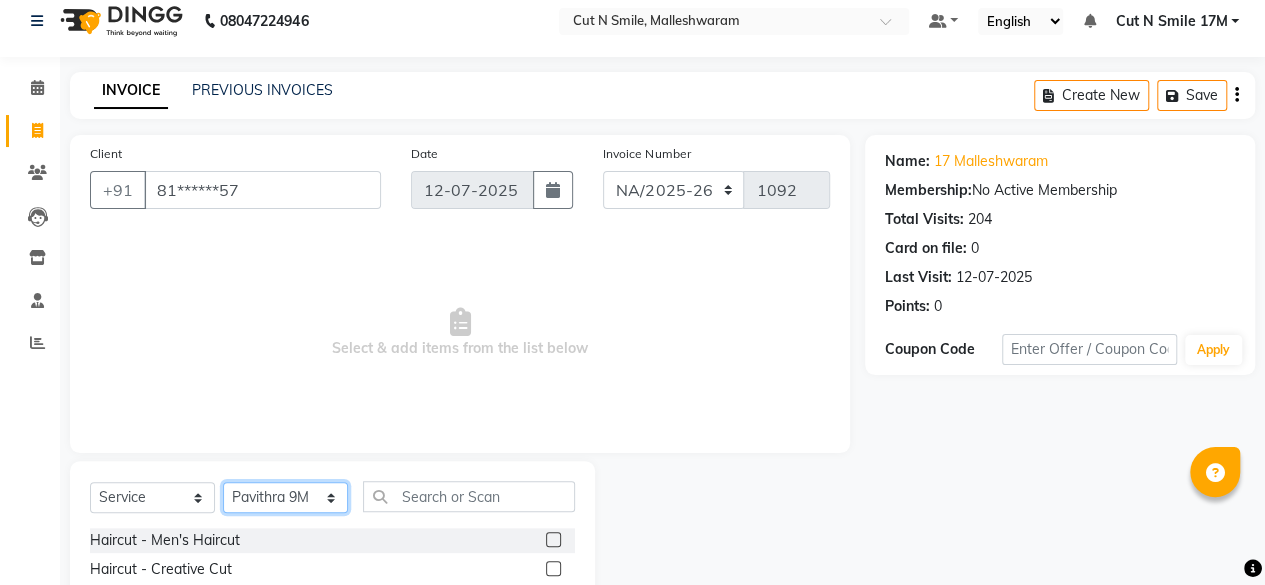 click on "Select Stylist [PERSON_NAME] 17M [PERSON_NAME] 9M Ajim 17M  [PERSON_NAME] 17M [PERSON_NAME] [PERSON_NAME] [PERSON_NAME] 17M Armaan 17M Armaan 17O Arshad 17O Asahika ML Babbu ML  Cena 17M [PERSON_NAME] 9M CNS 17 Malleshwaram CNS 9 Malleshwaram CNS [PERSON_NAME] Layout Cut N Smile 17O [PERSON_NAME] 9M [PERSON_NAME] 17M  [PERSON_NAME] 9M [PERSON_NAME] Ganesh 9M Ganga 9M Govind ML [PERSON_NAME] 17M [PERSON_NAME] 17O [PERSON_NAME] 17M Meena ML Mercy [PERSON_NAME] 17M [PERSON_NAME] 17M [PERSON_NAME] [PERSON_NAME] 9M [PERSON_NAME] 9M [PERSON_NAME] 17M [PERSON_NAME] 17M  [PERSON_NAME] 9M [PERSON_NAME] 9M [PERSON_NAME] 17M [PERSON_NAME] 9M Rajan [PERSON_NAME] 9M [PERSON_NAME] 9M [PERSON_NAME] 17M [PERSON_NAME] 17O [PERSON_NAME] 9M [PERSON_NAME] 17M [PERSON_NAME] 17ML [PERSON_NAME] [PERSON_NAME] 17M [PERSON_NAME] [PERSON_NAME]  [PERSON_NAME] ML [PERSON_NAME] 17M Sopna ML [PERSON_NAME] 17M Tanjua 9M [PERSON_NAME] 17M Tofeek 9M Tulsi 17O [PERSON_NAME] 17M Vishal 17M [PERSON_NAME] 17O  [PERSON_NAME]" 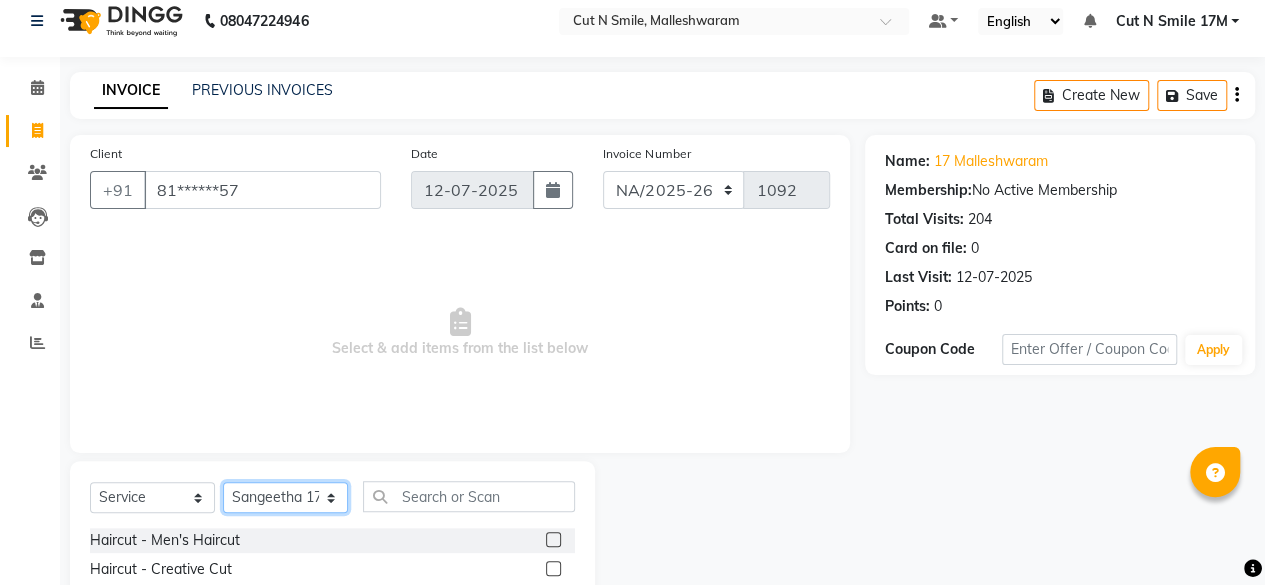 click on "Select Stylist [PERSON_NAME] 17M [PERSON_NAME] 9M Ajim 17M  [PERSON_NAME] 17M [PERSON_NAME] [PERSON_NAME] [PERSON_NAME] 17M Armaan 17M Armaan 17O Arshad 17O Asahika ML Babbu ML  Cena 17M [PERSON_NAME] 9M CNS 17 Malleshwaram CNS 9 Malleshwaram CNS [PERSON_NAME] Layout Cut N Smile 17O [PERSON_NAME] 9M [PERSON_NAME] 17M  [PERSON_NAME] 9M [PERSON_NAME] Ganesh 9M Ganga 9M Govind ML [PERSON_NAME] 17M [PERSON_NAME] 17O [PERSON_NAME] 17M Meena ML Mercy [PERSON_NAME] 17M [PERSON_NAME] 17M [PERSON_NAME] [PERSON_NAME] 9M [PERSON_NAME] 9M [PERSON_NAME] 17M [PERSON_NAME] 17M  [PERSON_NAME] 9M [PERSON_NAME] 9M [PERSON_NAME] 17M [PERSON_NAME] 9M Rajan [PERSON_NAME] 9M [PERSON_NAME] 9M [PERSON_NAME] 17M [PERSON_NAME] 17O [PERSON_NAME] 9M [PERSON_NAME] 17M [PERSON_NAME] 17ML [PERSON_NAME] [PERSON_NAME] 17M [PERSON_NAME] [PERSON_NAME]  [PERSON_NAME] ML [PERSON_NAME] 17M Sopna ML [PERSON_NAME] 17M Tanjua 9M [PERSON_NAME] 17M Tofeek 9M Tulsi 17O [PERSON_NAME] 17M Vishal 17M [PERSON_NAME] 17O  [PERSON_NAME]" 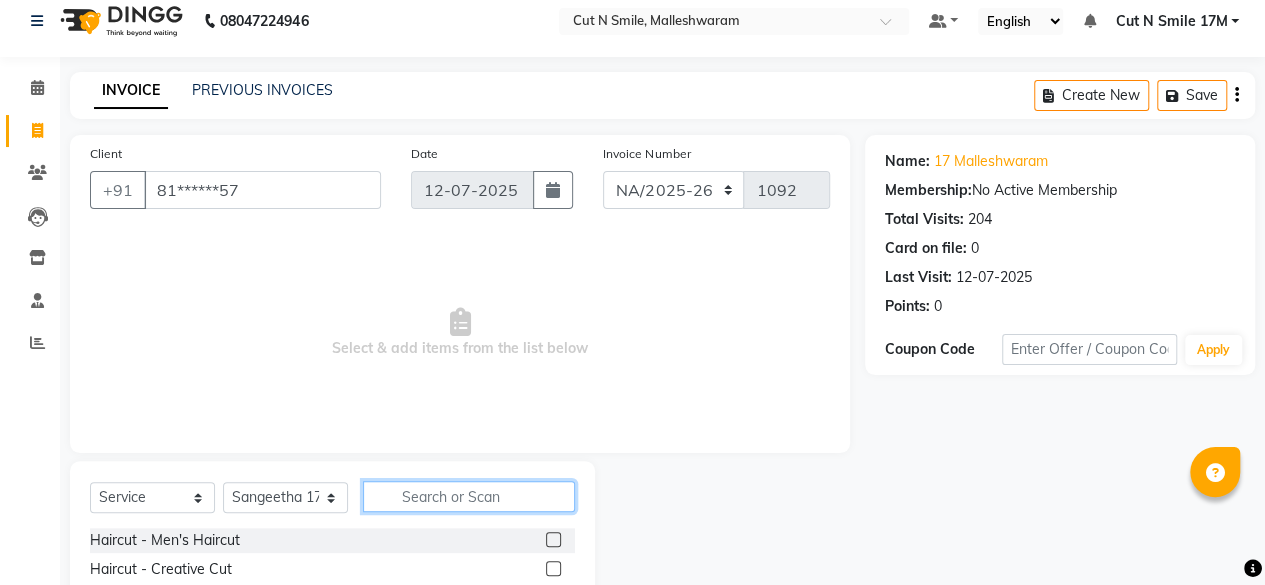click 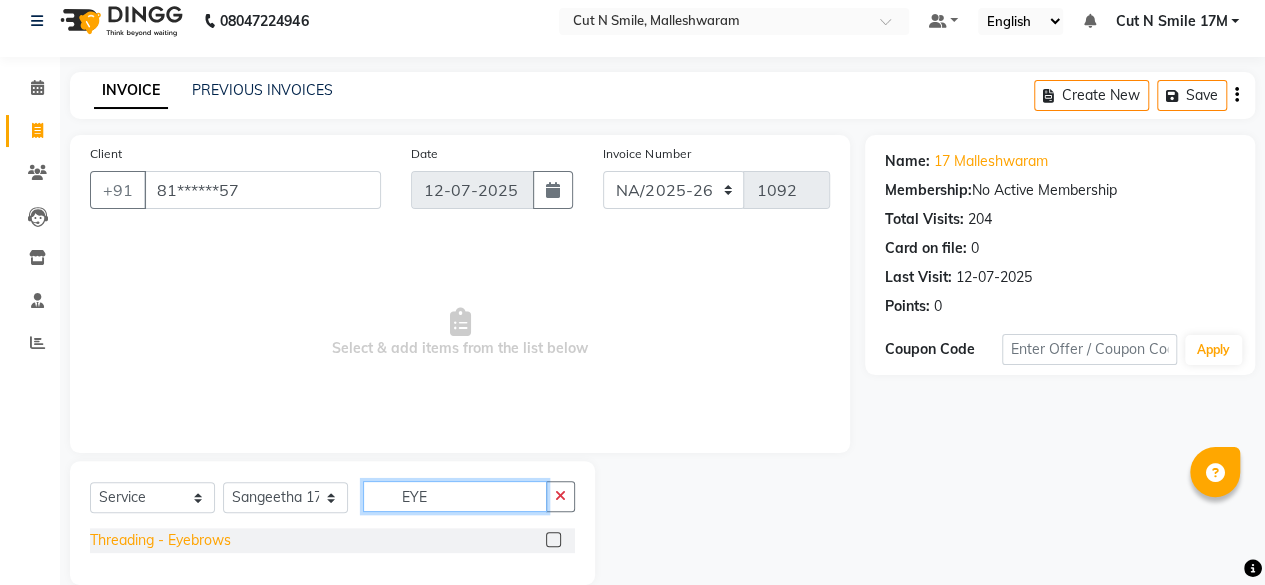 type on "EYE" 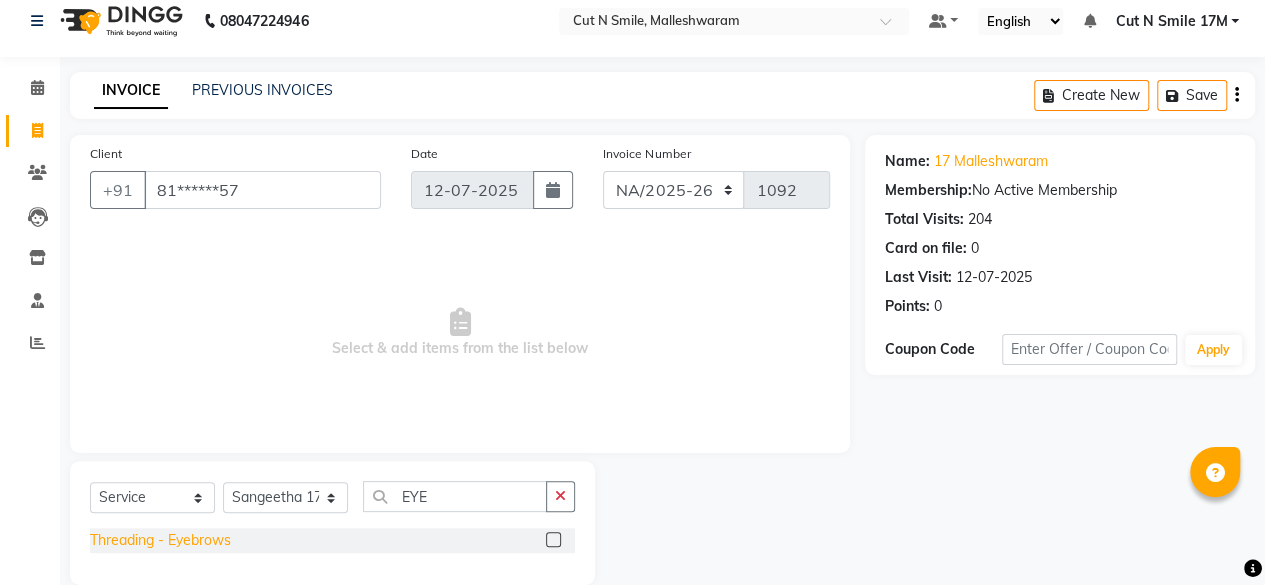 click on "Threading  - Eyebrows" 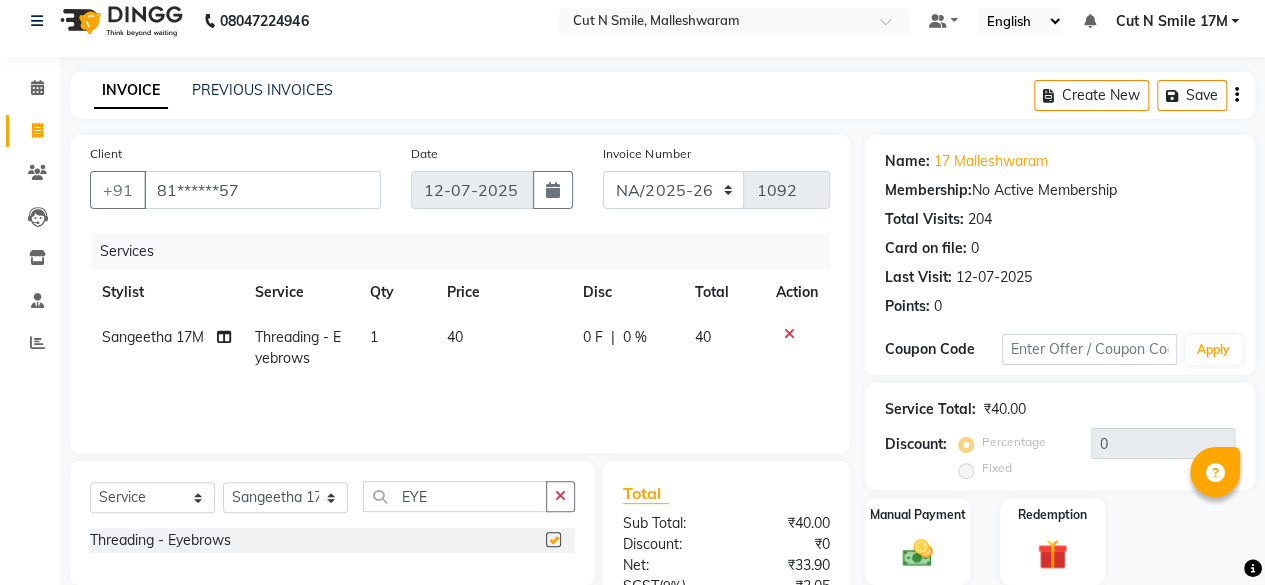 checkbox on "false" 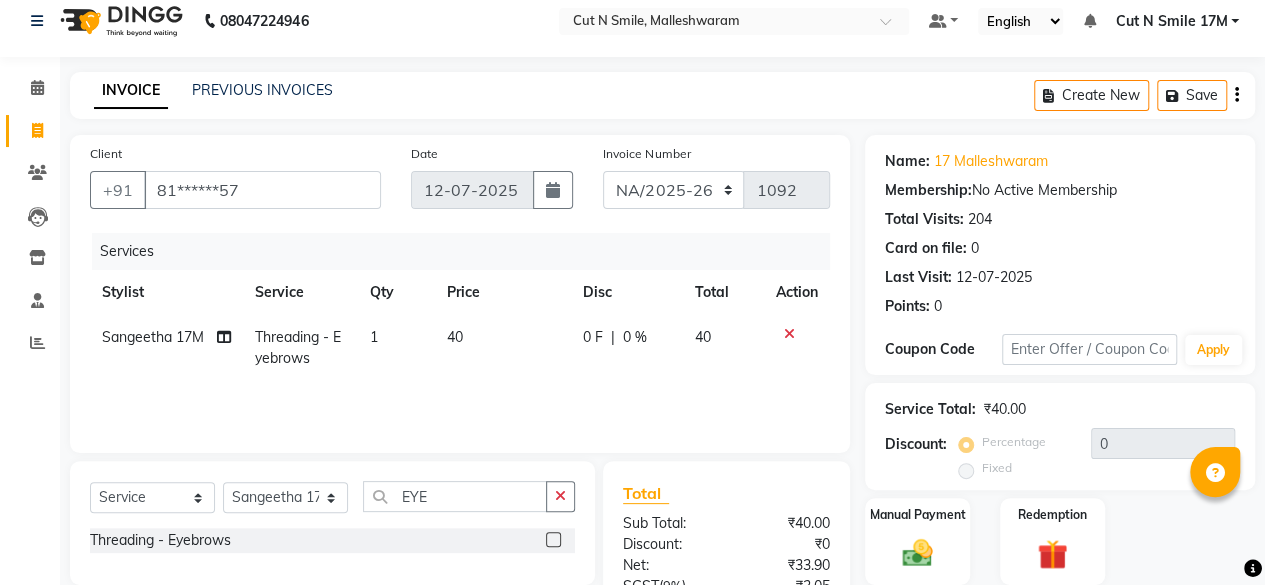 click on "40" 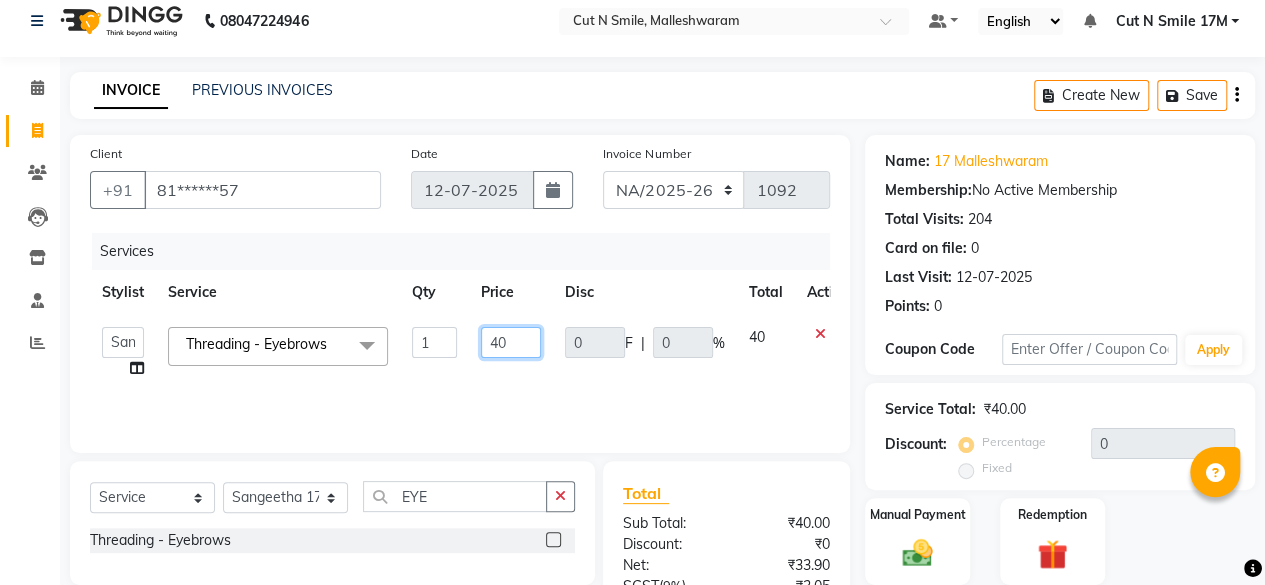 drag, startPoint x: 534, startPoint y: 341, endPoint x: 368, endPoint y: 303, distance: 170.29387 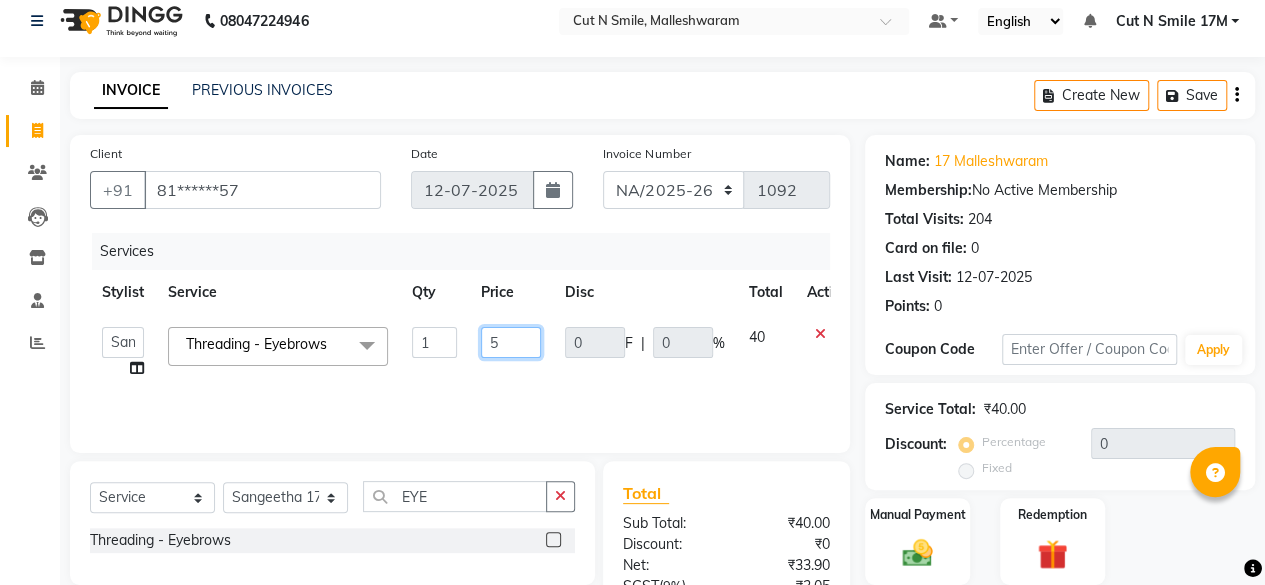 type on "50" 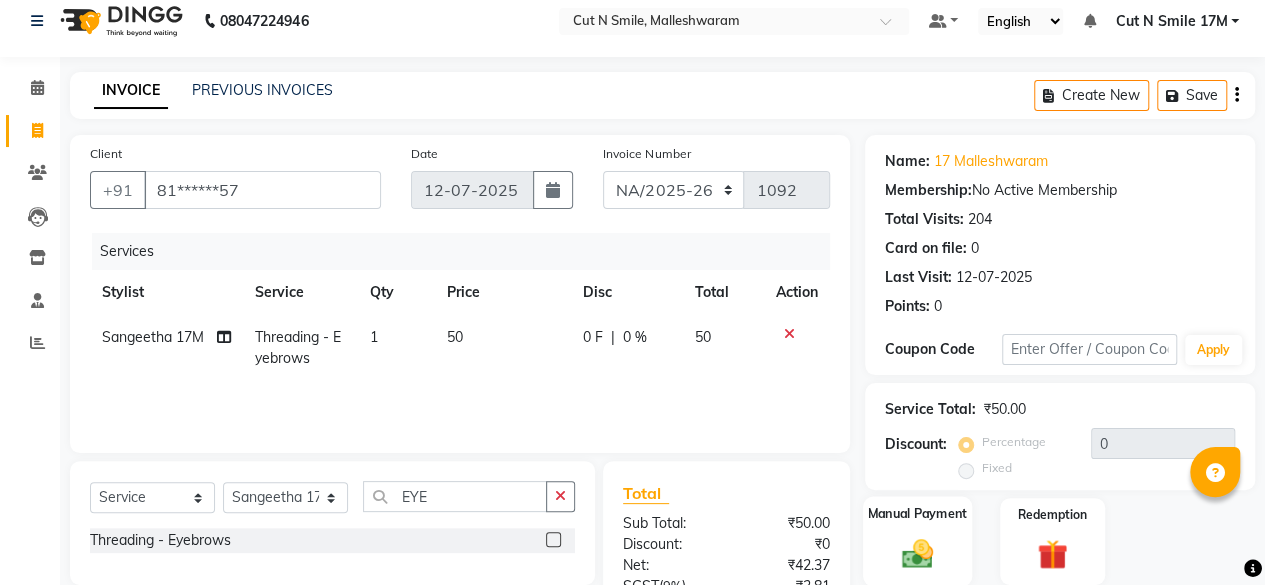 click 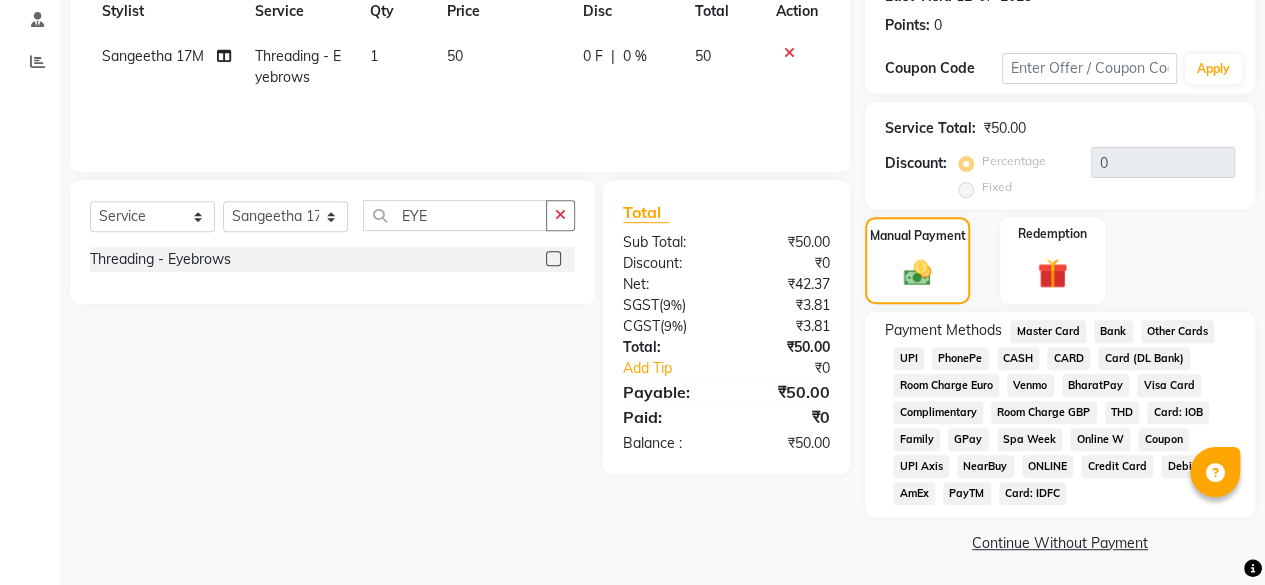 scroll, scrollTop: 300, scrollLeft: 0, axis: vertical 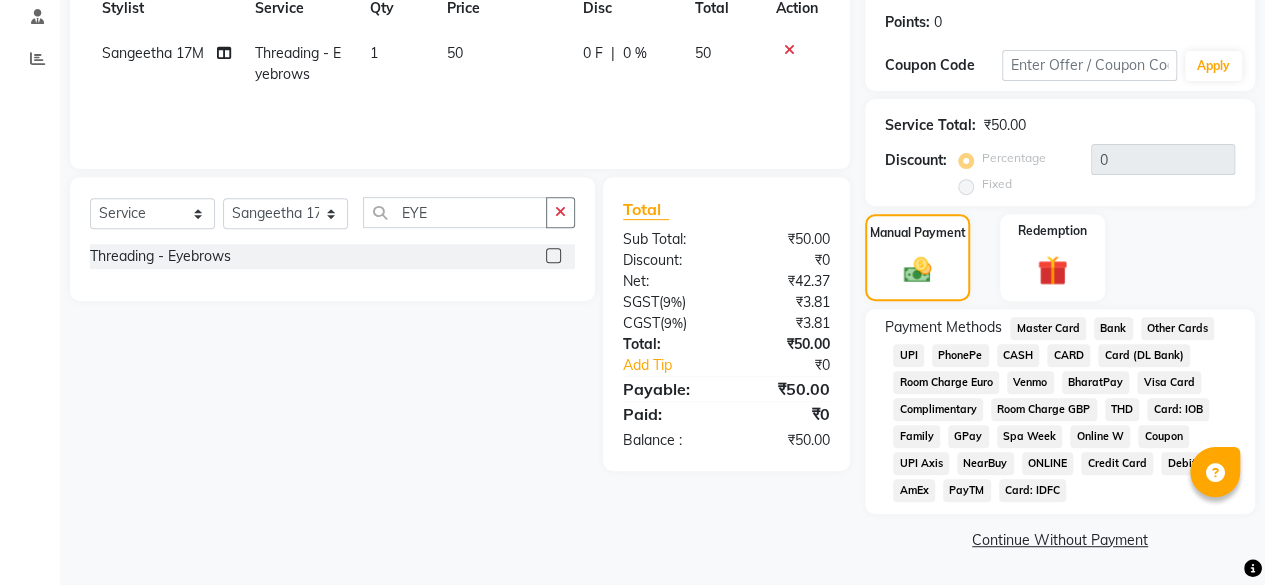 click on "UPI" 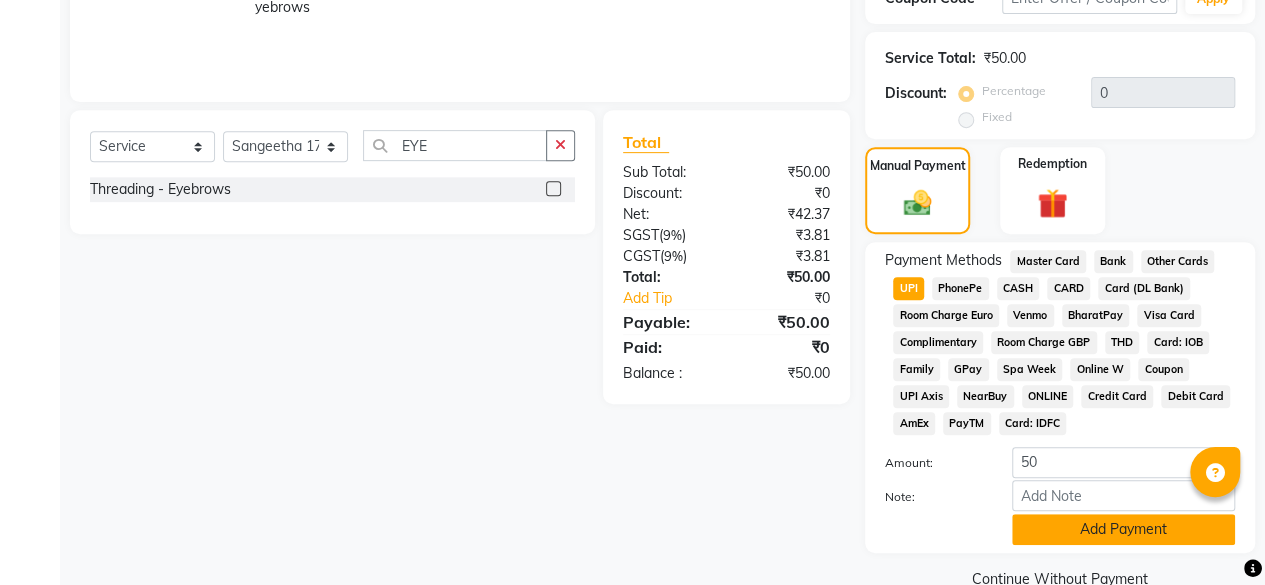 scroll, scrollTop: 405, scrollLeft: 0, axis: vertical 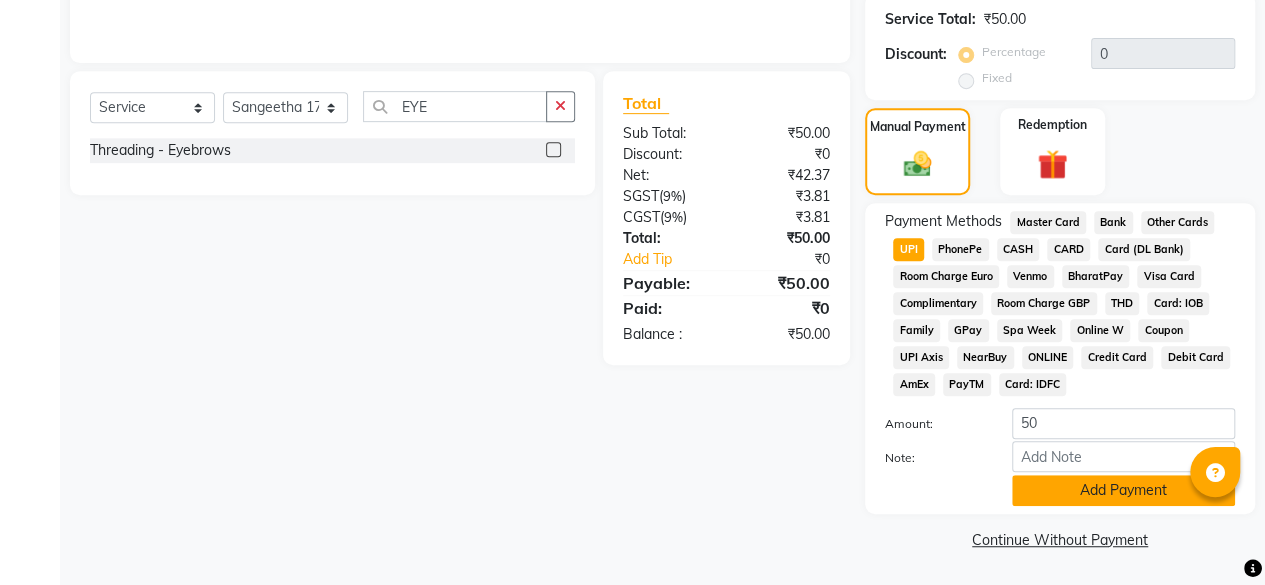 click on "Add Payment" 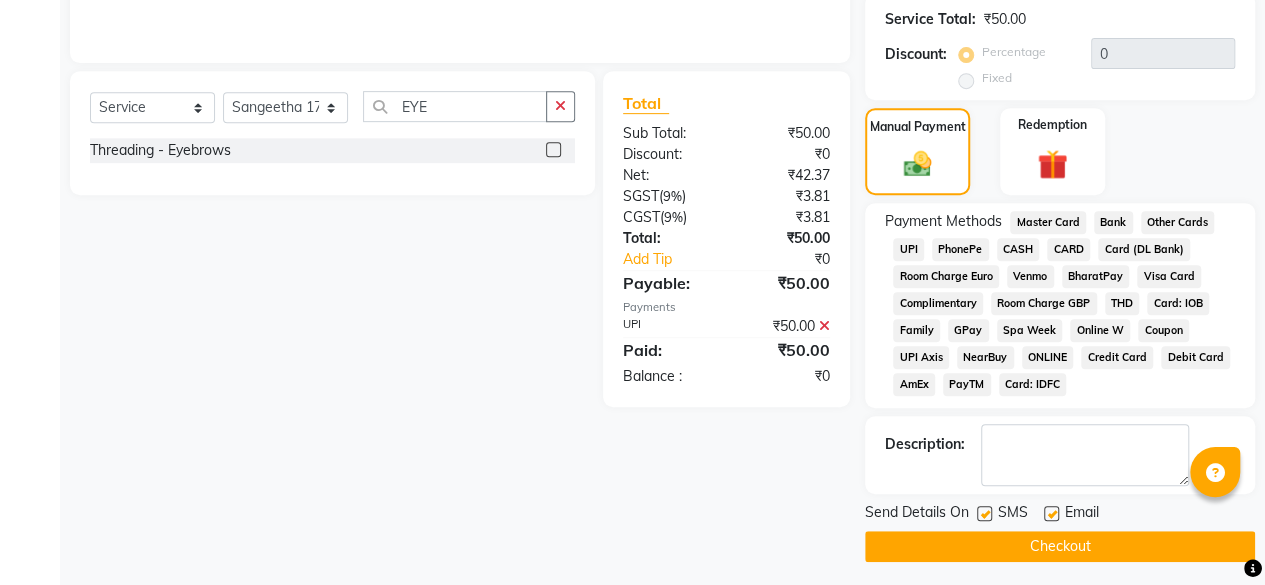 click on "Checkout" 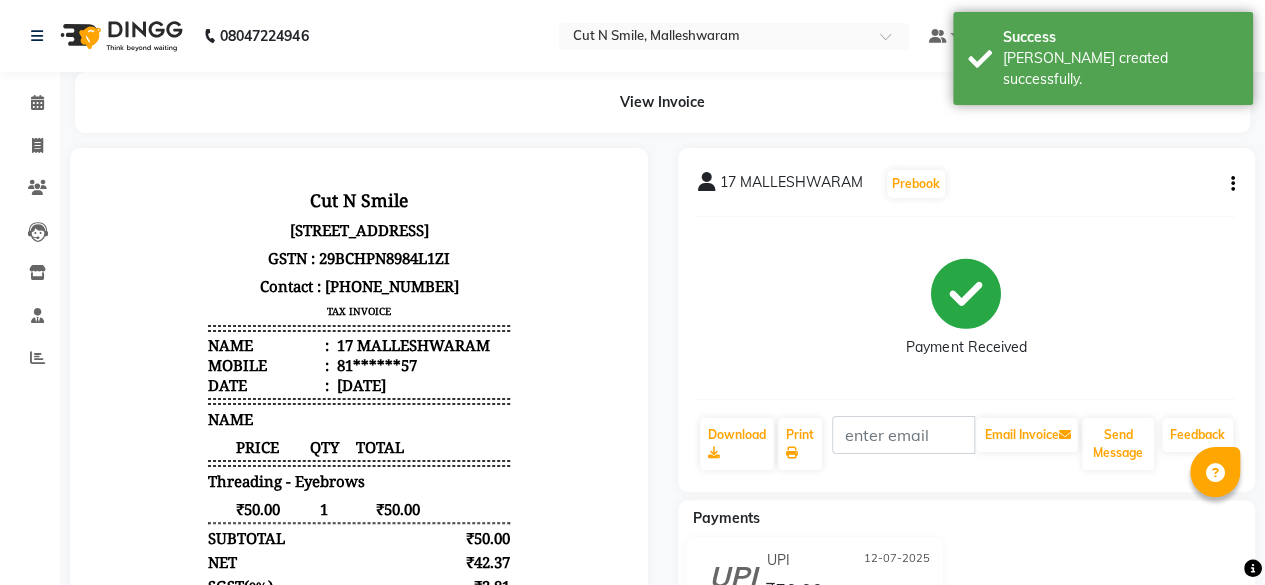 scroll, scrollTop: 0, scrollLeft: 0, axis: both 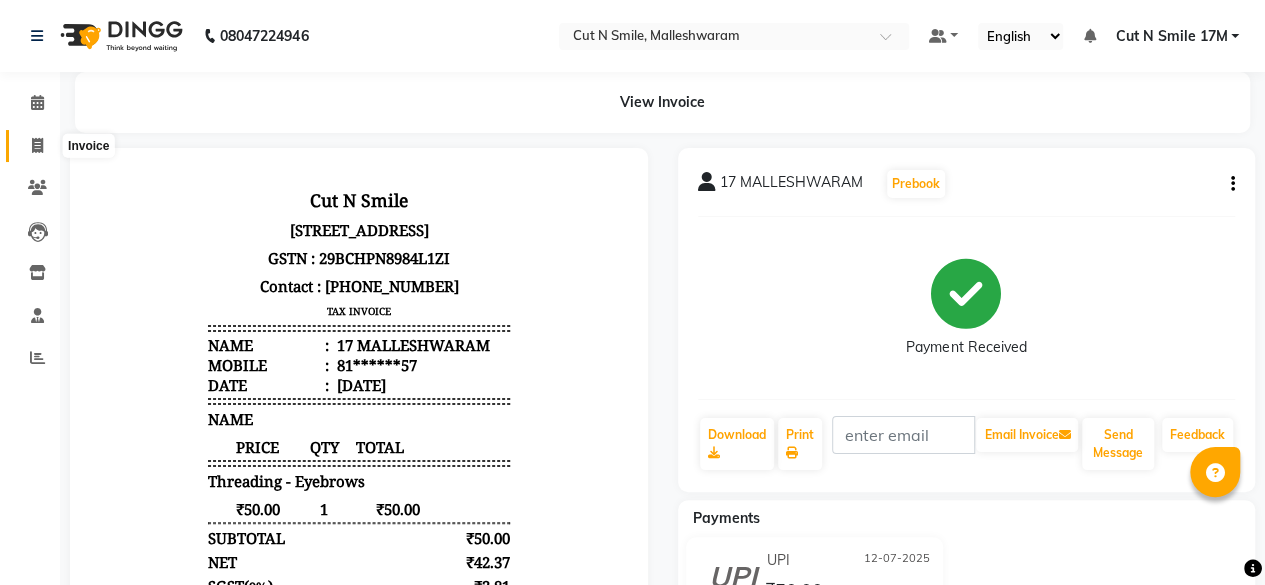 click 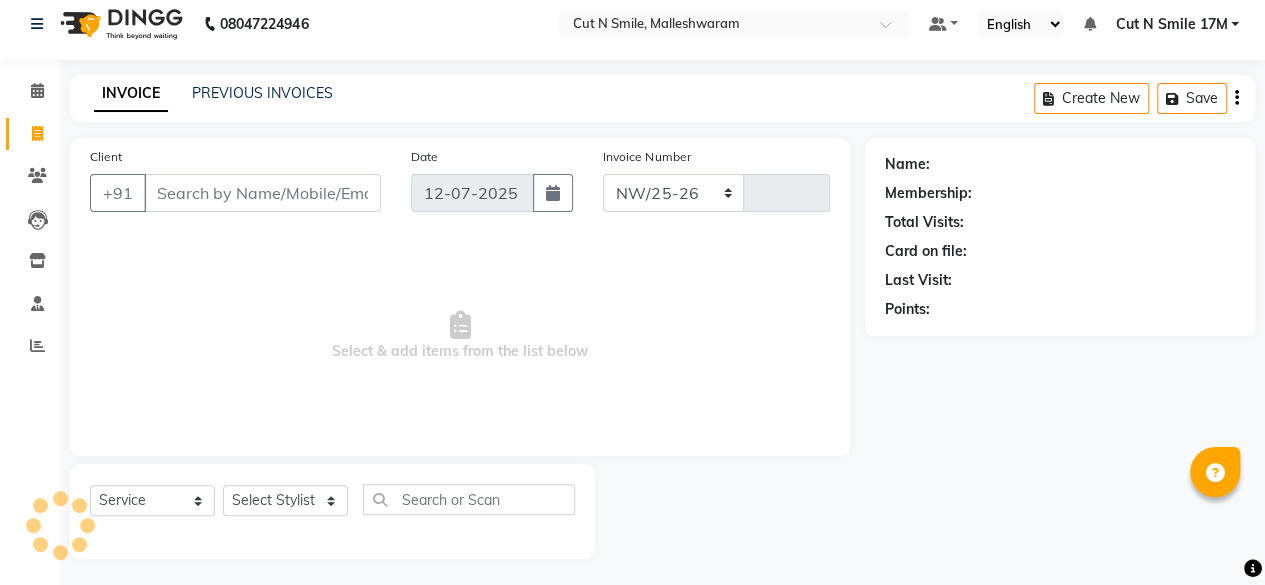 scroll, scrollTop: 15, scrollLeft: 0, axis: vertical 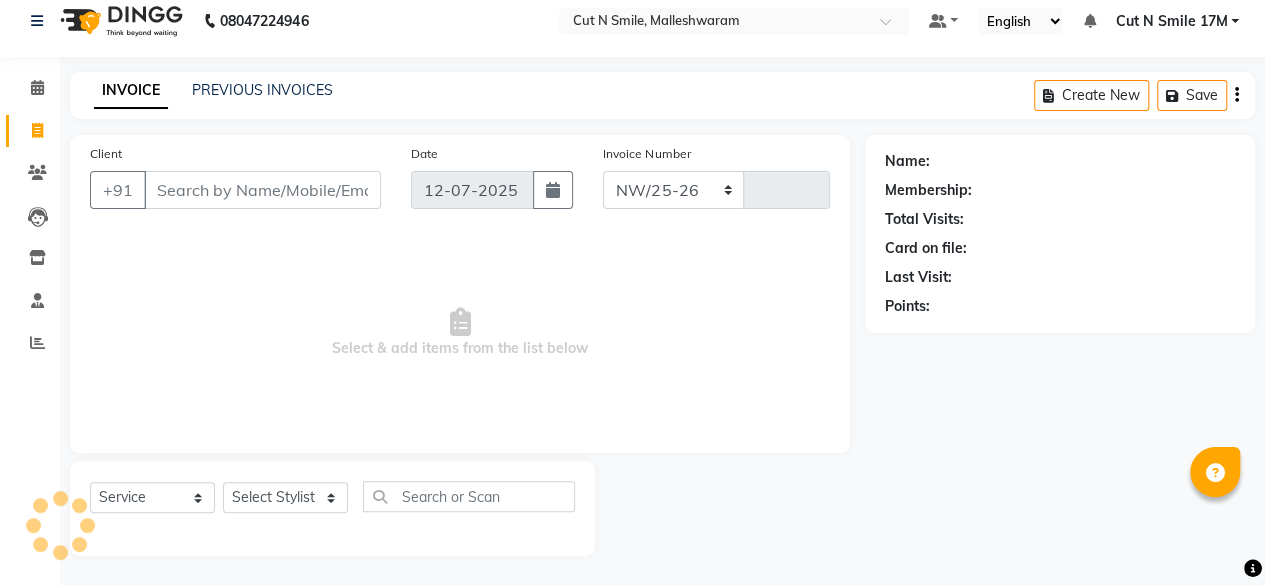 select on "7223" 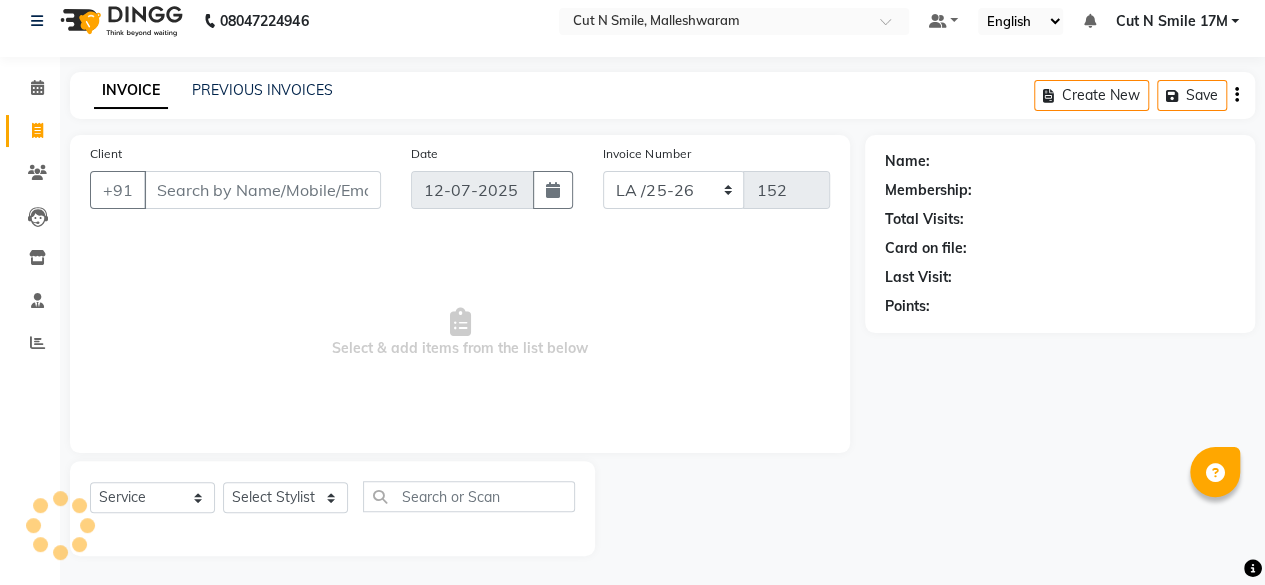 click on "Client" at bounding box center (262, 190) 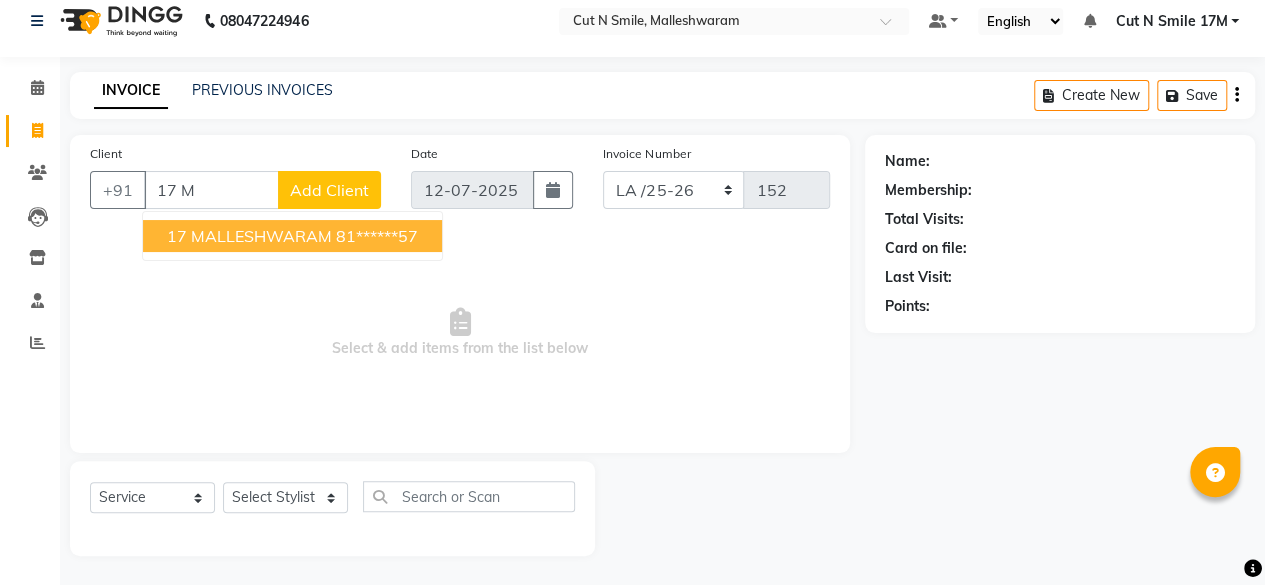 click on "81******57" at bounding box center [377, 236] 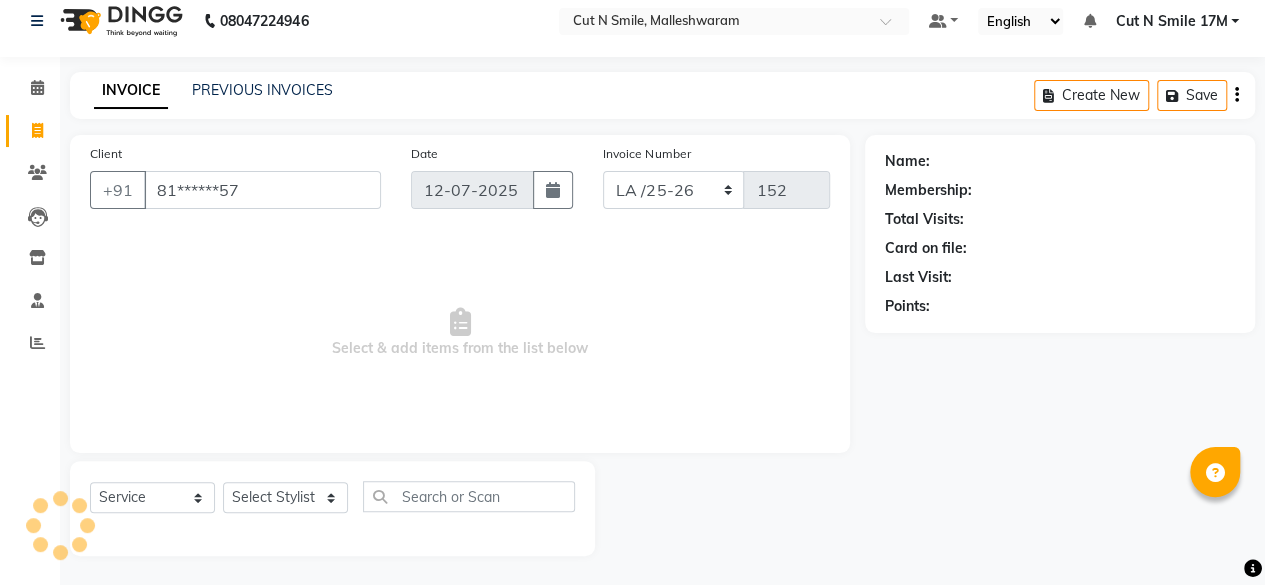 type on "81******57" 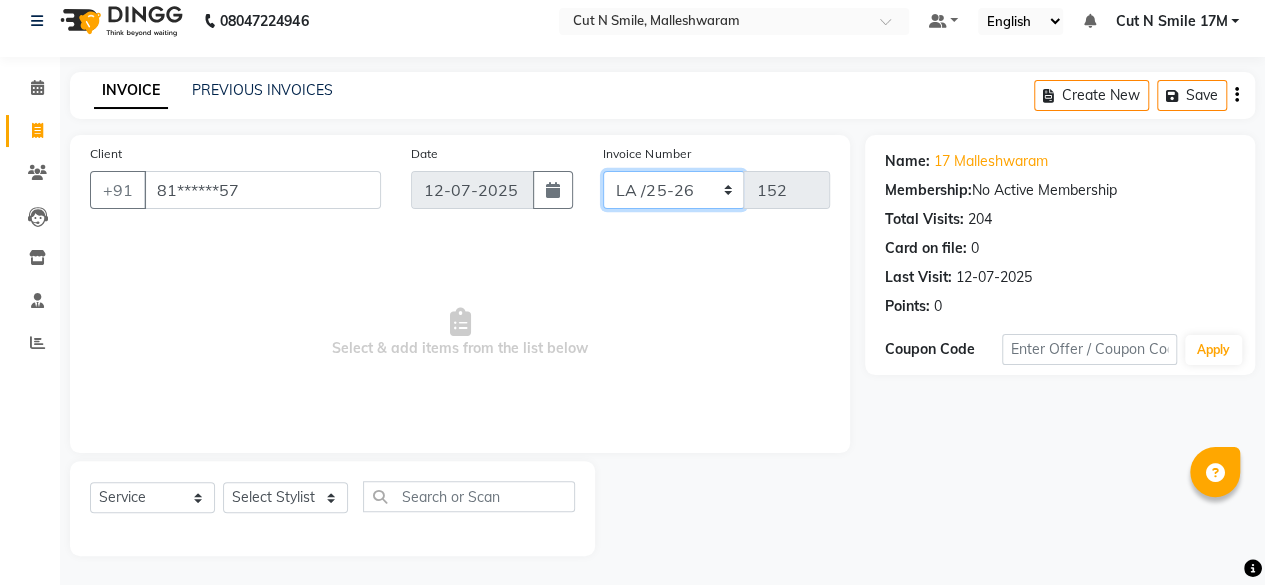 click on "NW/25-26 SW/2025-26 NA/2025-26 VN/25-26 LA /25-26" 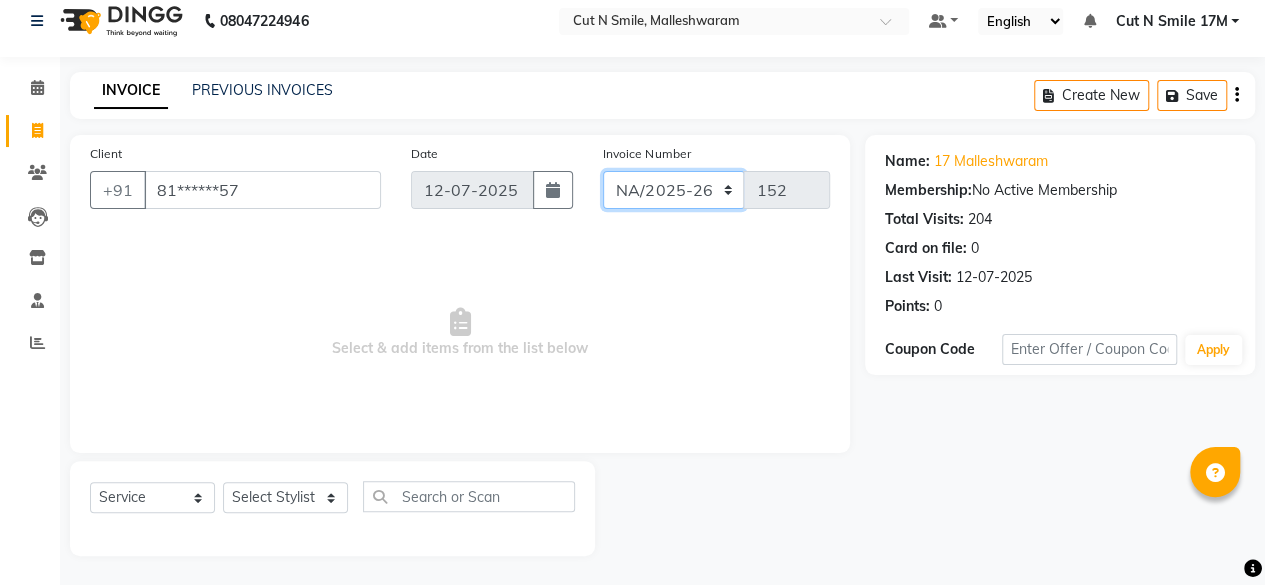 click on "NW/25-26 SW/2025-26 NA/2025-26 VN/25-26 LA /25-26" 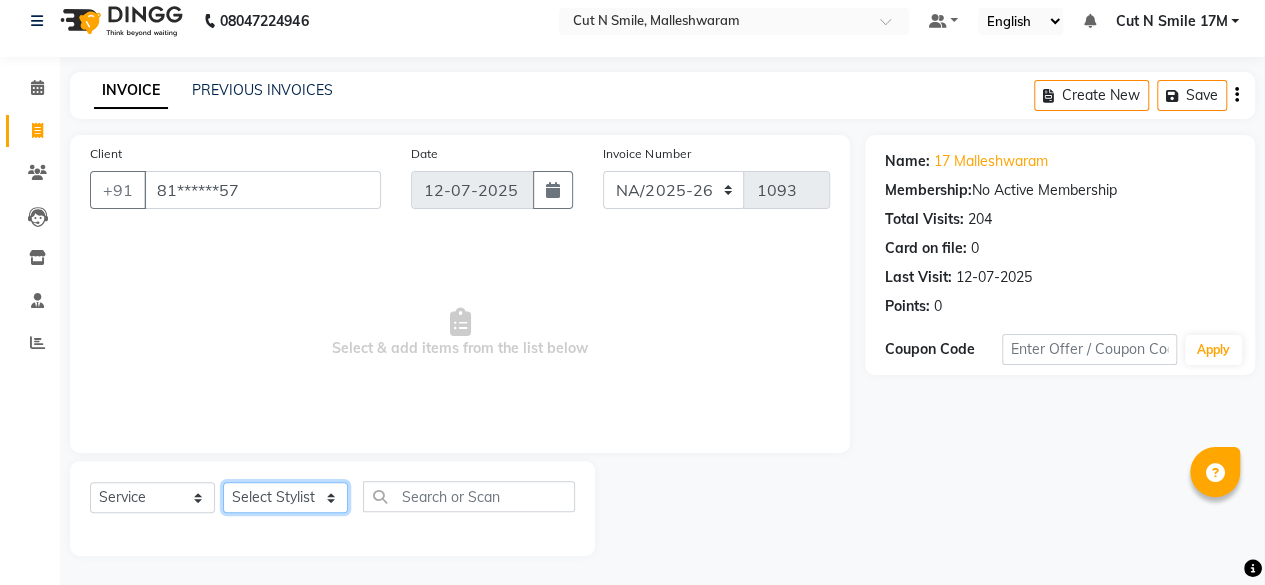 click on "Select Stylist [PERSON_NAME] 17M [PERSON_NAME] 9M Ajim 17M  [PERSON_NAME] 17M [PERSON_NAME] [PERSON_NAME] [PERSON_NAME] 17M Armaan 17M Armaan 17O Arshad 17O Asahika ML Babbu ML  Cena 17M [PERSON_NAME] 9M CNS 17 Malleshwaram CNS 9 Malleshwaram CNS [PERSON_NAME] Layout Cut N Smile 17O [PERSON_NAME] 9M [PERSON_NAME] 17M  [PERSON_NAME] 9M [PERSON_NAME] Ganesh 9M Ganga 9M Govind ML [PERSON_NAME] 17M [PERSON_NAME] 17O [PERSON_NAME] 17M Meena ML Mercy [PERSON_NAME] 17M [PERSON_NAME] 17M [PERSON_NAME] [PERSON_NAME] 9M [PERSON_NAME] 9M [PERSON_NAME] 17M [PERSON_NAME] 17M  [PERSON_NAME] 9M [PERSON_NAME] 9M [PERSON_NAME] 17M [PERSON_NAME] 9M Rajan [PERSON_NAME] 9M [PERSON_NAME] 9M [PERSON_NAME] 17M [PERSON_NAME] 17O [PERSON_NAME] 9M [PERSON_NAME] 17M [PERSON_NAME] 17ML [PERSON_NAME] [PERSON_NAME] 17M [PERSON_NAME] [PERSON_NAME]  [PERSON_NAME] ML [PERSON_NAME] 17M Sopna ML [PERSON_NAME] 17M Tanjua 9M [PERSON_NAME] 17M Tofeek 9M Tulsi 17O [PERSON_NAME] 17M Vishal 17M [PERSON_NAME] 17O  [PERSON_NAME]" 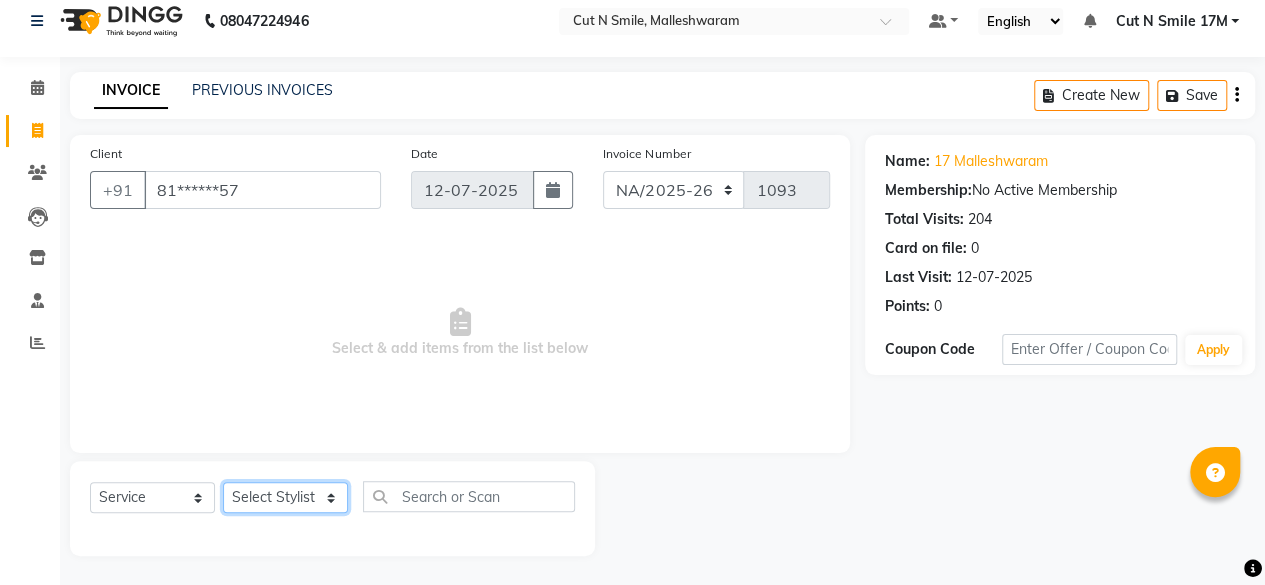 select on "60630" 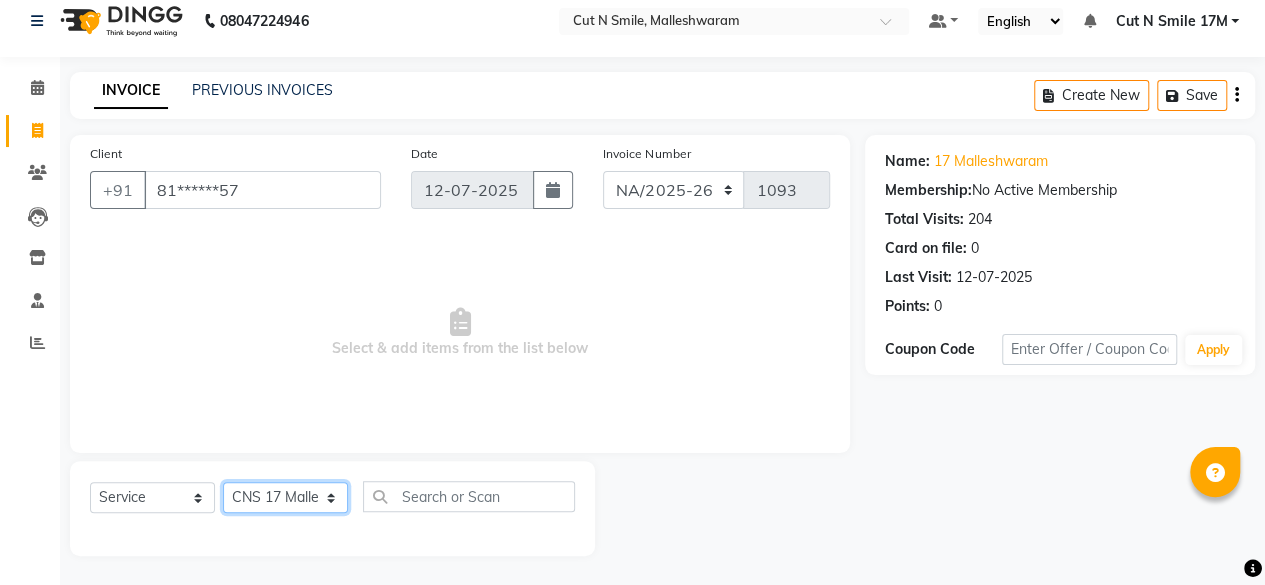 click on "Select Stylist [PERSON_NAME] 17M [PERSON_NAME] 9M Ajim 17M  [PERSON_NAME] 17M [PERSON_NAME] [PERSON_NAME] [PERSON_NAME] 17M Armaan 17M Armaan 17O Arshad 17O Asahika ML Babbu ML  Cena 17M [PERSON_NAME] 9M CNS 17 Malleshwaram CNS 9 Malleshwaram CNS [PERSON_NAME] Layout Cut N Smile 17O [PERSON_NAME] 9M [PERSON_NAME] 17M  [PERSON_NAME] 9M [PERSON_NAME] Ganesh 9M Ganga 9M Govind ML [PERSON_NAME] 17M [PERSON_NAME] 17O [PERSON_NAME] 17M Meena ML Mercy [PERSON_NAME] 17M [PERSON_NAME] 17M [PERSON_NAME] [PERSON_NAME] 9M [PERSON_NAME] 9M [PERSON_NAME] 17M [PERSON_NAME] 17M  [PERSON_NAME] 9M [PERSON_NAME] 9M [PERSON_NAME] 17M [PERSON_NAME] 9M Rajan [PERSON_NAME] 9M [PERSON_NAME] 9M [PERSON_NAME] 17M [PERSON_NAME] 17O [PERSON_NAME] 9M [PERSON_NAME] 17M [PERSON_NAME] 17ML [PERSON_NAME] [PERSON_NAME] 17M [PERSON_NAME] [PERSON_NAME]  [PERSON_NAME] ML [PERSON_NAME] 17M Sopna ML [PERSON_NAME] 17M Tanjua 9M [PERSON_NAME] 17M Tofeek 9M Tulsi 17O [PERSON_NAME] 17M Vishal 17M [PERSON_NAME] 17O  [PERSON_NAME]" 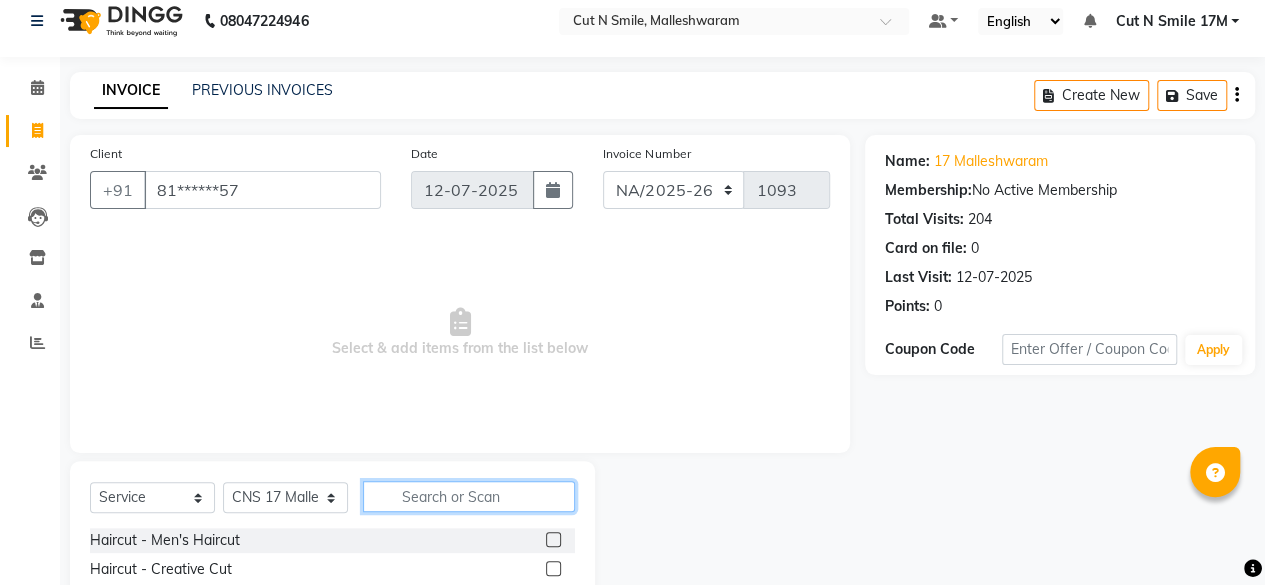 click 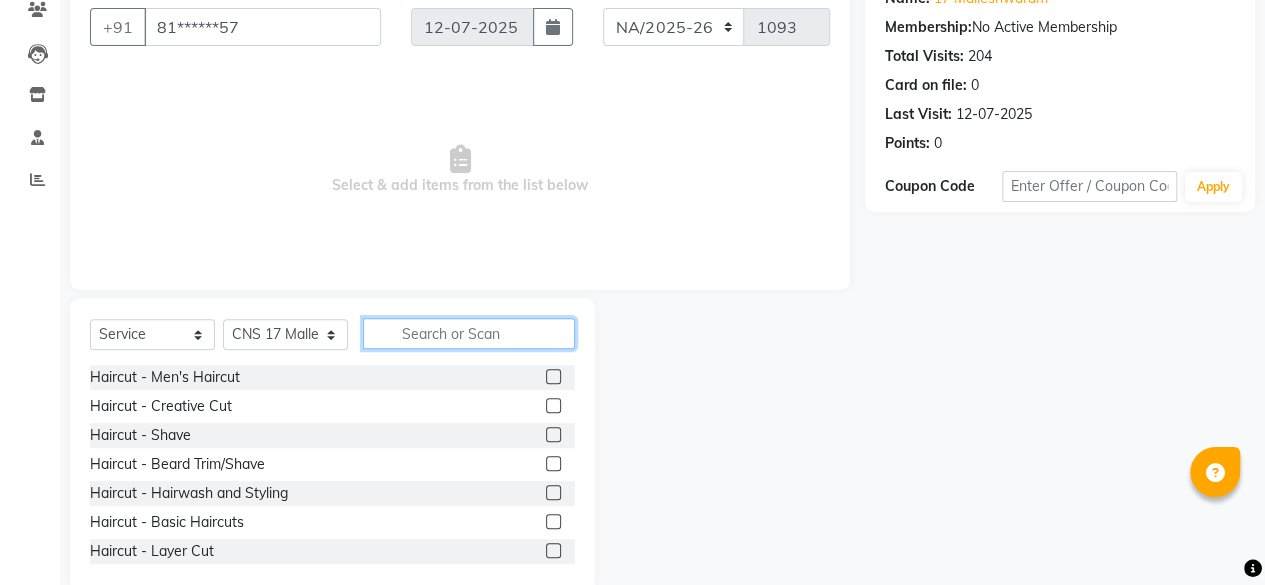 scroll, scrollTop: 215, scrollLeft: 0, axis: vertical 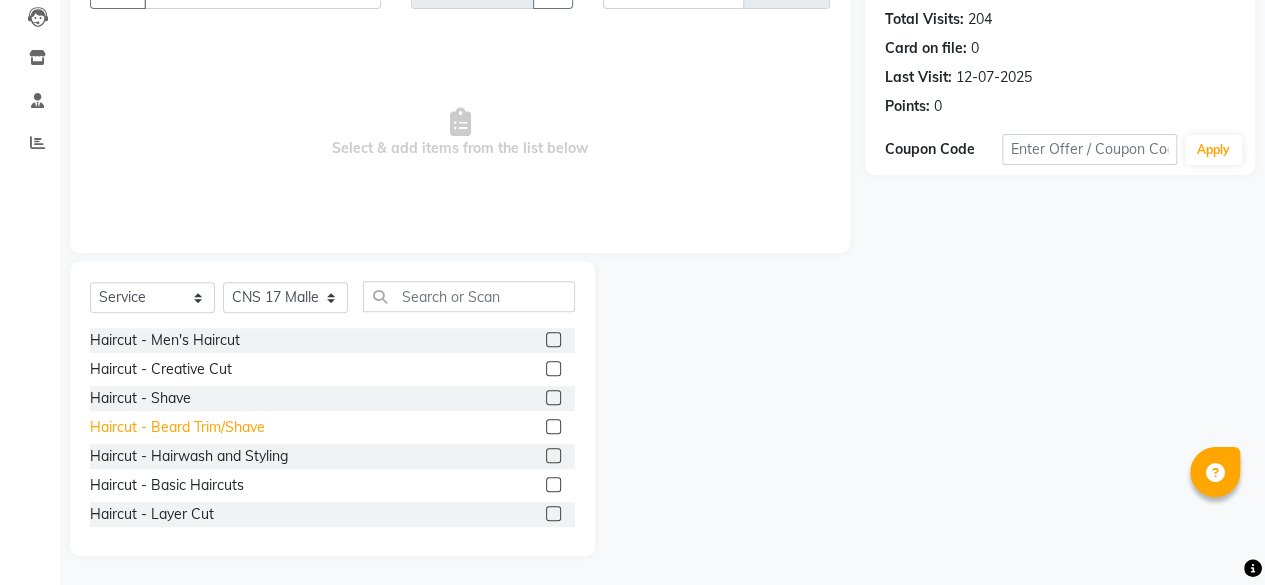 click on "Haircut  - Beard Trim/Shave" 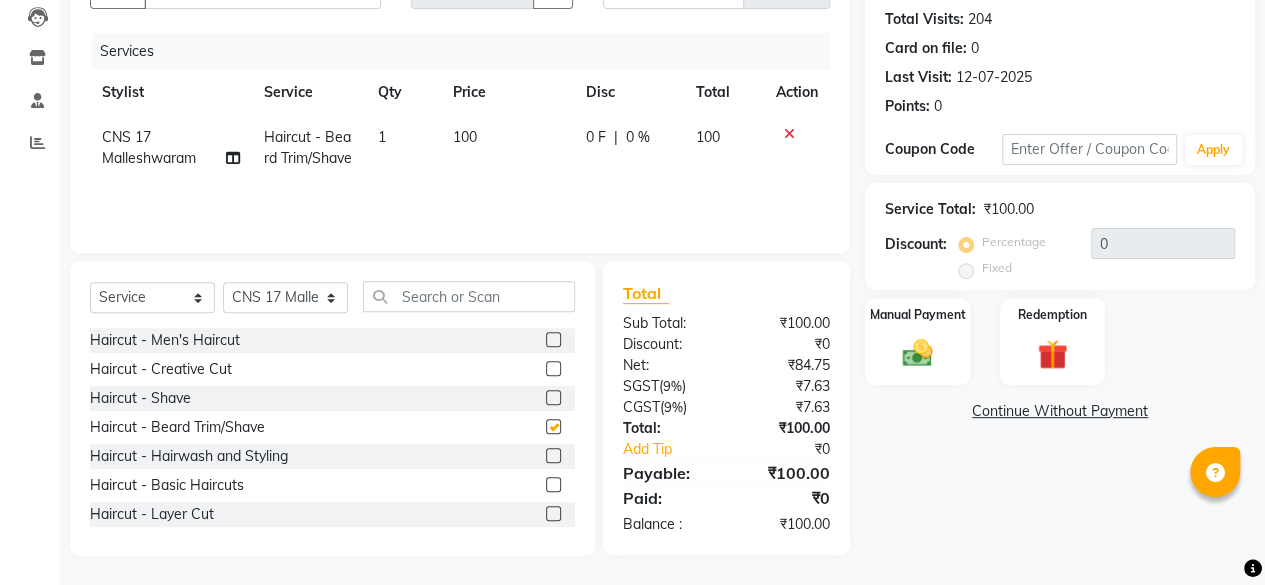 checkbox on "false" 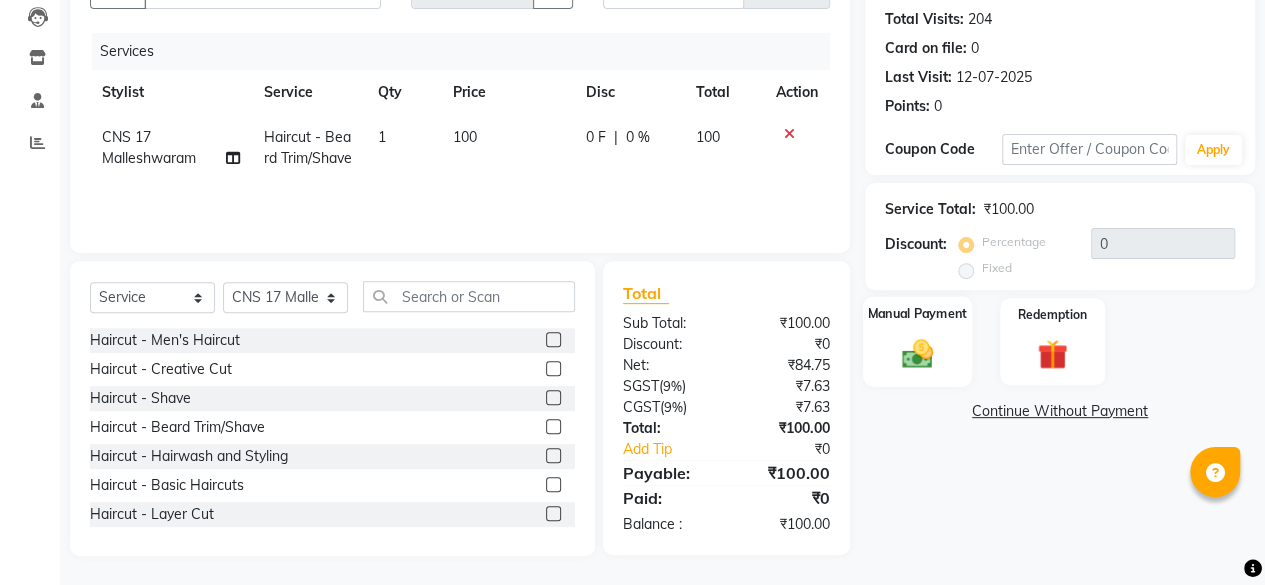click on "Manual Payment" 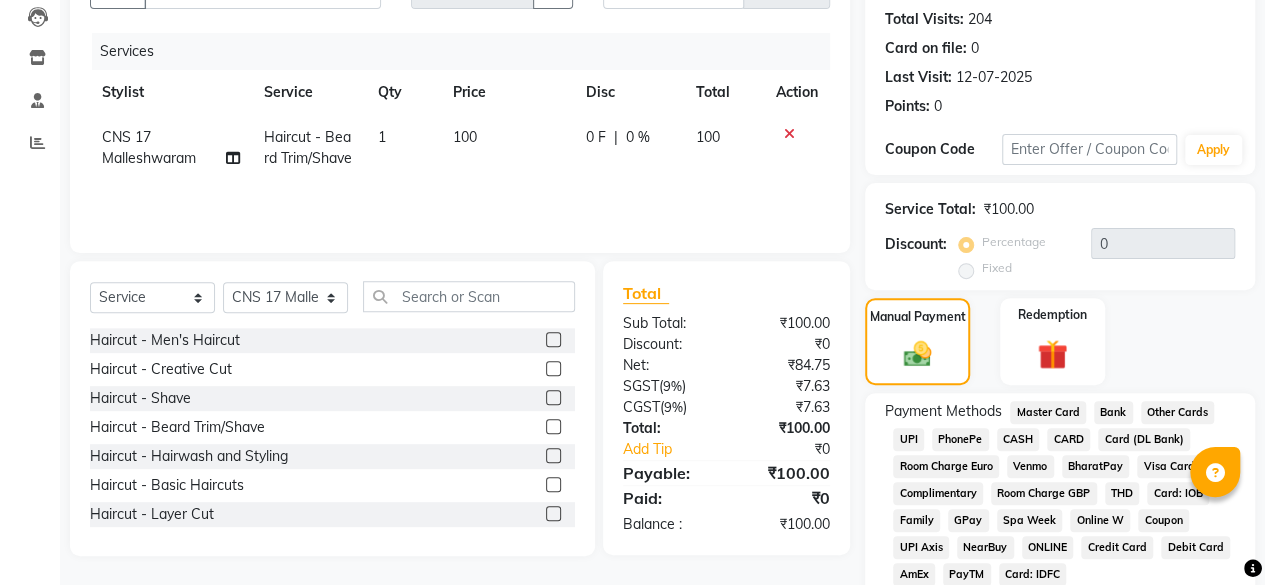 click on "UPI" 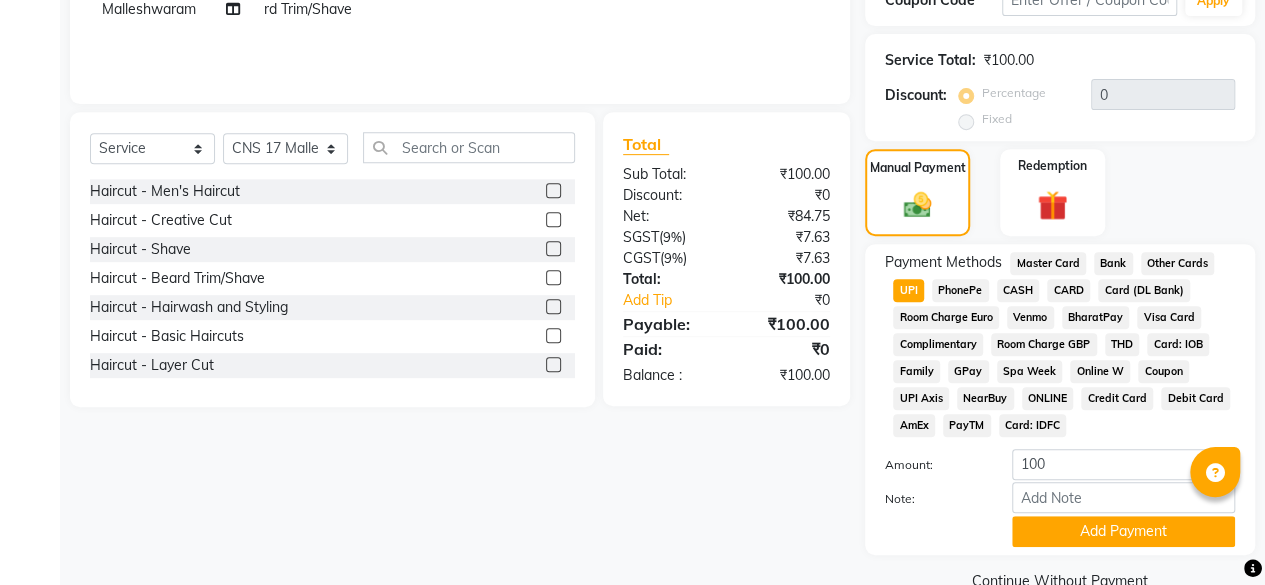 scroll, scrollTop: 405, scrollLeft: 0, axis: vertical 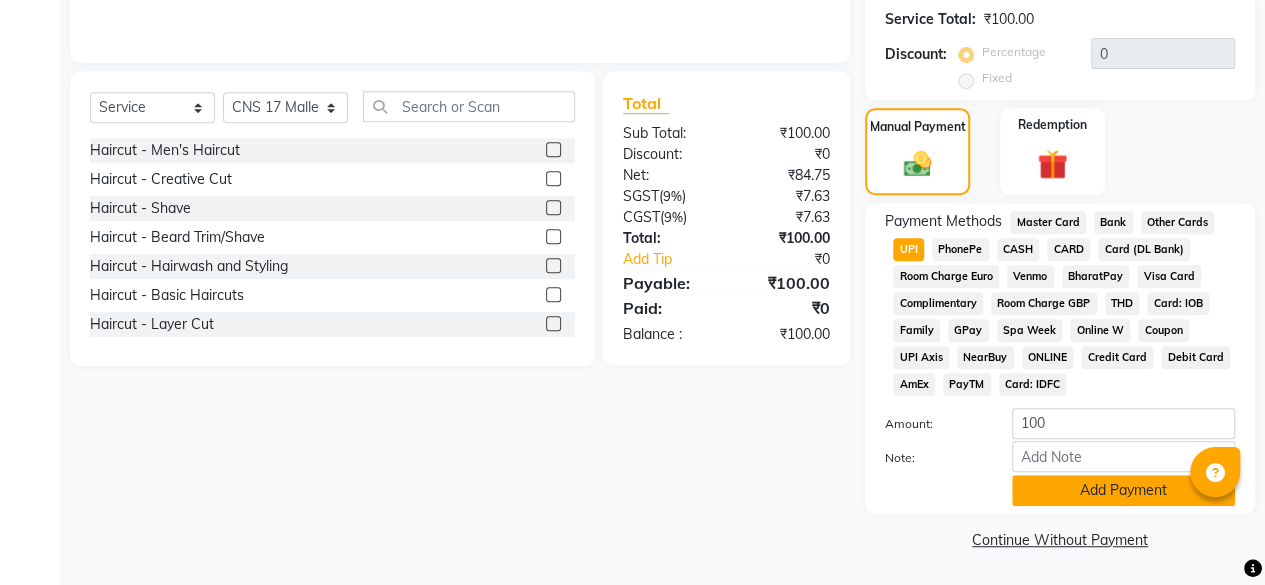click on "Add Payment" 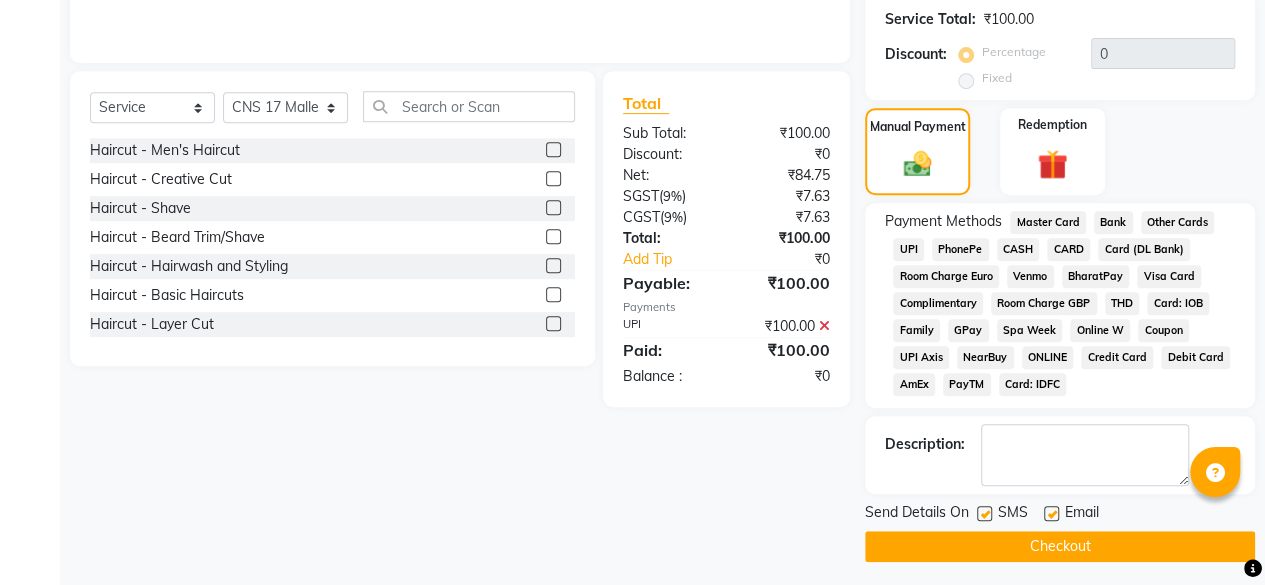 click on "Checkout" 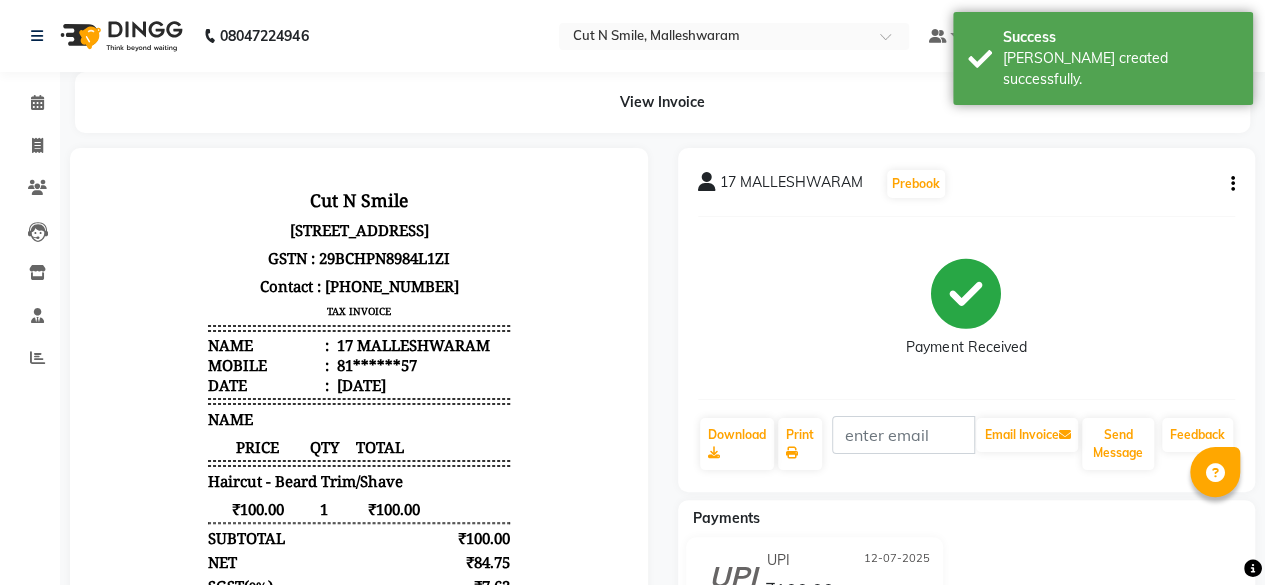 scroll, scrollTop: 0, scrollLeft: 0, axis: both 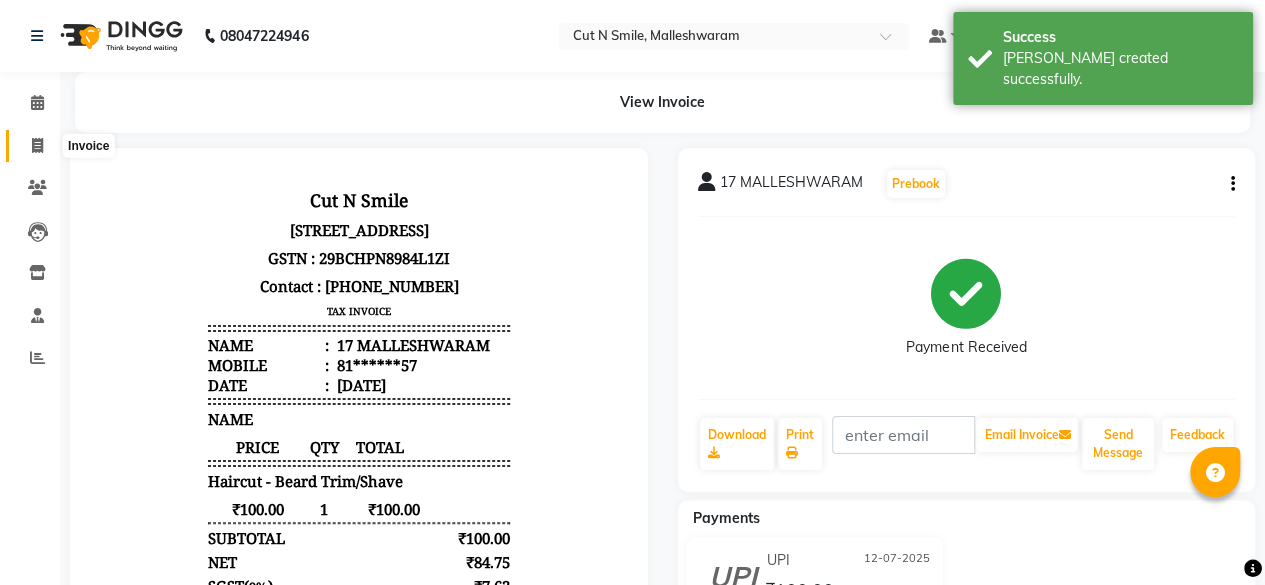 click 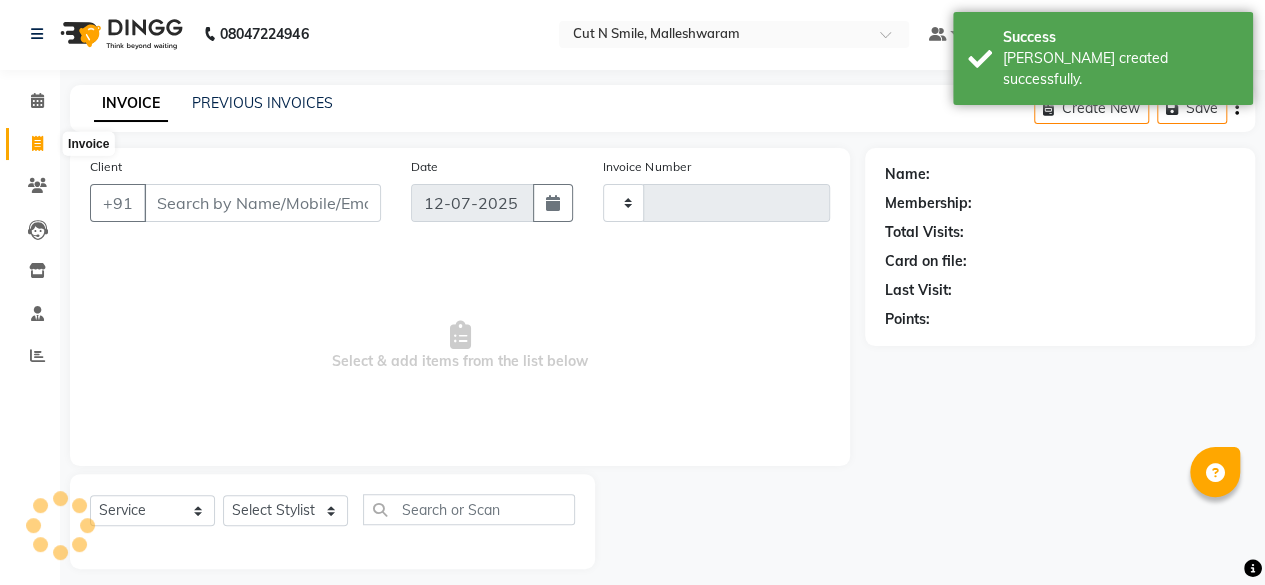 type on "152" 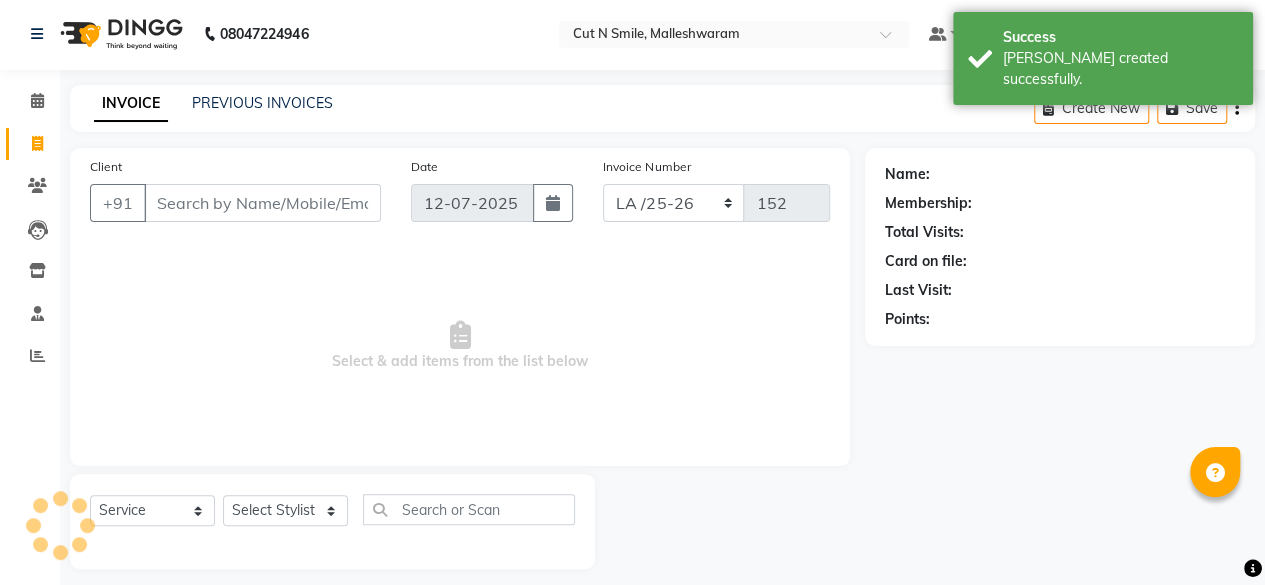 scroll, scrollTop: 15, scrollLeft: 0, axis: vertical 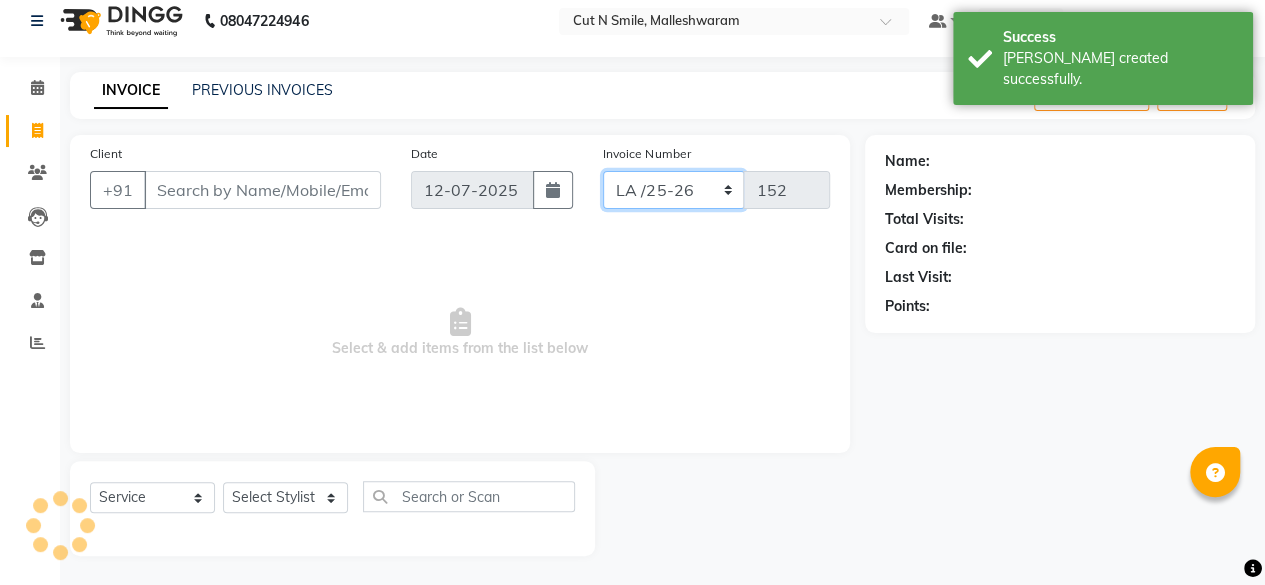 click on "NW/25-26 SW/2025-26 NA/2025-26 VN/25-26 LA /25-26" 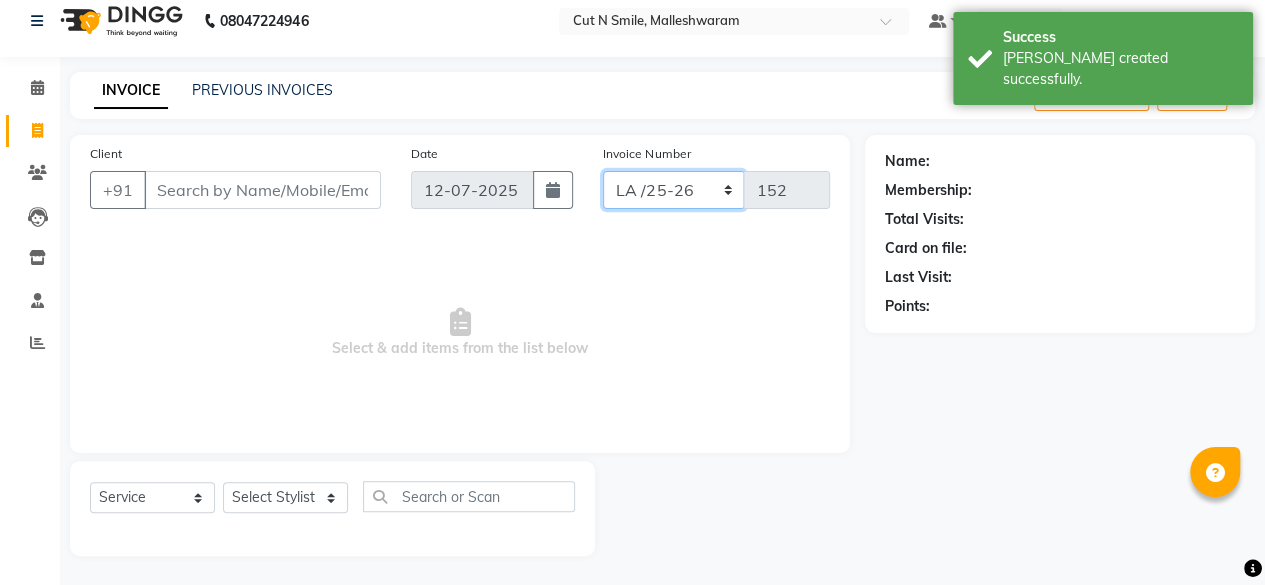 select on "7225" 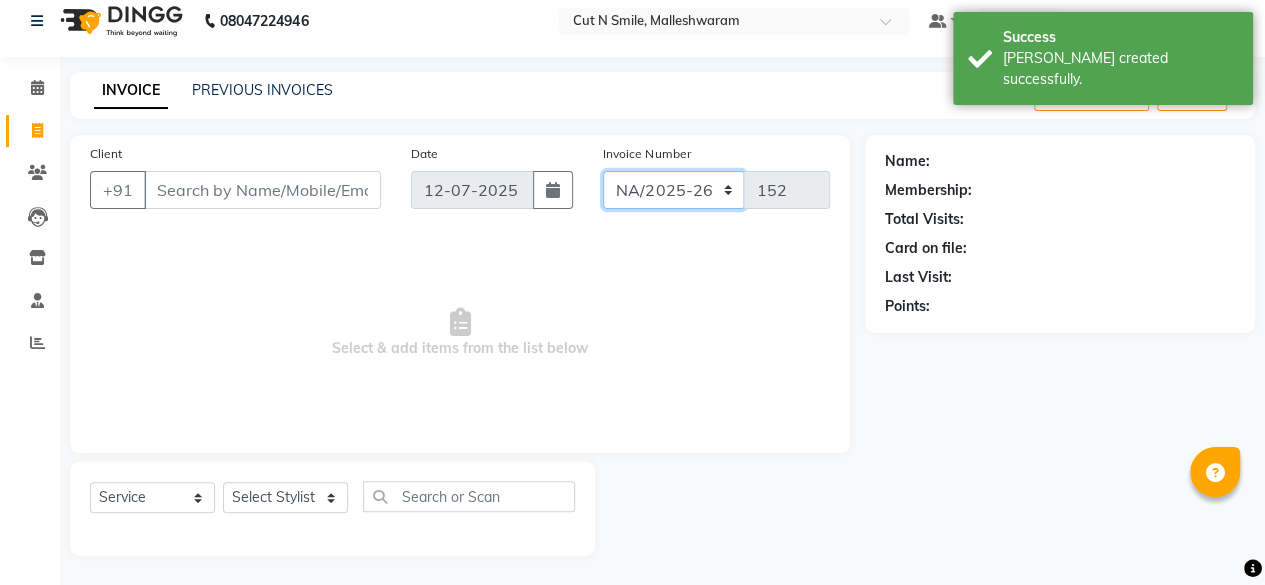 click on "NW/25-26 SW/2025-26 NA/2025-26 VN/25-26 LA /25-26" 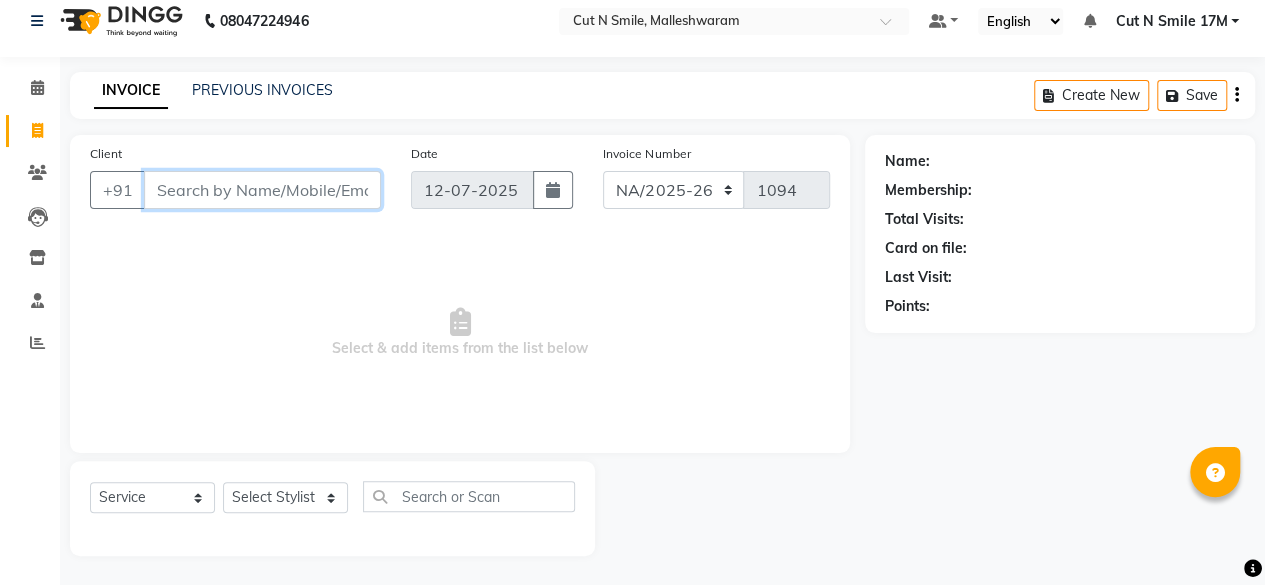 click on "Client" at bounding box center (262, 190) 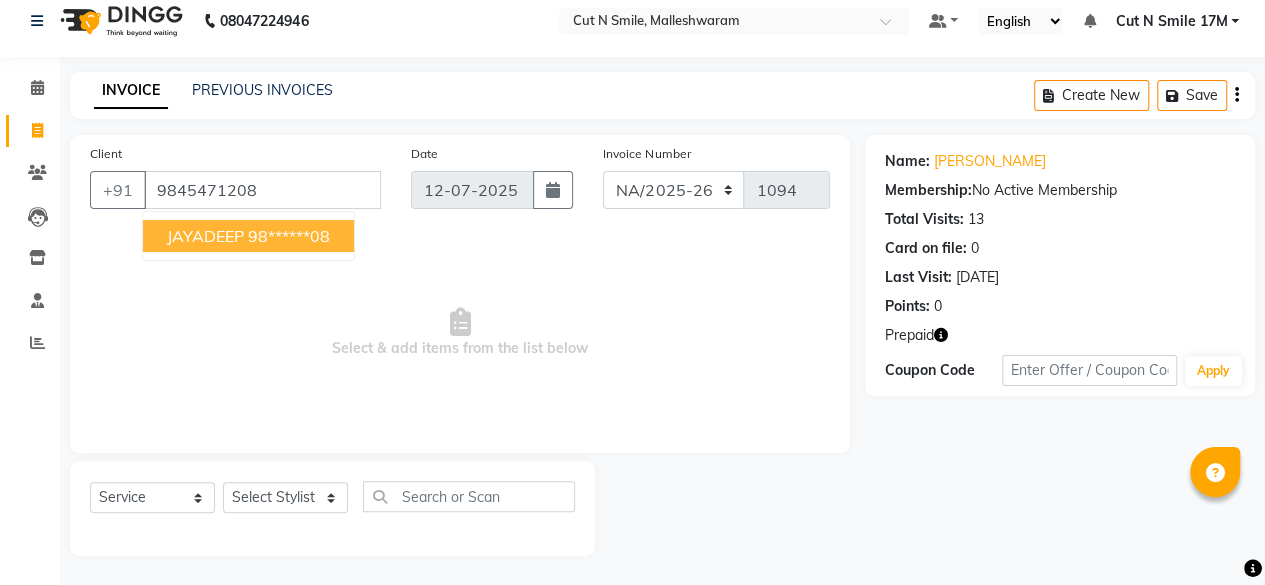 click on "JAYADEEP" at bounding box center (205, 236) 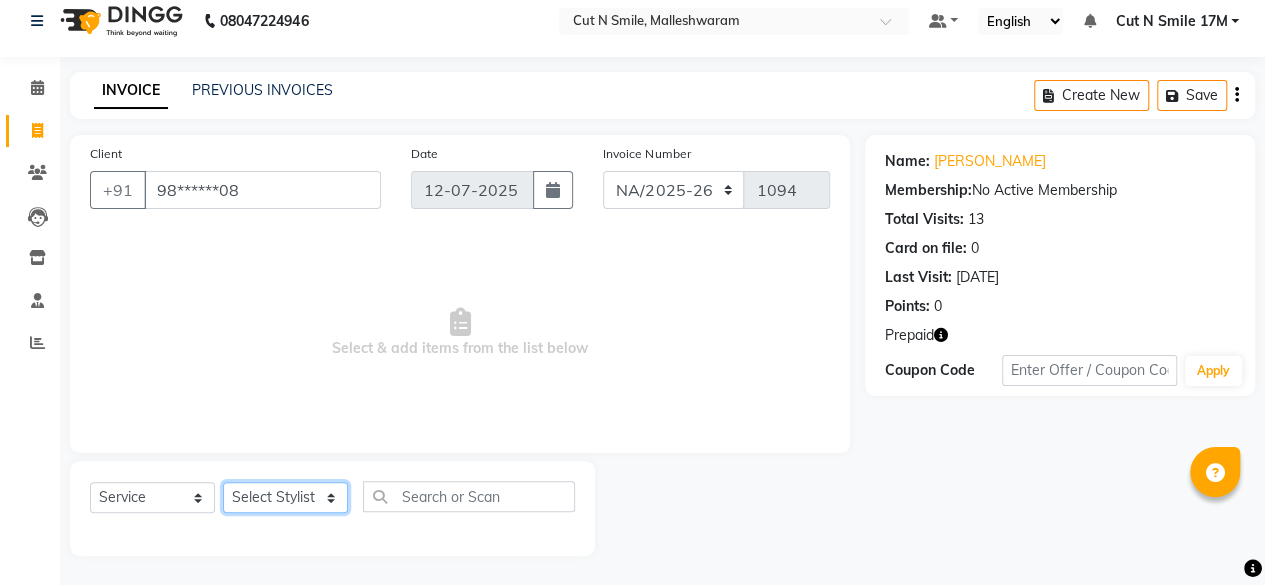 click on "Select Stylist [PERSON_NAME] 17M [PERSON_NAME] 9M Ajim 17M  [PERSON_NAME] 17M [PERSON_NAME] [PERSON_NAME] [PERSON_NAME] 17M Armaan 17M Armaan 17O Arshad 17O Asahika ML Babbu ML  Cena 17M [PERSON_NAME] 9M CNS 17 Malleshwaram CNS 9 Malleshwaram CNS [PERSON_NAME] Layout Cut N Smile 17O [PERSON_NAME] 9M [PERSON_NAME] 17M  [PERSON_NAME] 9M [PERSON_NAME] Ganesh 9M Ganga 9M Govind ML [PERSON_NAME] 17M [PERSON_NAME] 17O [PERSON_NAME] 17M Meena ML Mercy [PERSON_NAME] 17M [PERSON_NAME] 17M [PERSON_NAME] [PERSON_NAME] 9M [PERSON_NAME] 9M [PERSON_NAME] 17M [PERSON_NAME] 17M  [PERSON_NAME] 9M [PERSON_NAME] 9M [PERSON_NAME] 17M [PERSON_NAME] 9M Rajan [PERSON_NAME] 9M [PERSON_NAME] 9M [PERSON_NAME] 17M [PERSON_NAME] 17O [PERSON_NAME] 9M [PERSON_NAME] 17M [PERSON_NAME] 17ML [PERSON_NAME] [PERSON_NAME] 17M [PERSON_NAME] [PERSON_NAME]  [PERSON_NAME] ML [PERSON_NAME] 17M Sopna ML [PERSON_NAME] 17M Tanjua 9M [PERSON_NAME] 17M Tofeek 9M Tulsi 17O [PERSON_NAME] 17M Vishal 17M [PERSON_NAME] 17O  [PERSON_NAME]" 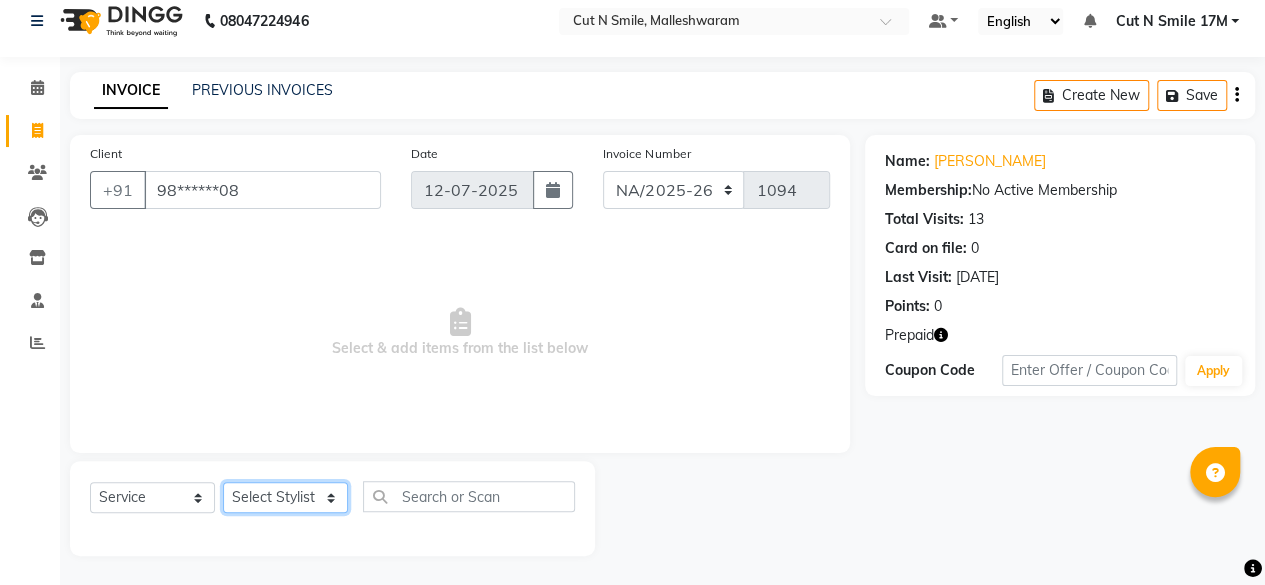 select on "84825" 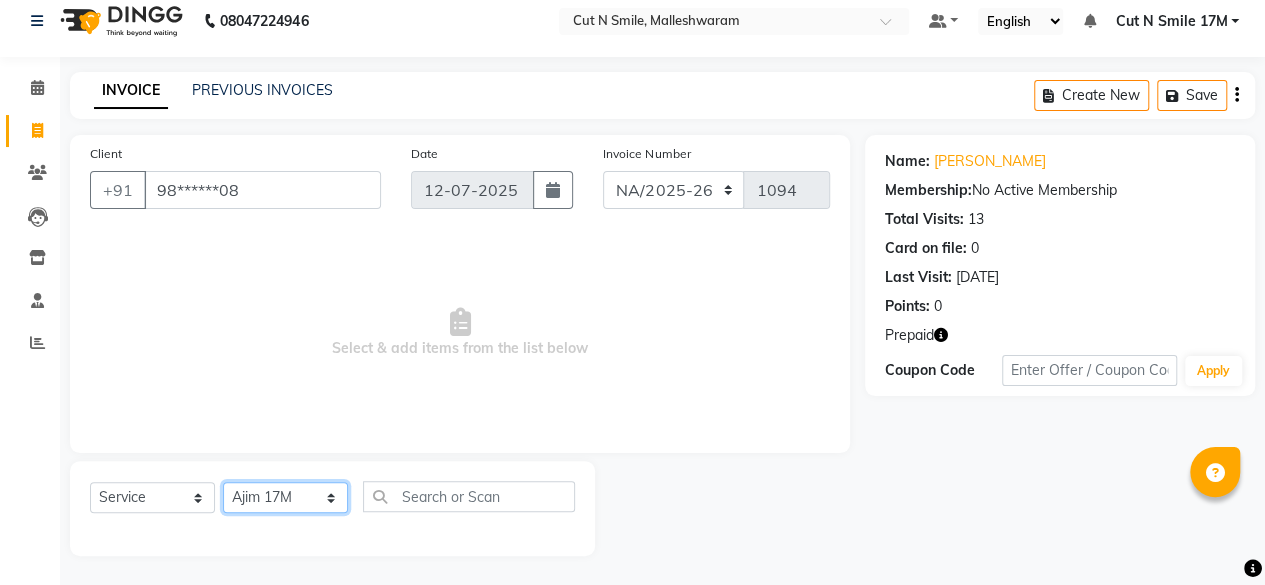 click on "Select Stylist [PERSON_NAME] 17M [PERSON_NAME] 9M Ajim 17M  [PERSON_NAME] 17M [PERSON_NAME] [PERSON_NAME] [PERSON_NAME] 17M Armaan 17M Armaan 17O Arshad 17O Asahika ML Babbu ML  Cena 17M [PERSON_NAME] 9M CNS 17 Malleshwaram CNS 9 Malleshwaram CNS [PERSON_NAME] Layout Cut N Smile 17O [PERSON_NAME] 9M [PERSON_NAME] 17M  [PERSON_NAME] 9M [PERSON_NAME] Ganesh 9M Ganga 9M Govind ML [PERSON_NAME] 17M [PERSON_NAME] 17O [PERSON_NAME] 17M Meena ML Mercy [PERSON_NAME] 17M [PERSON_NAME] 17M [PERSON_NAME] [PERSON_NAME] 9M [PERSON_NAME] 9M [PERSON_NAME] 17M [PERSON_NAME] 17M  [PERSON_NAME] 9M [PERSON_NAME] 9M [PERSON_NAME] 17M [PERSON_NAME] 9M Rajan [PERSON_NAME] 9M [PERSON_NAME] 9M [PERSON_NAME] 17M [PERSON_NAME] 17O [PERSON_NAME] 9M [PERSON_NAME] 17M [PERSON_NAME] 17ML [PERSON_NAME] [PERSON_NAME] 17M [PERSON_NAME] [PERSON_NAME]  [PERSON_NAME] ML [PERSON_NAME] 17M Sopna ML [PERSON_NAME] 17M Tanjua 9M [PERSON_NAME] 17M Tofeek 9M Tulsi 17O [PERSON_NAME] 17M Vishal 17M [PERSON_NAME] 17O  [PERSON_NAME]" 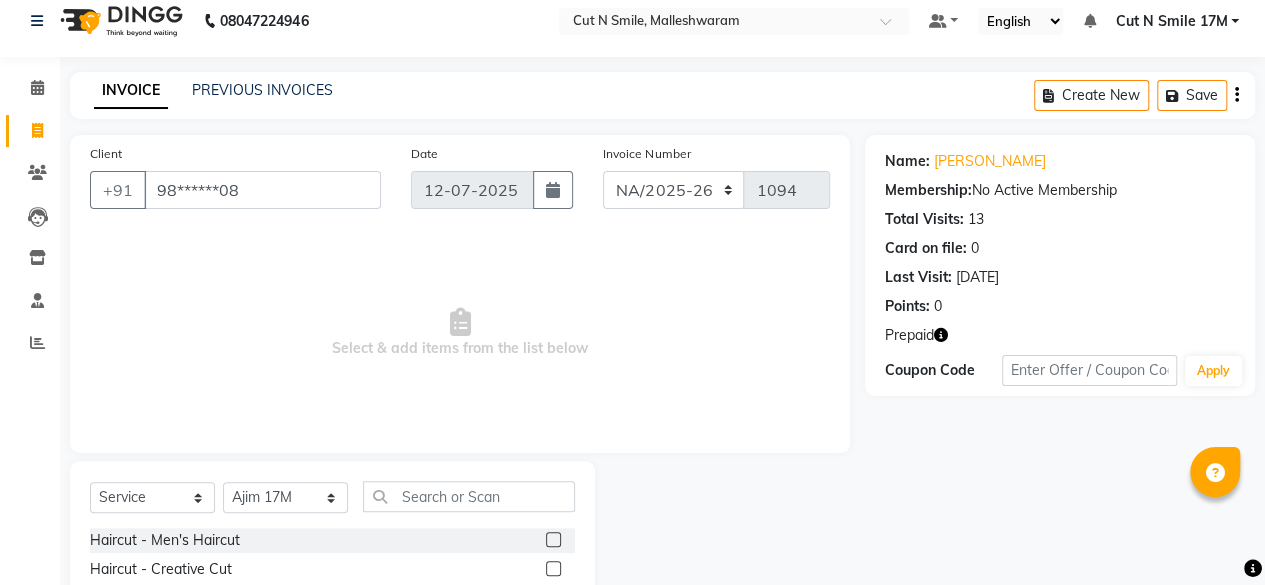 click 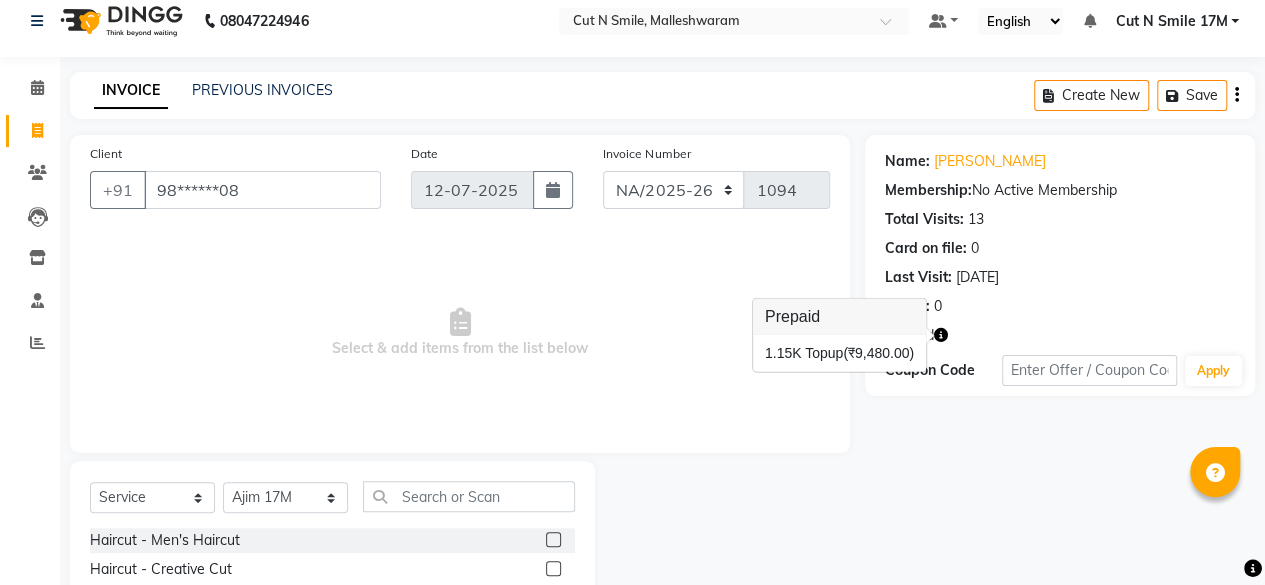 click 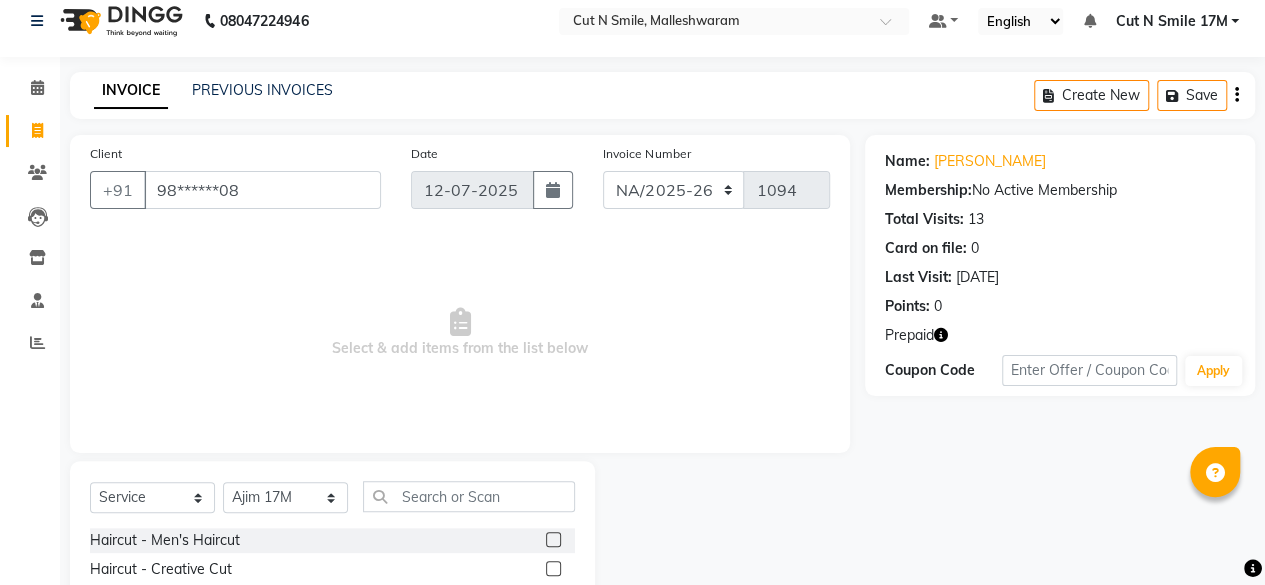 click 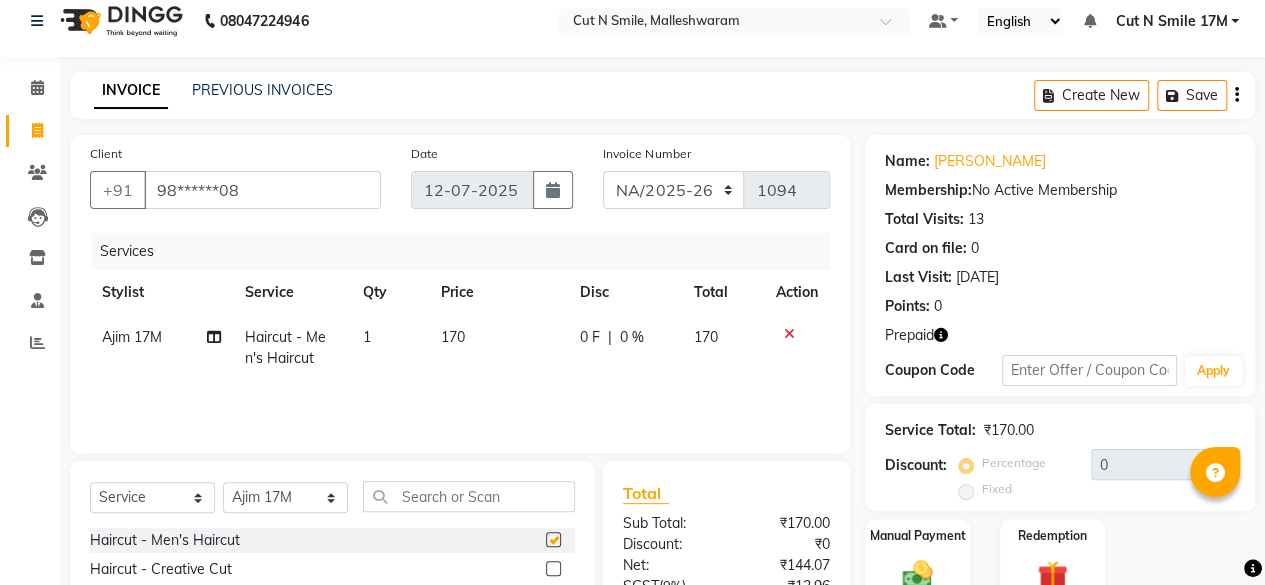 checkbox on "false" 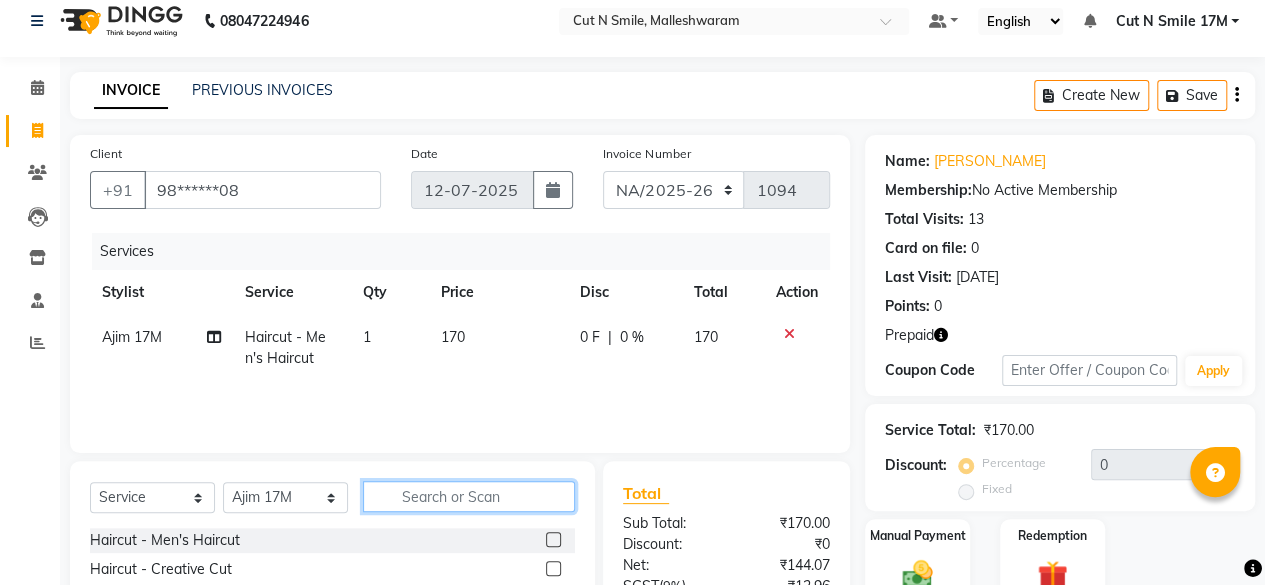 click 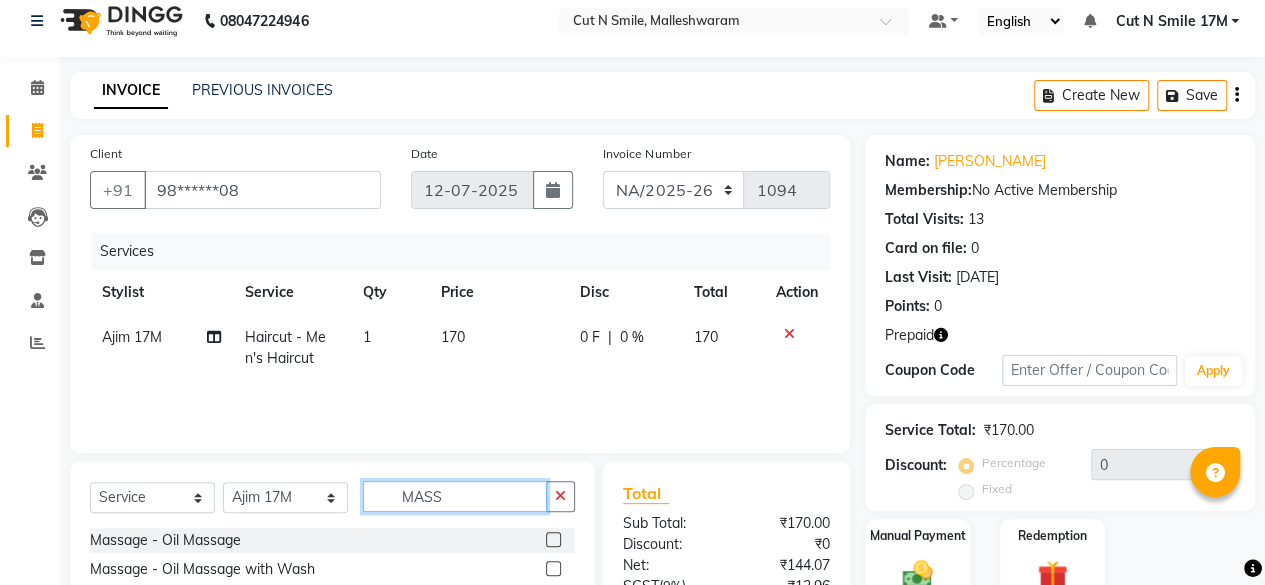 type on "MASS" 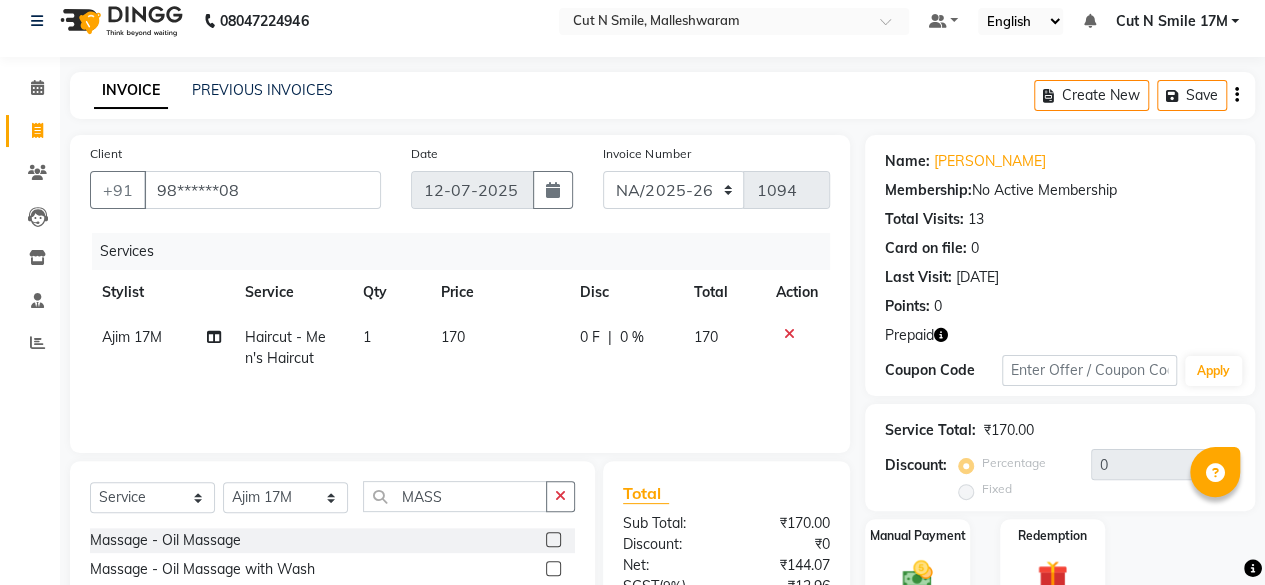 click 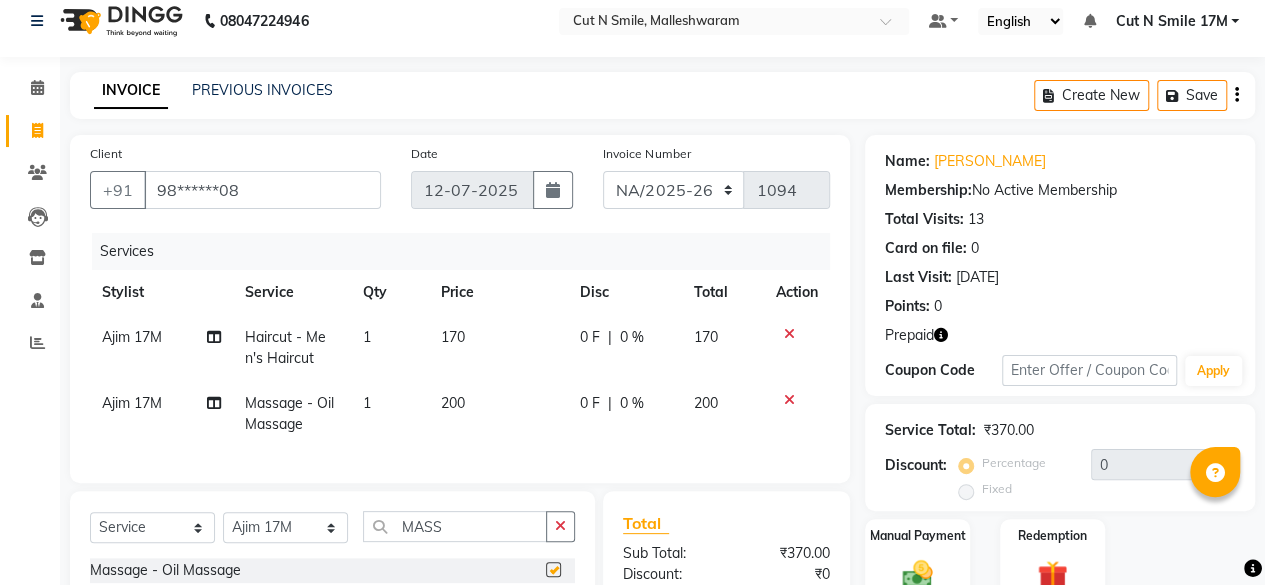 checkbox on "false" 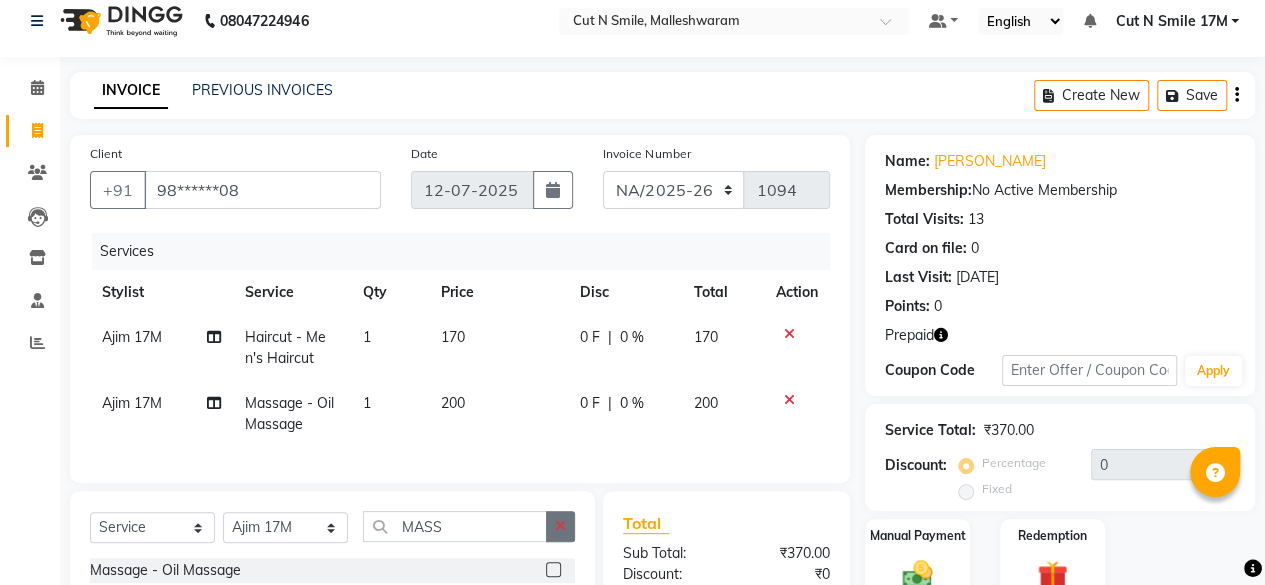 click 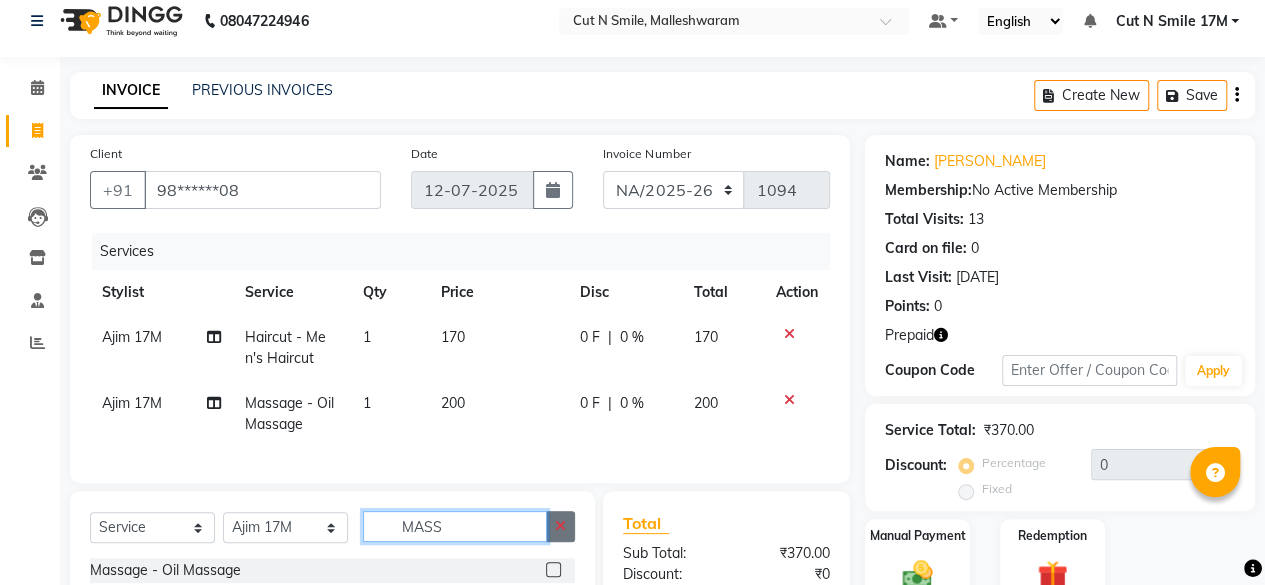 type 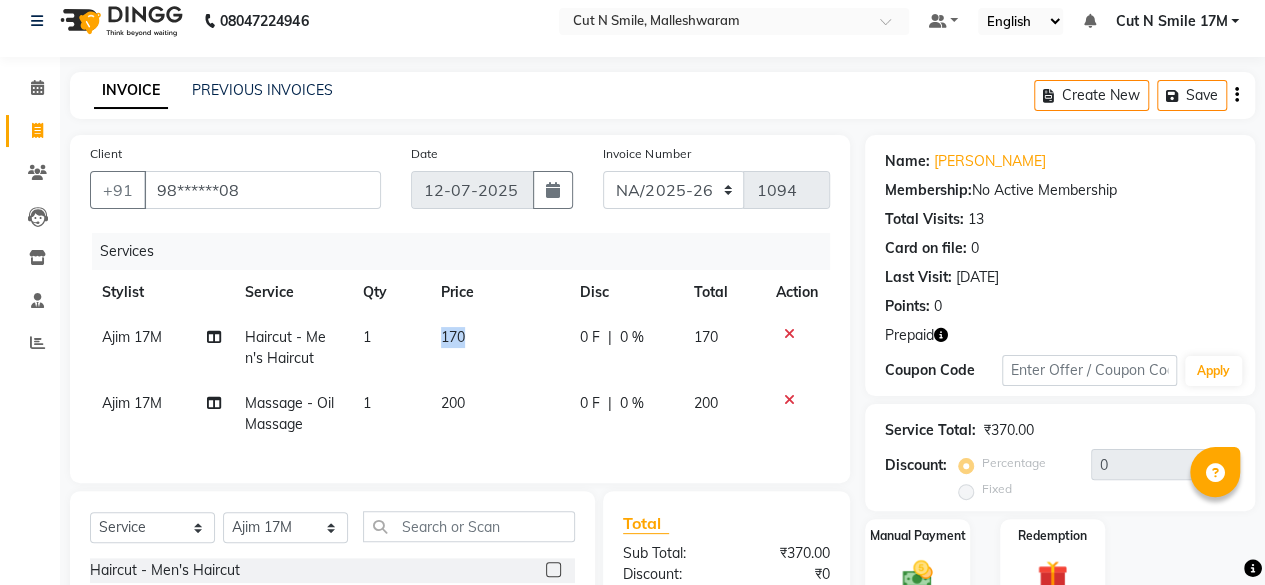 drag, startPoint x: 471, startPoint y: 332, endPoint x: 425, endPoint y: 334, distance: 46.043457 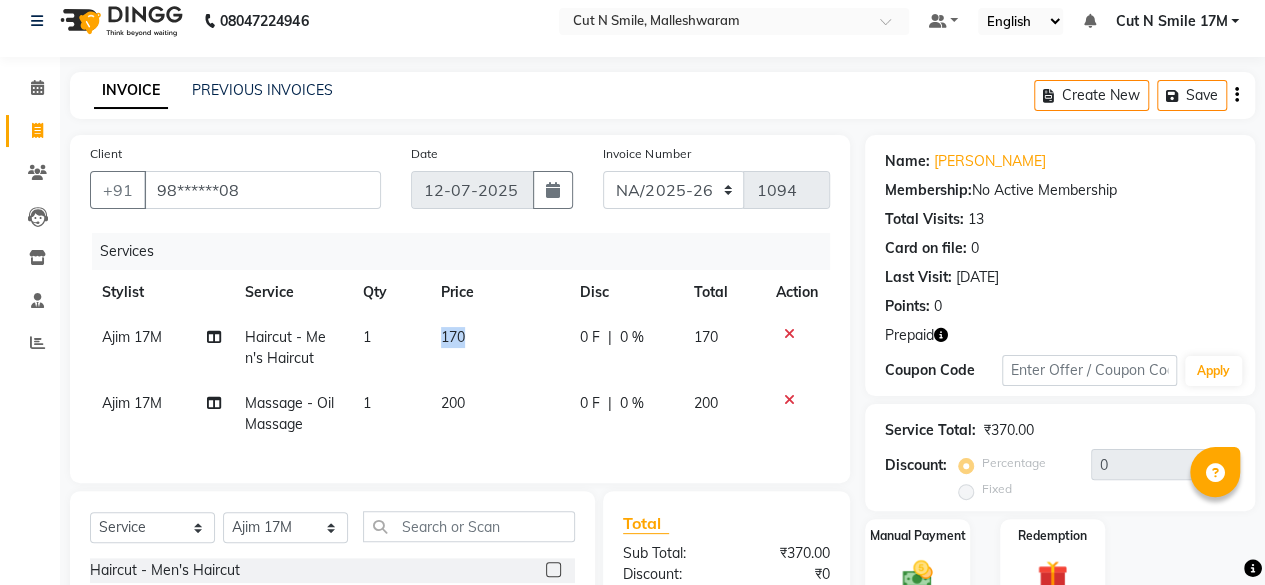 click on "Ajim 17M  Haircut  - Men's Haircut 1 170 0 F | 0 % 170" 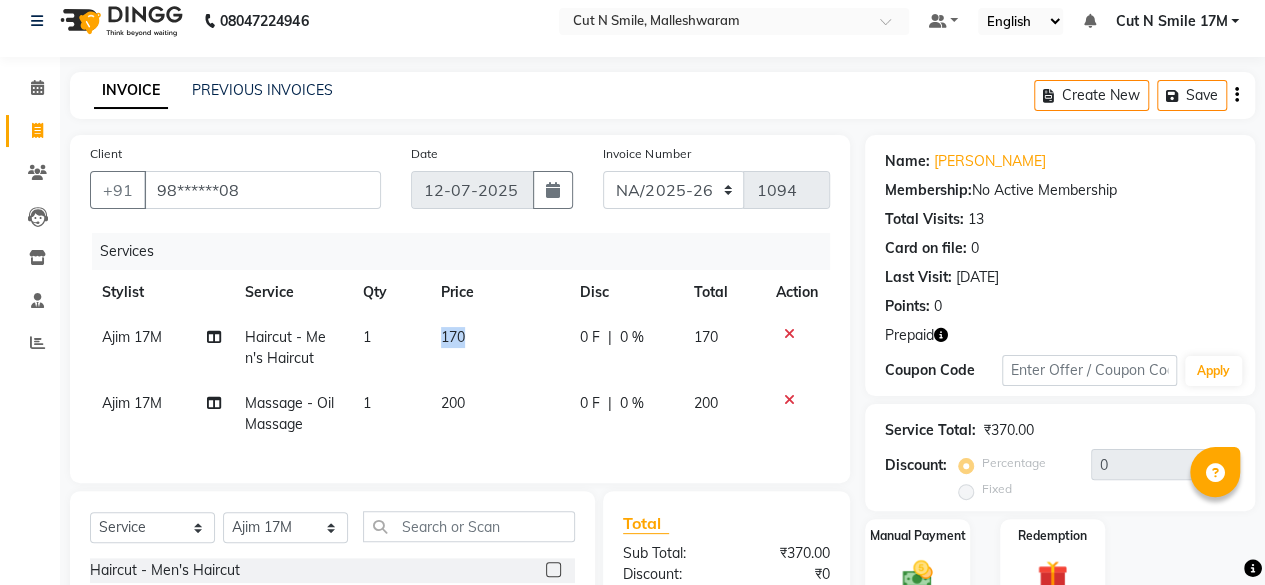 click on "170" 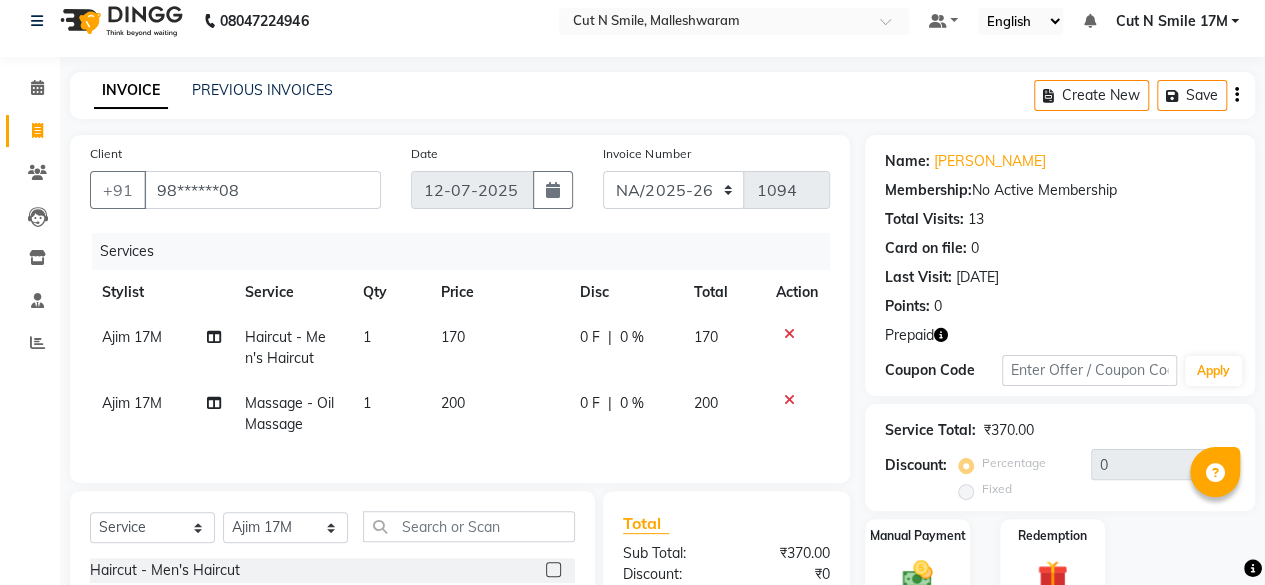 select on "84825" 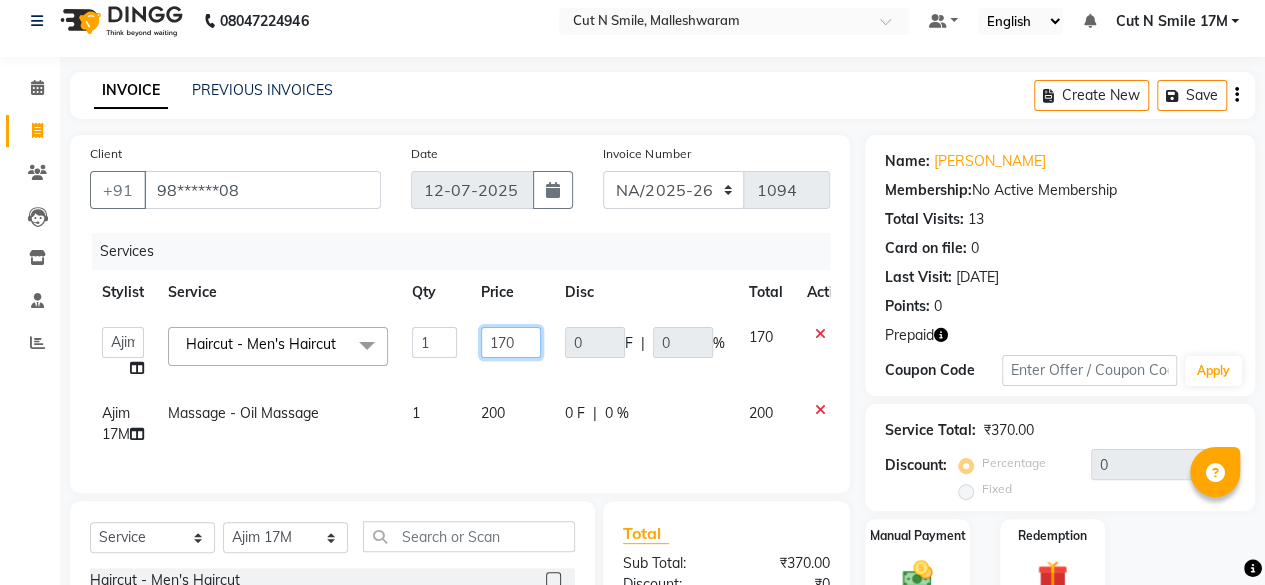 click on "170" 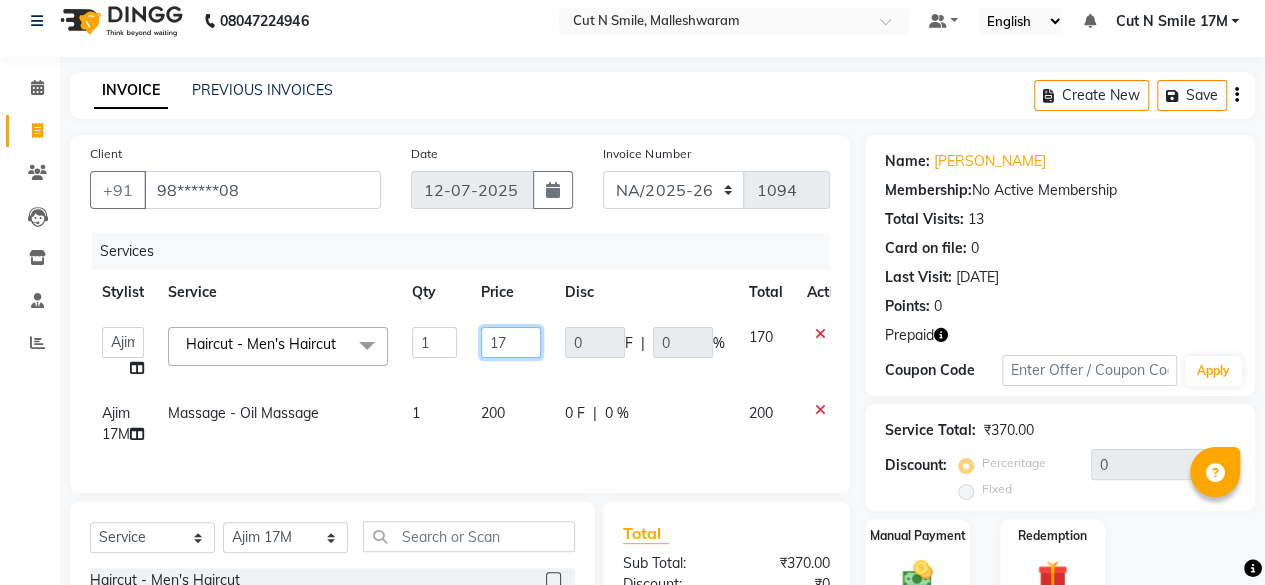 type on "1" 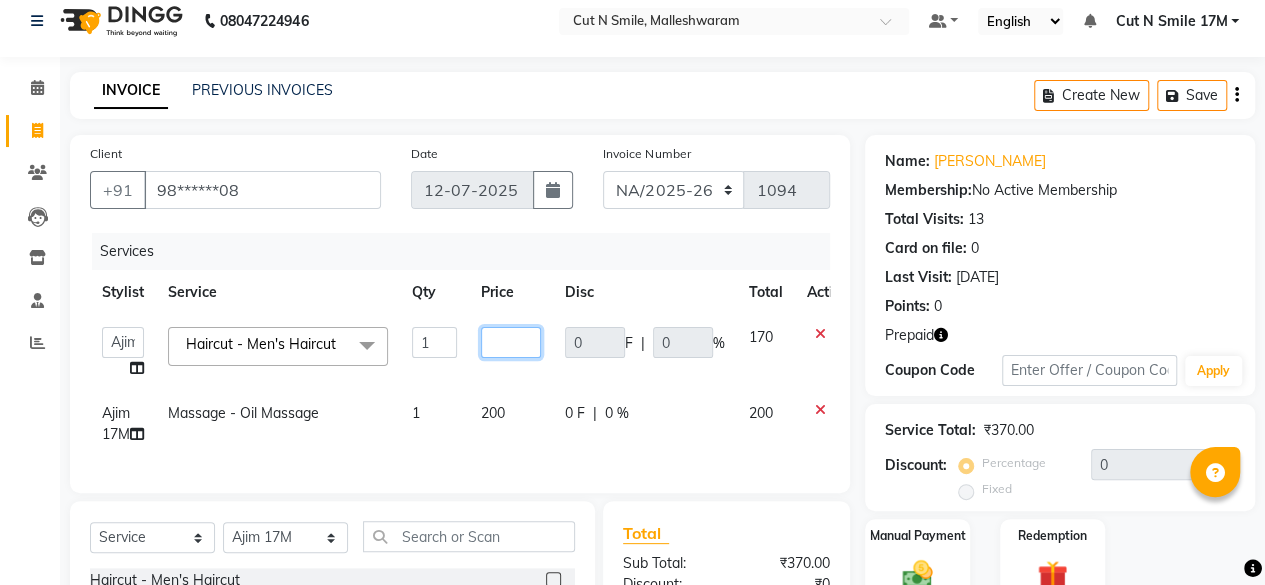 type on "3" 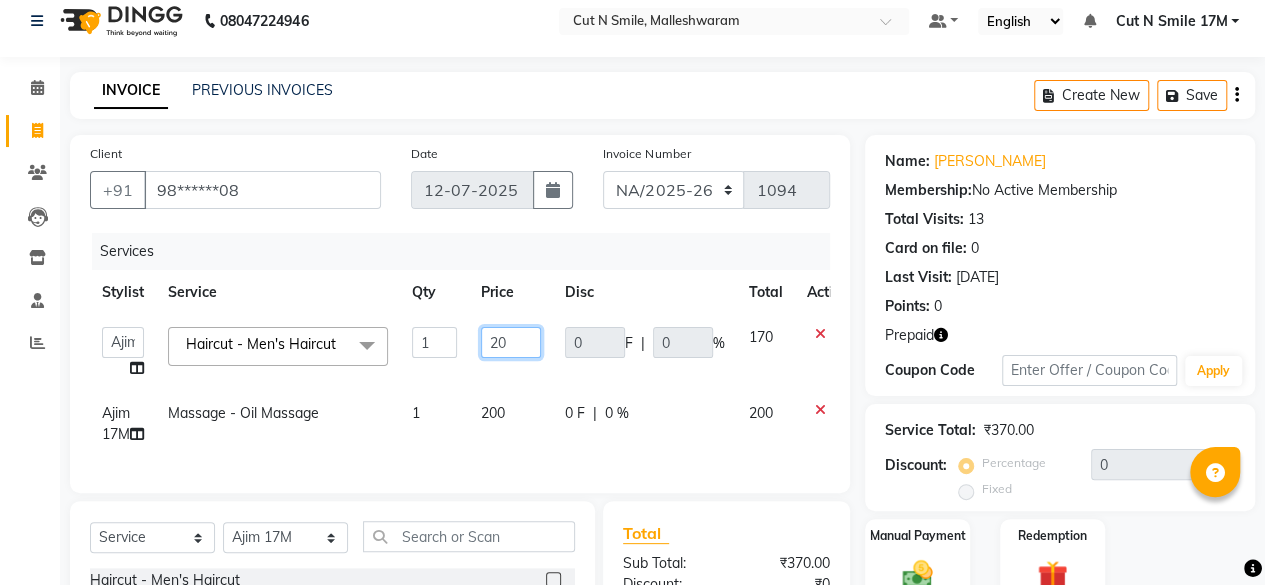 type on "200" 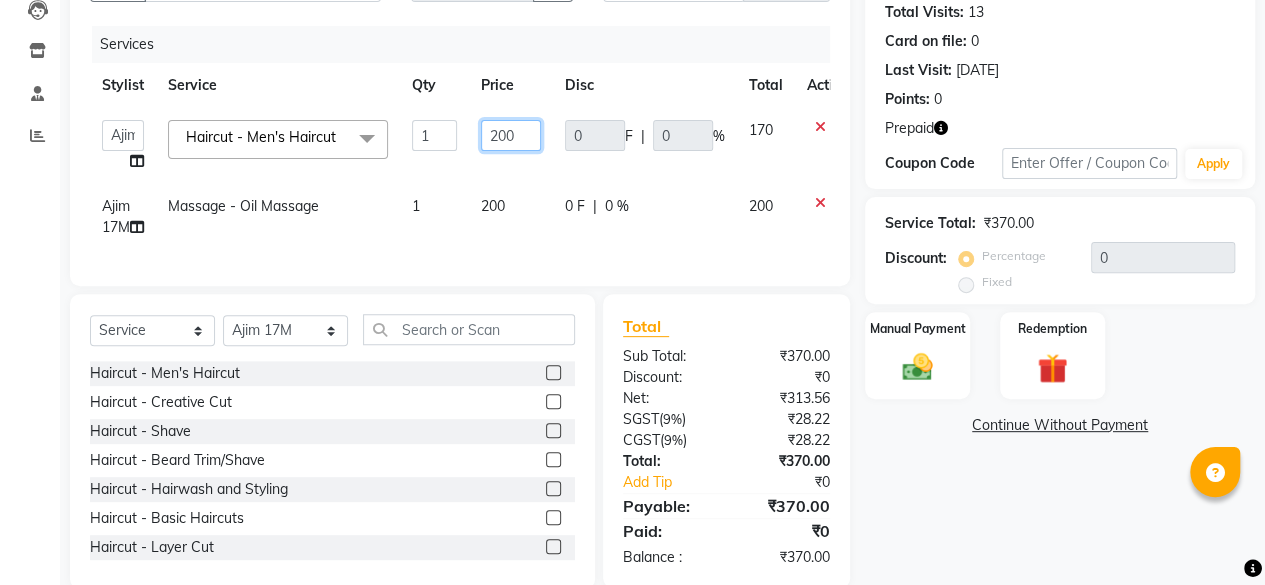 scroll, scrollTop: 291, scrollLeft: 0, axis: vertical 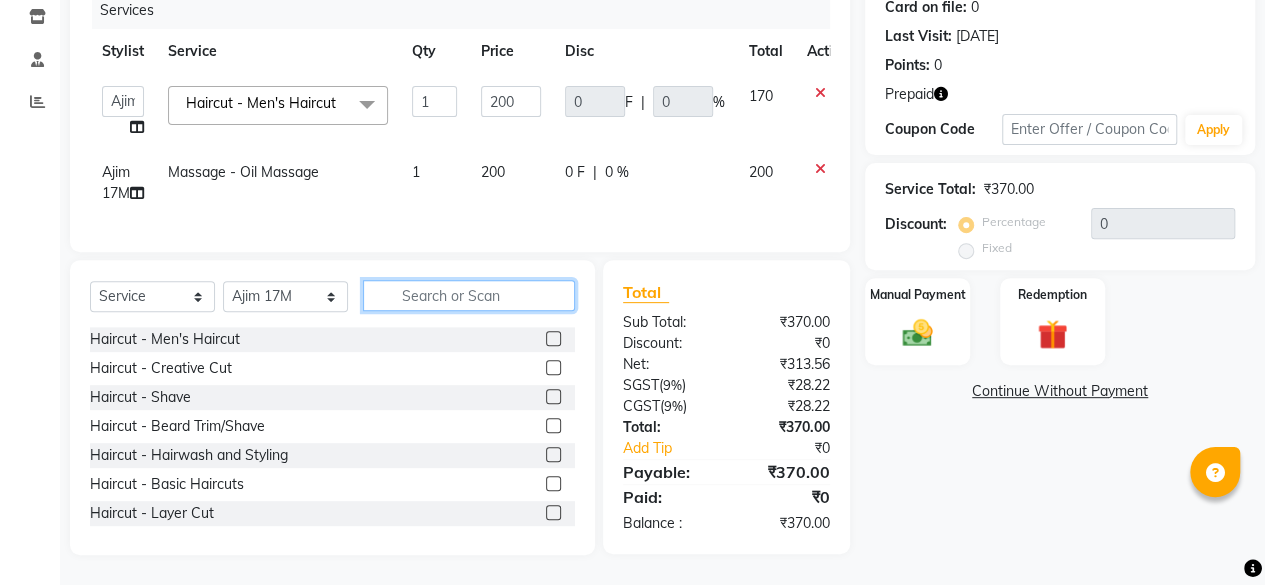 click 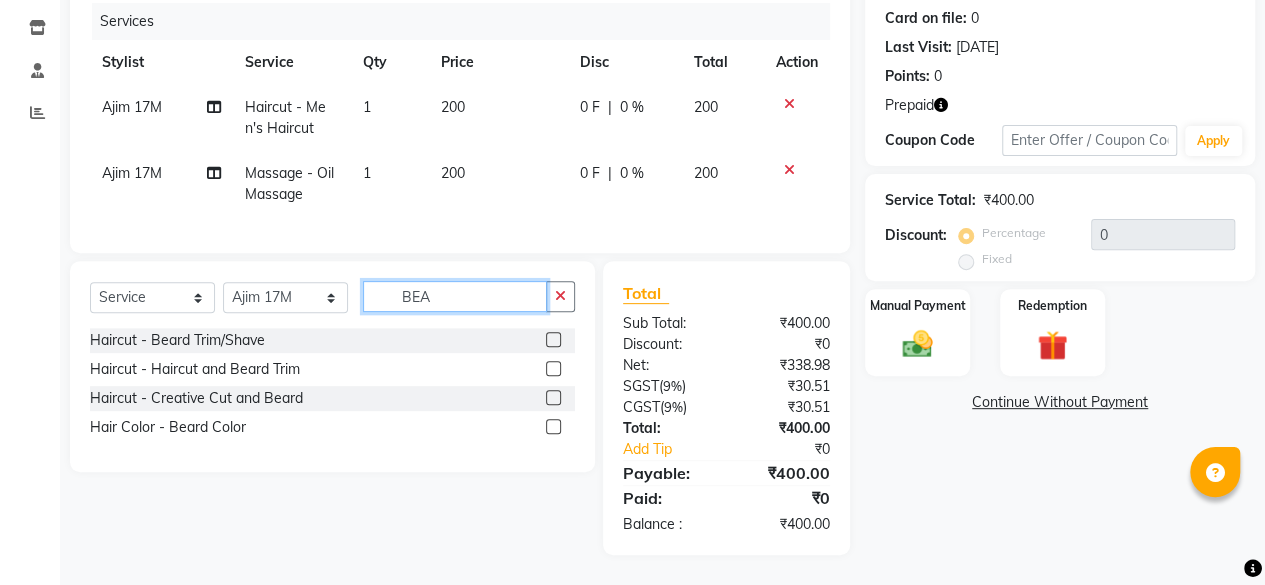 scroll, scrollTop: 258, scrollLeft: 0, axis: vertical 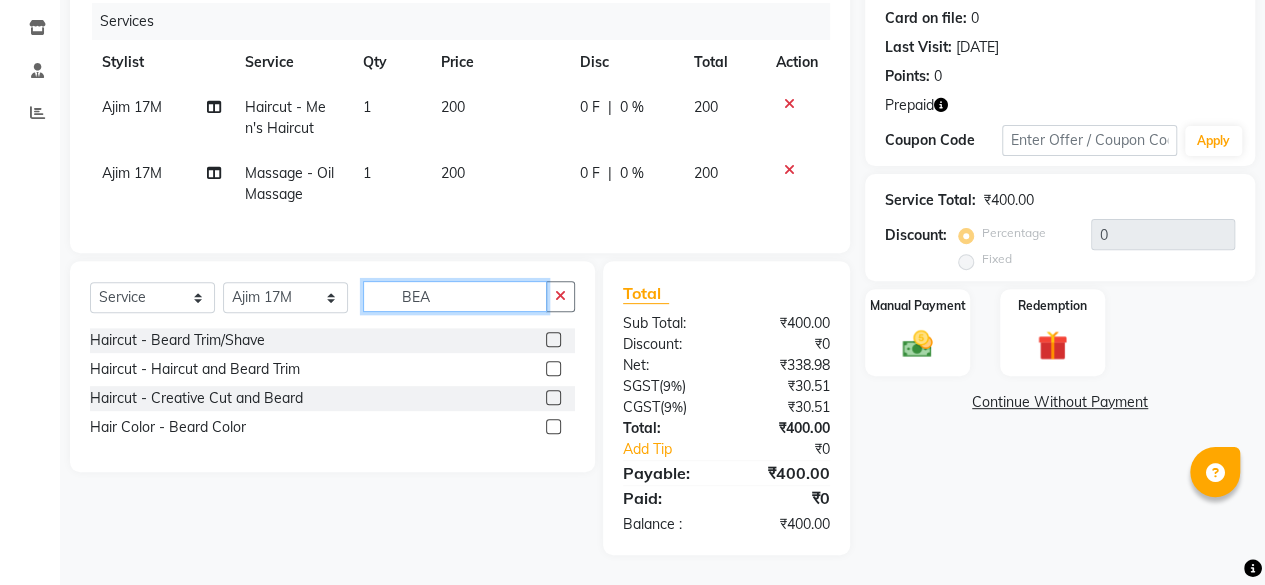 type on "BEA" 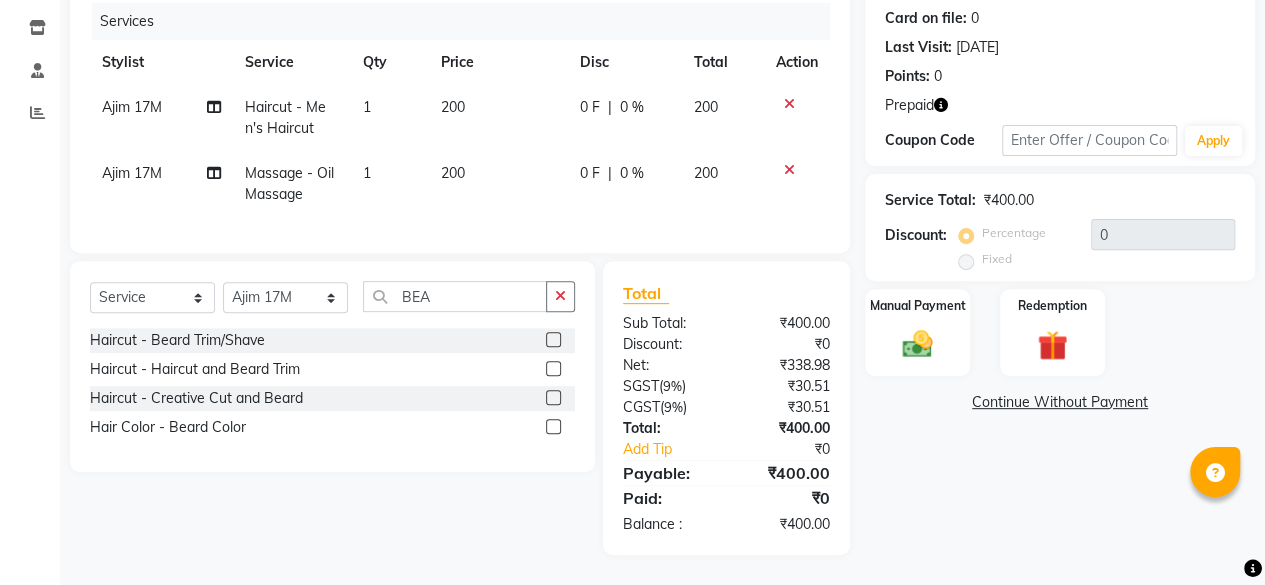 click on "200" 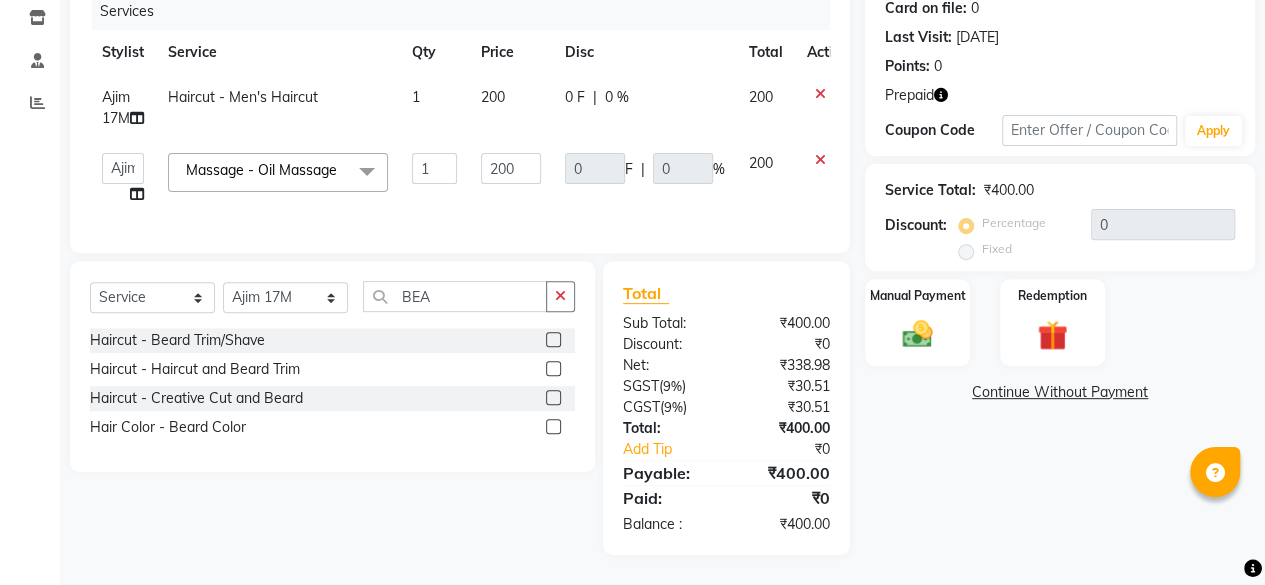 click on "200" 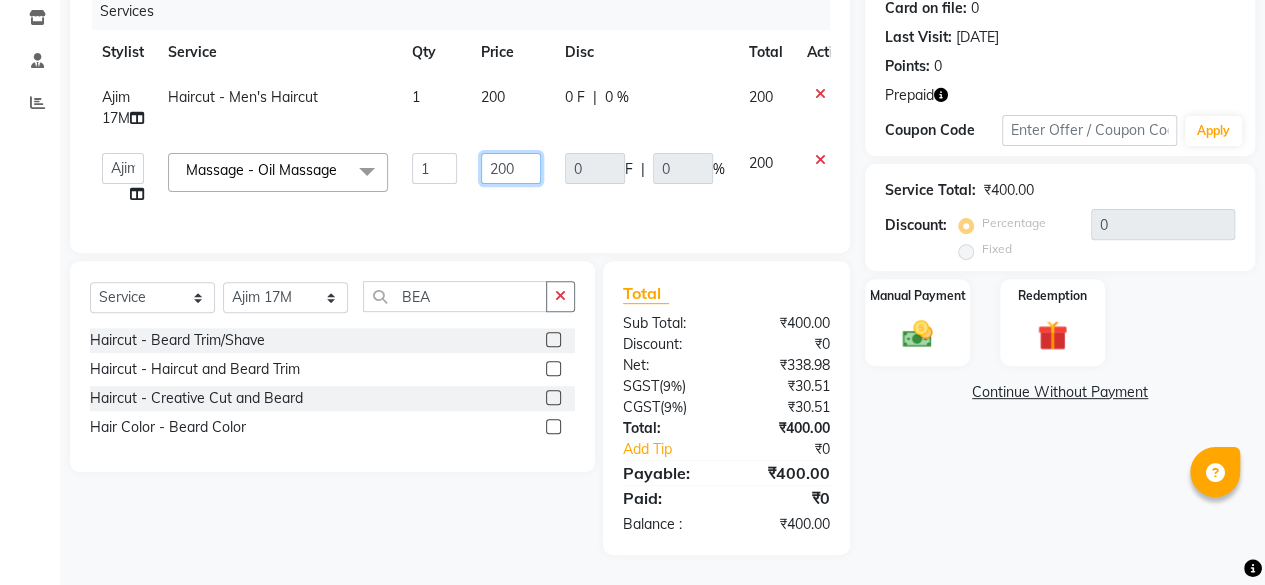 click on "200" 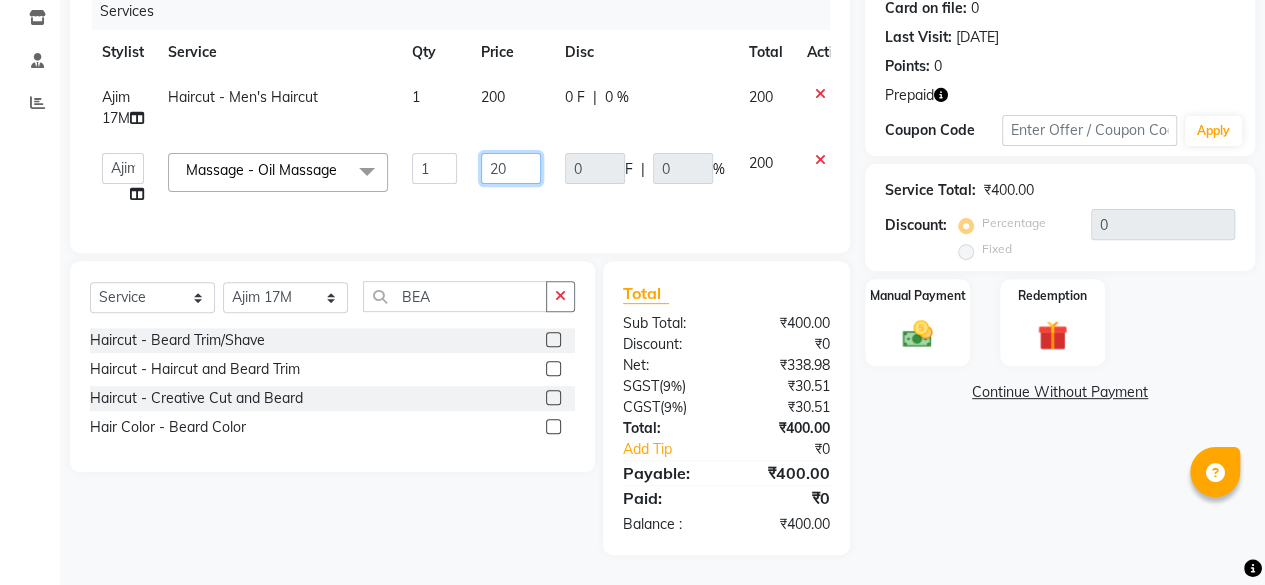 type on "2" 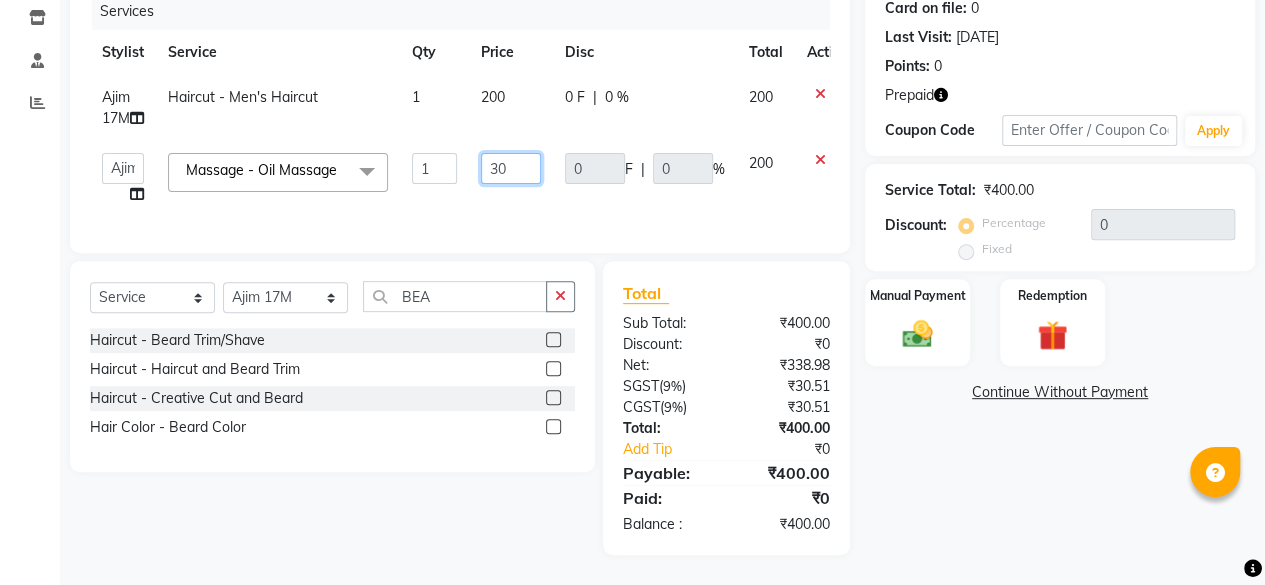 type on "300" 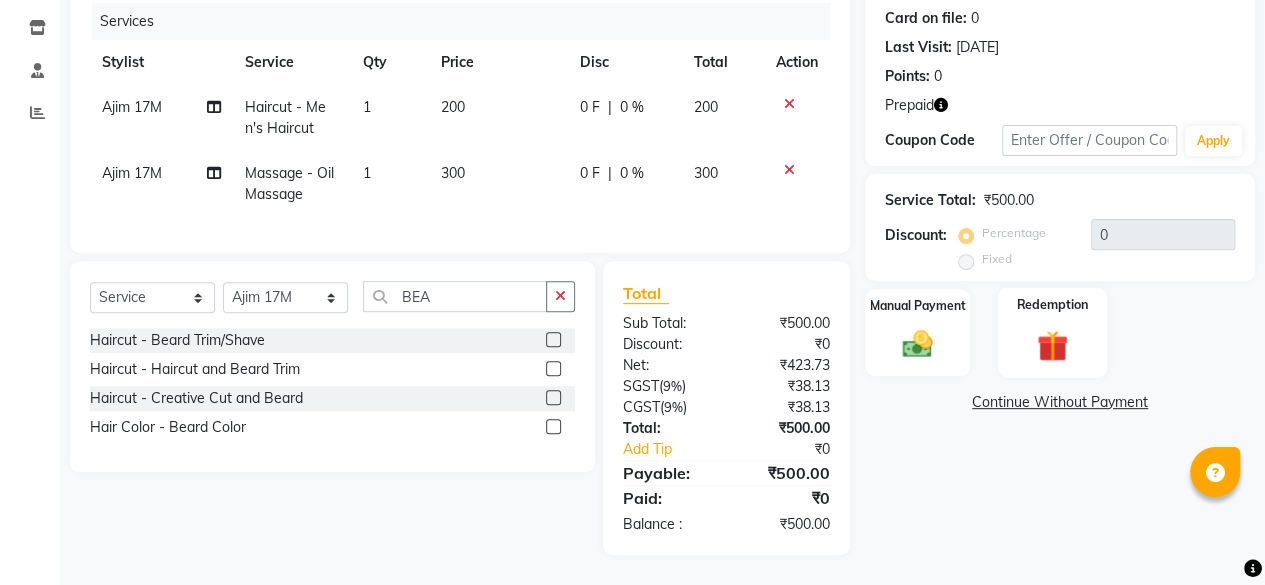 click 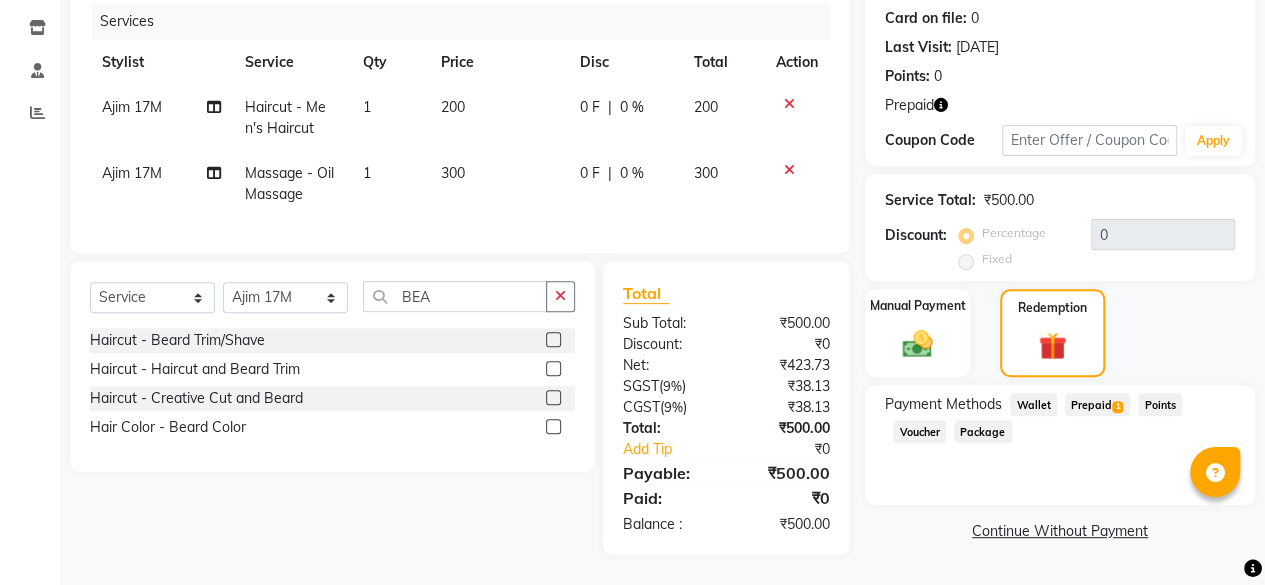 click on "Prepaid  1" 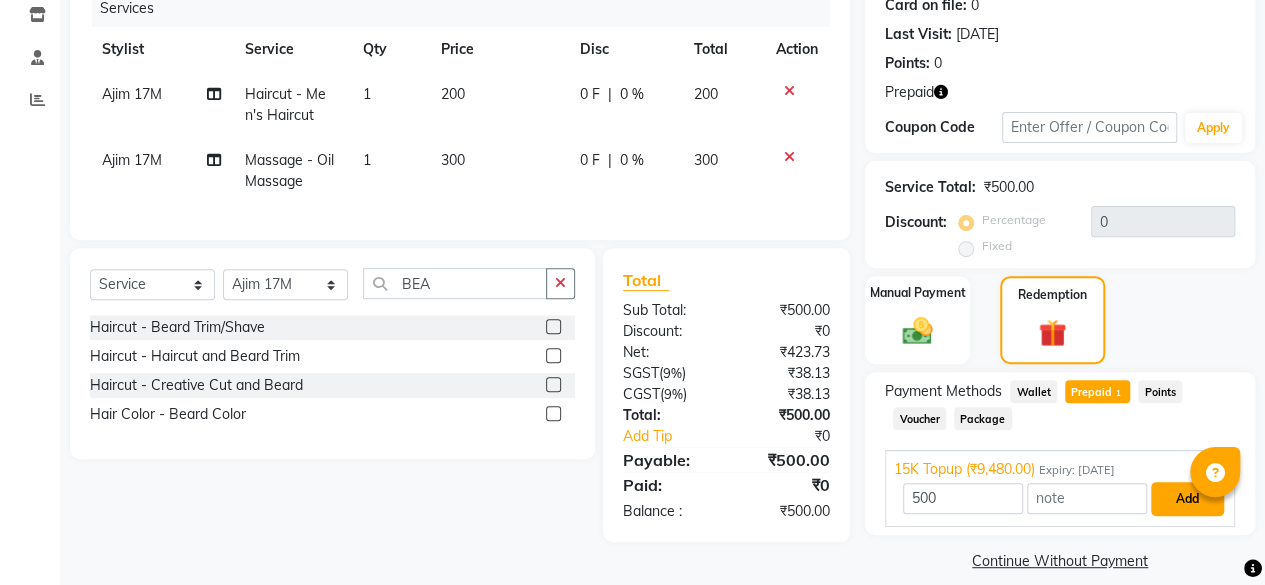 click on "Add" at bounding box center (1187, 499) 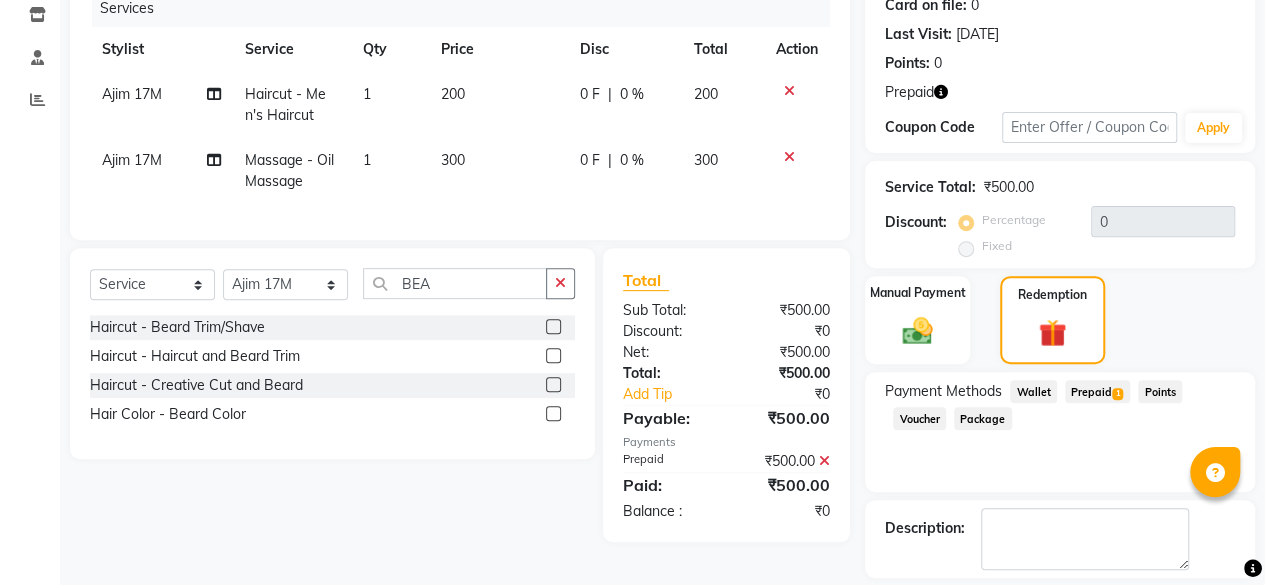 scroll, scrollTop: 347, scrollLeft: 0, axis: vertical 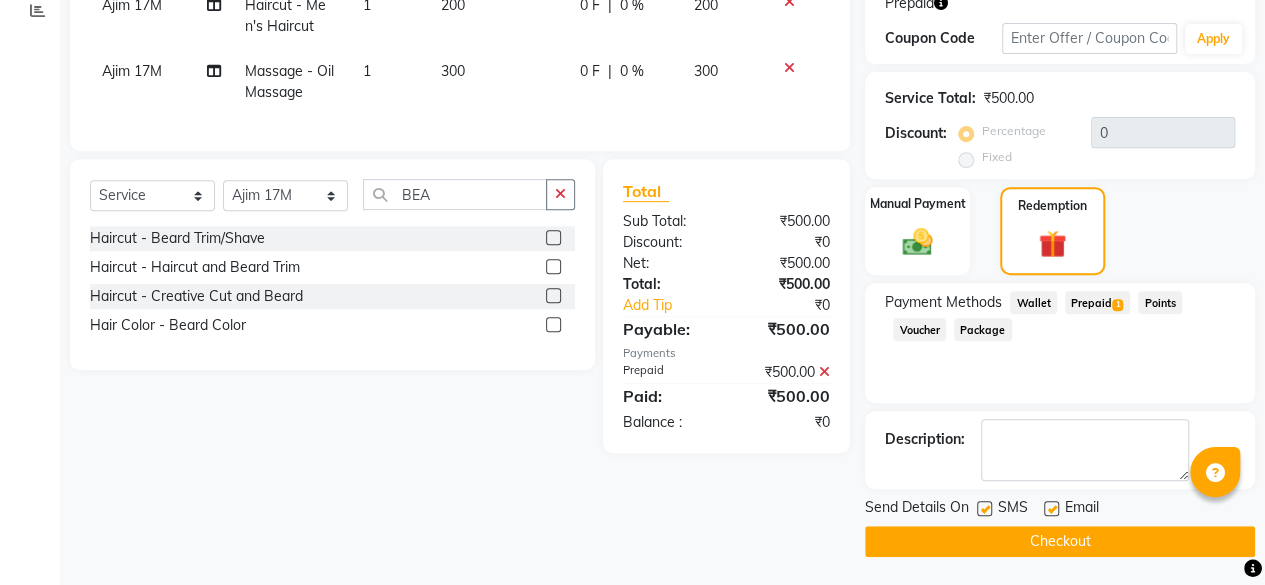 click on "Checkout" 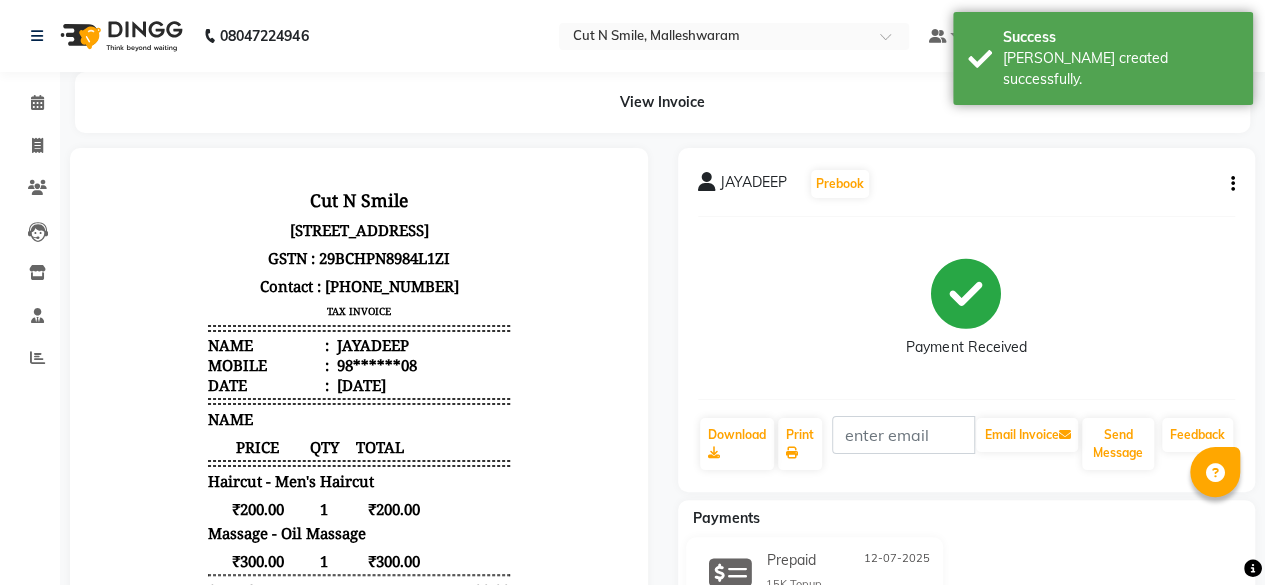 scroll, scrollTop: 0, scrollLeft: 0, axis: both 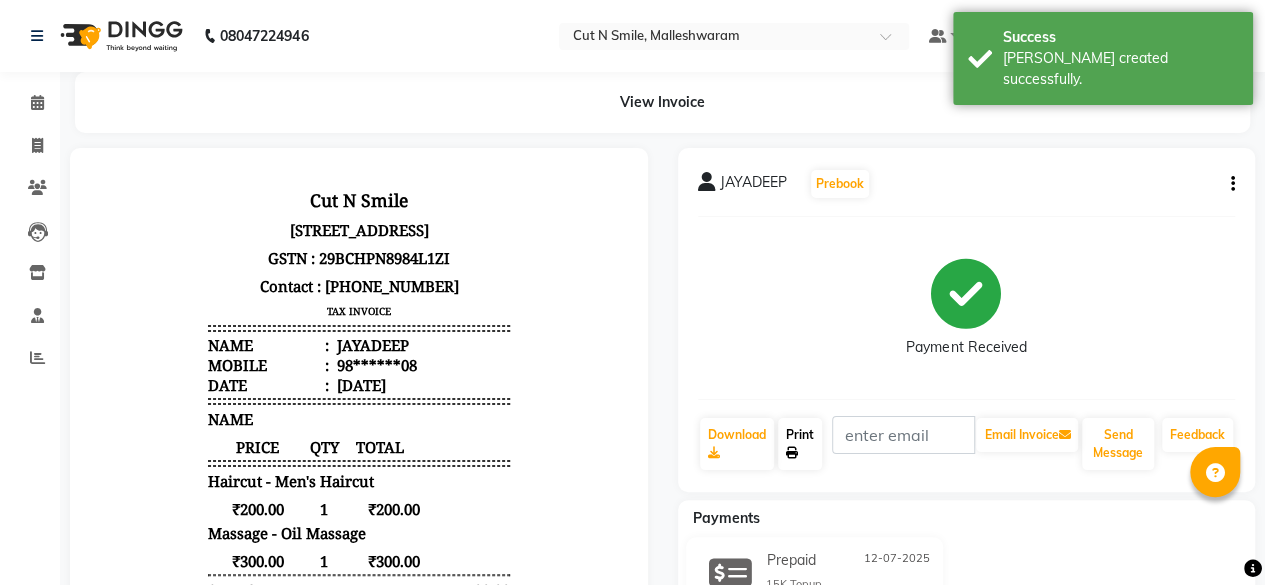 click on "Print" 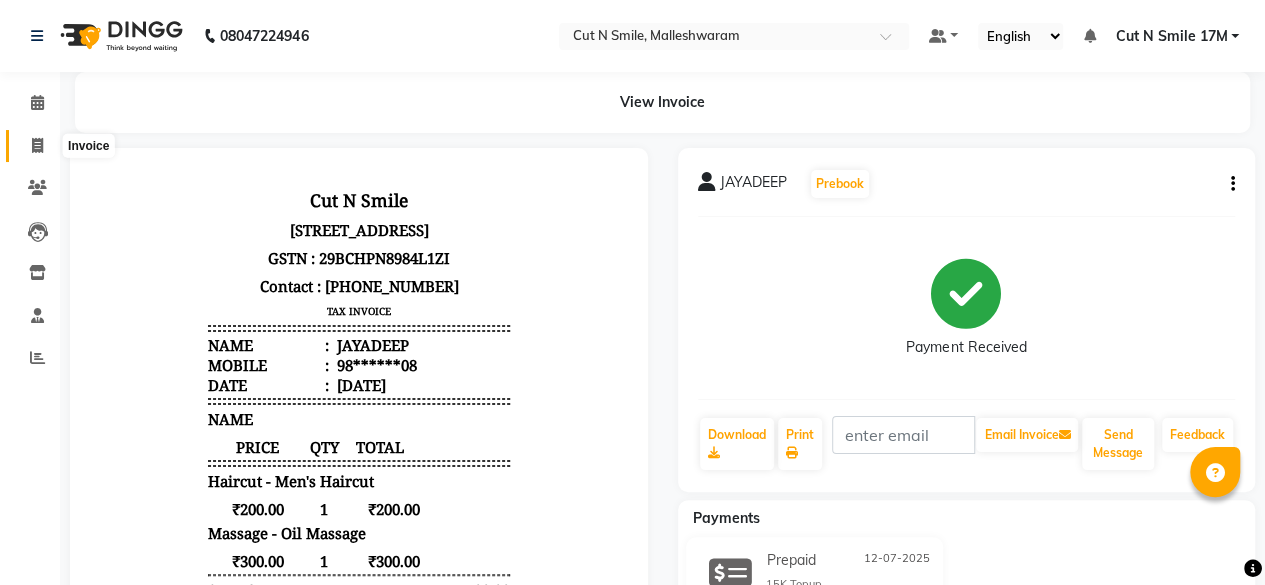 click 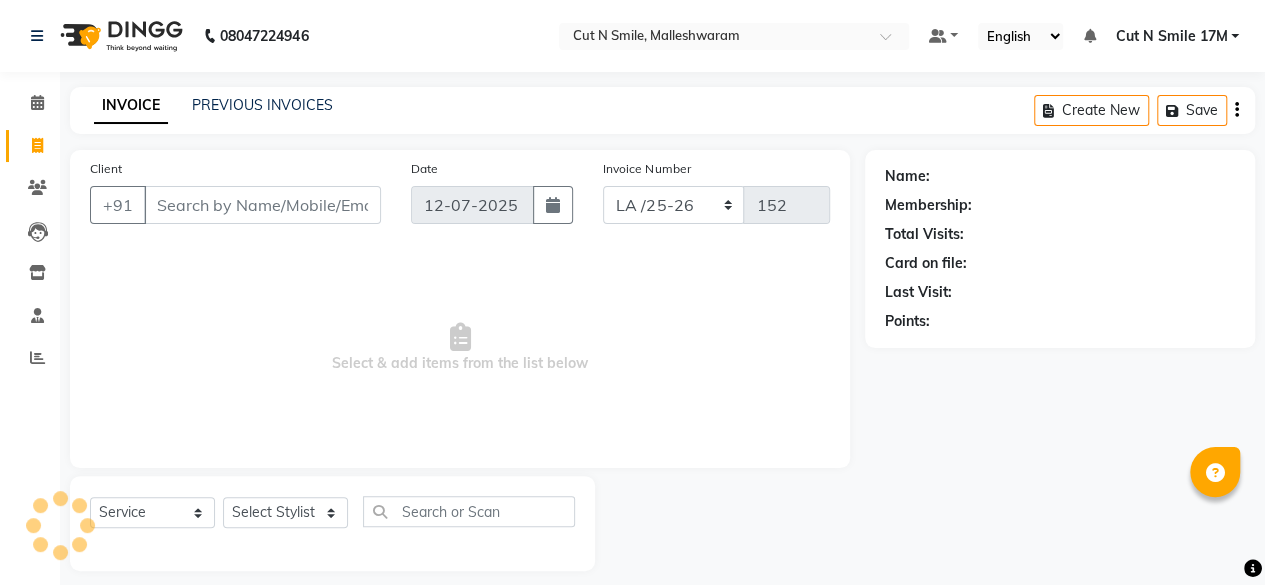 scroll, scrollTop: 15, scrollLeft: 0, axis: vertical 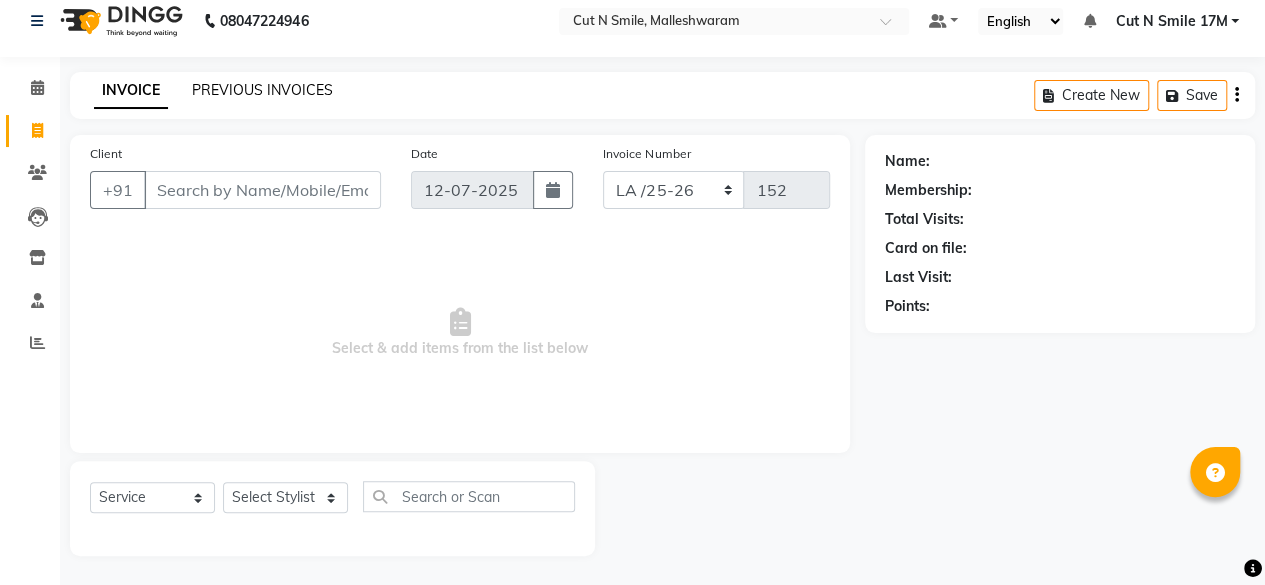 click on "PREVIOUS INVOICES" 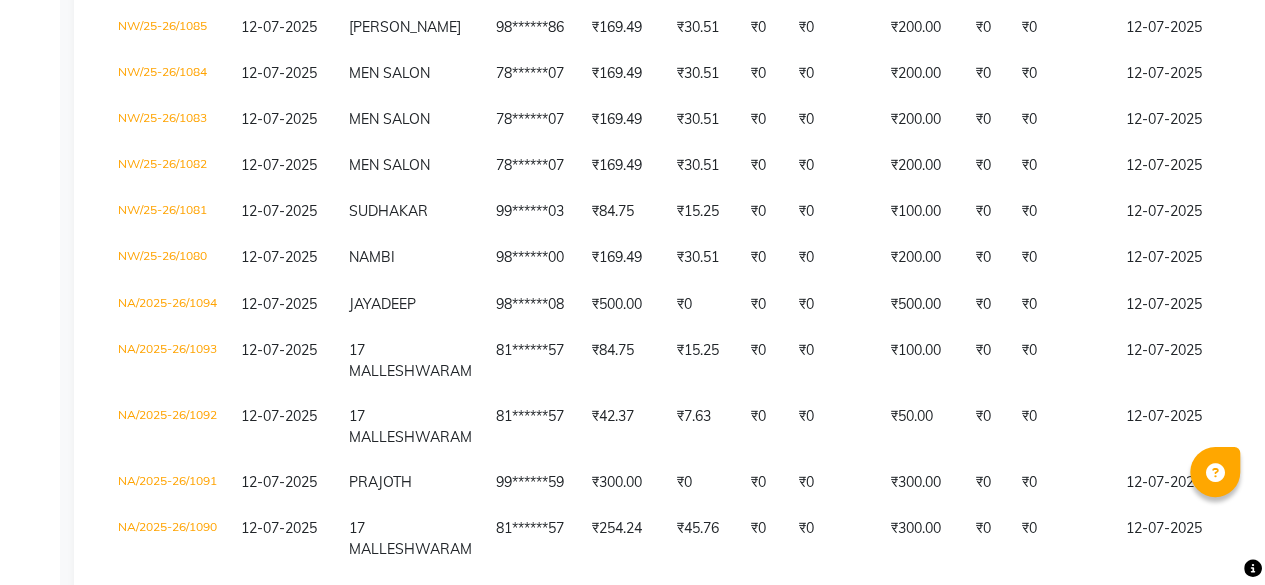 scroll, scrollTop: 1864, scrollLeft: 0, axis: vertical 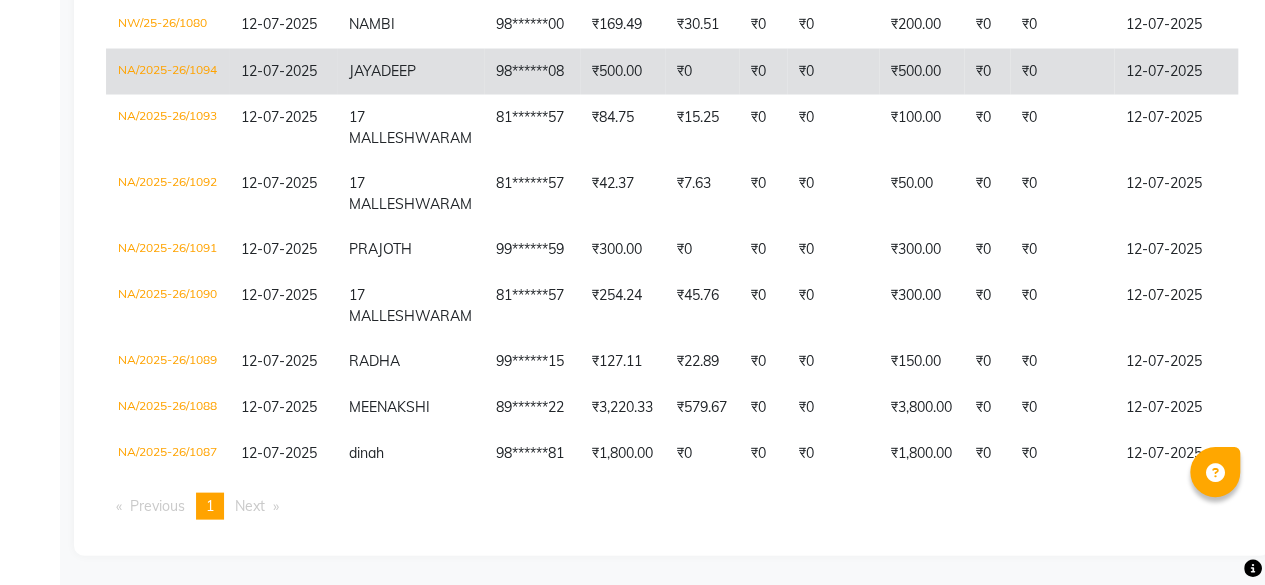 click on "12-07-2025" 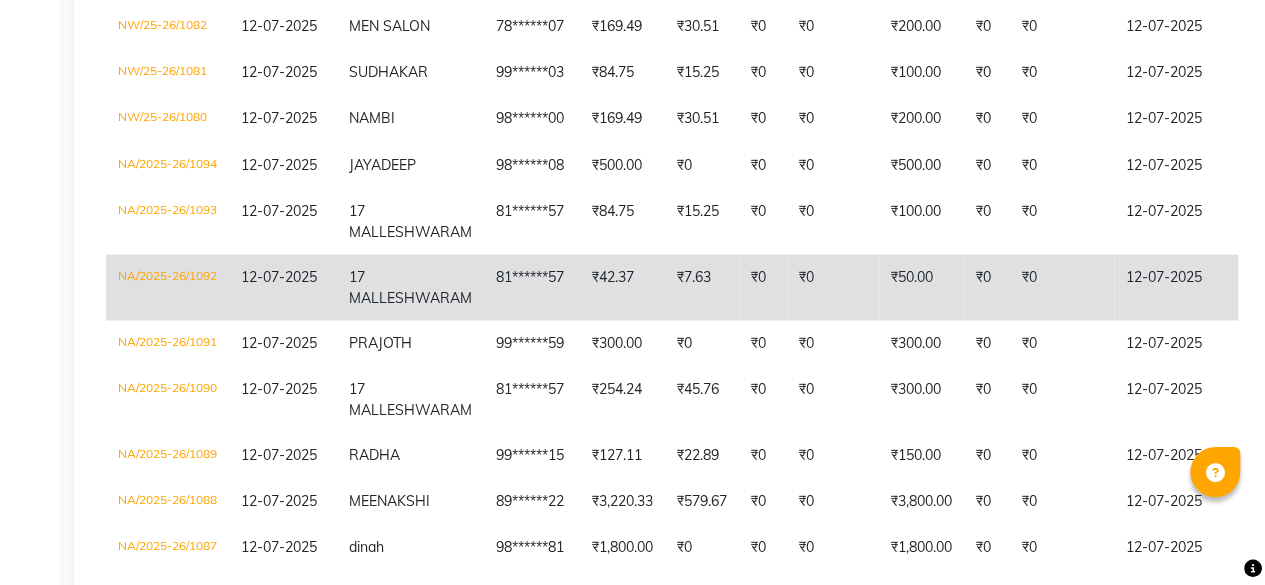 scroll, scrollTop: 1764, scrollLeft: 0, axis: vertical 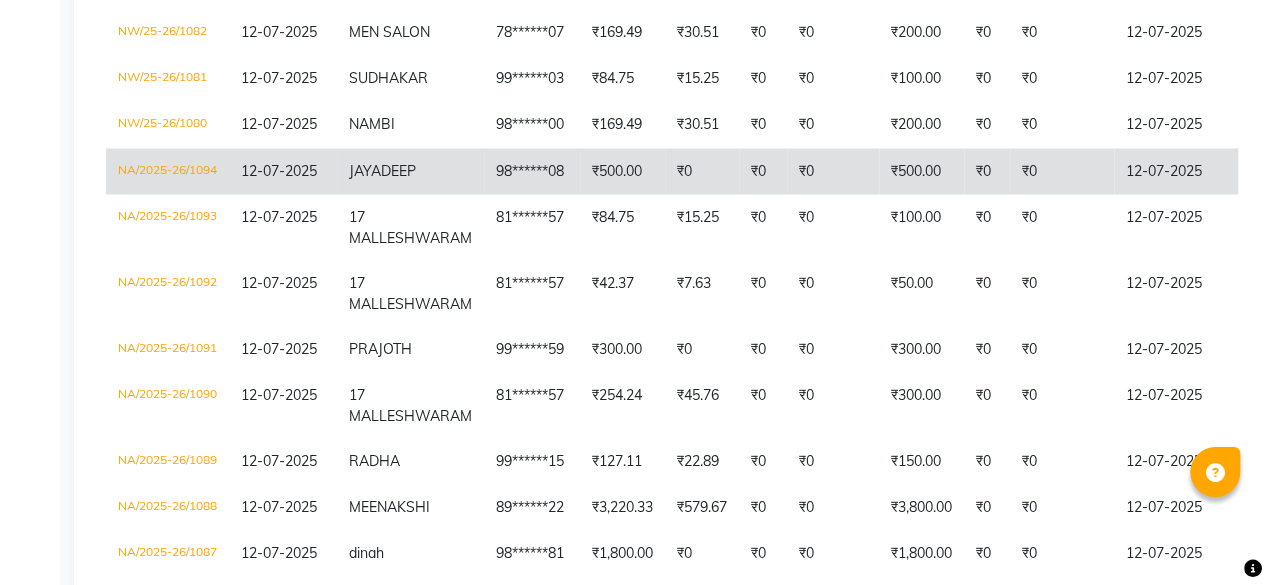 click on "JAYADEEP" 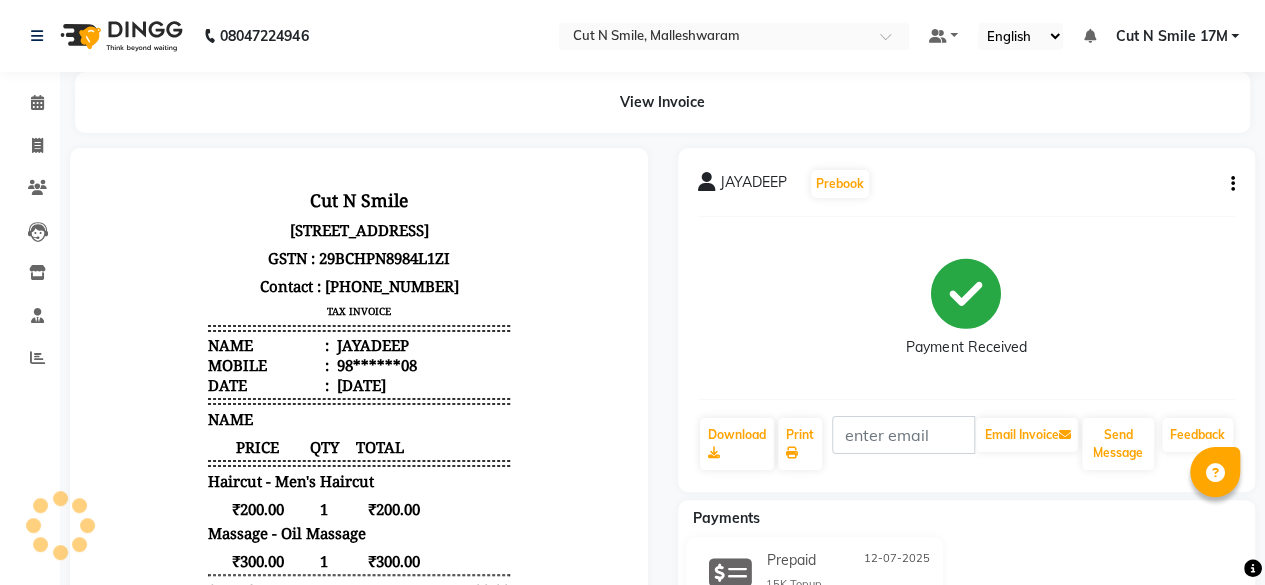 scroll, scrollTop: 0, scrollLeft: 0, axis: both 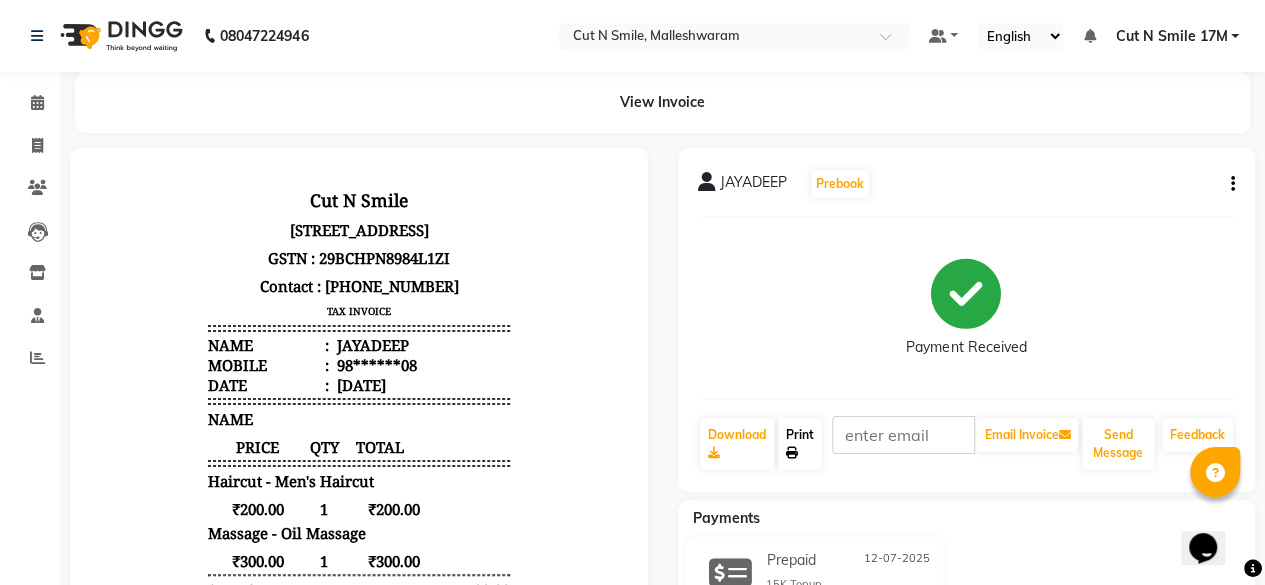 click on "Print" 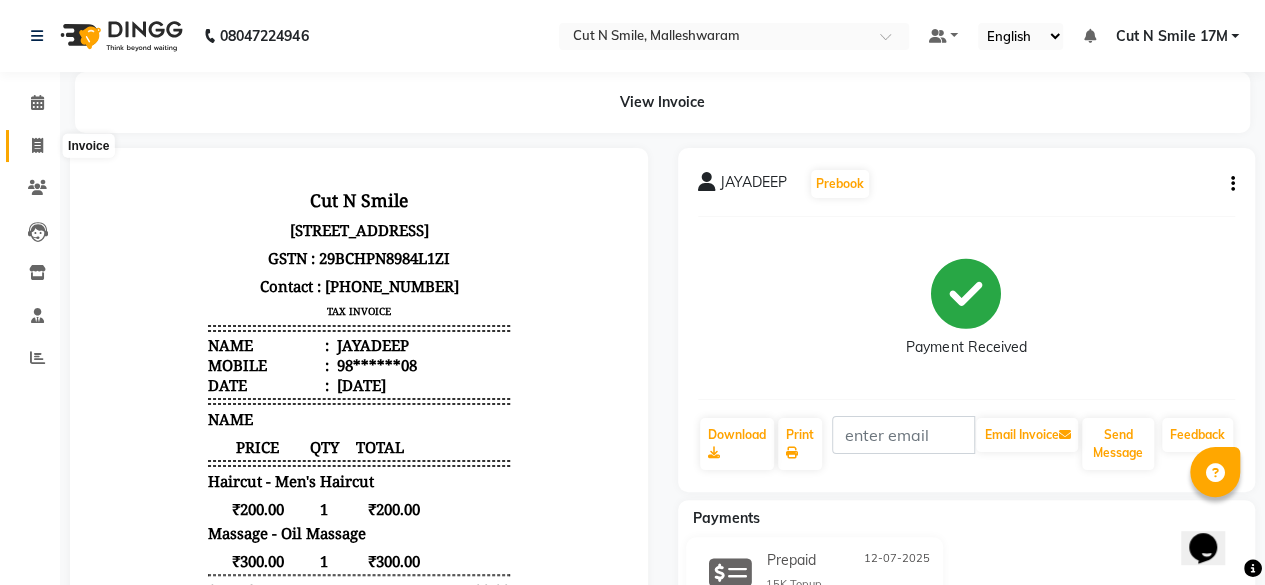click 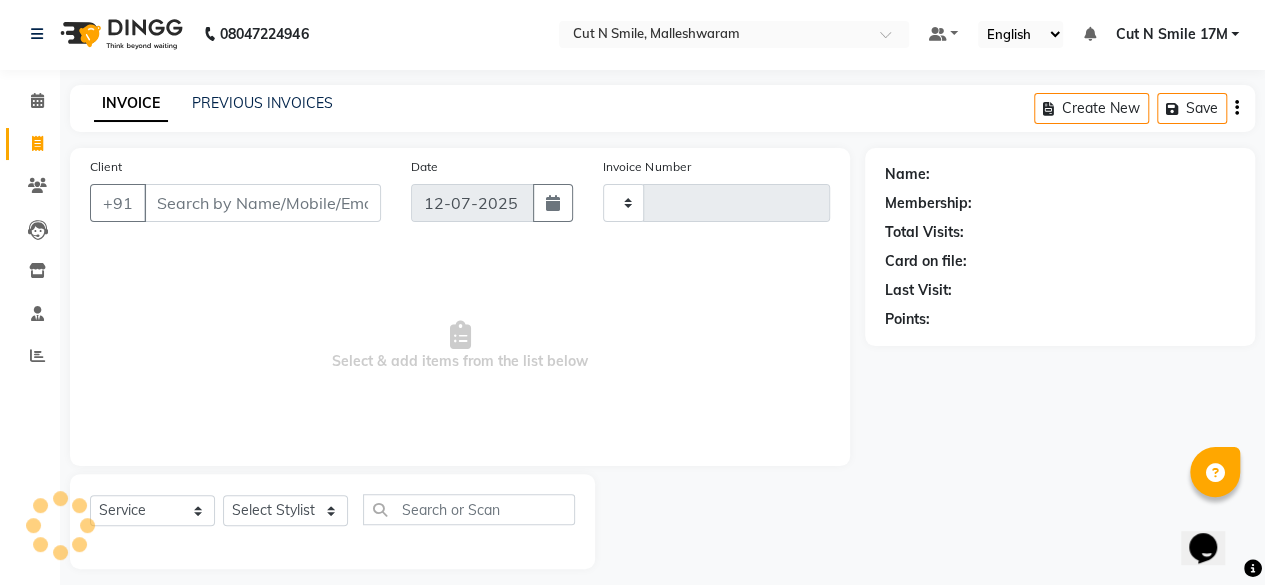 scroll, scrollTop: 15, scrollLeft: 0, axis: vertical 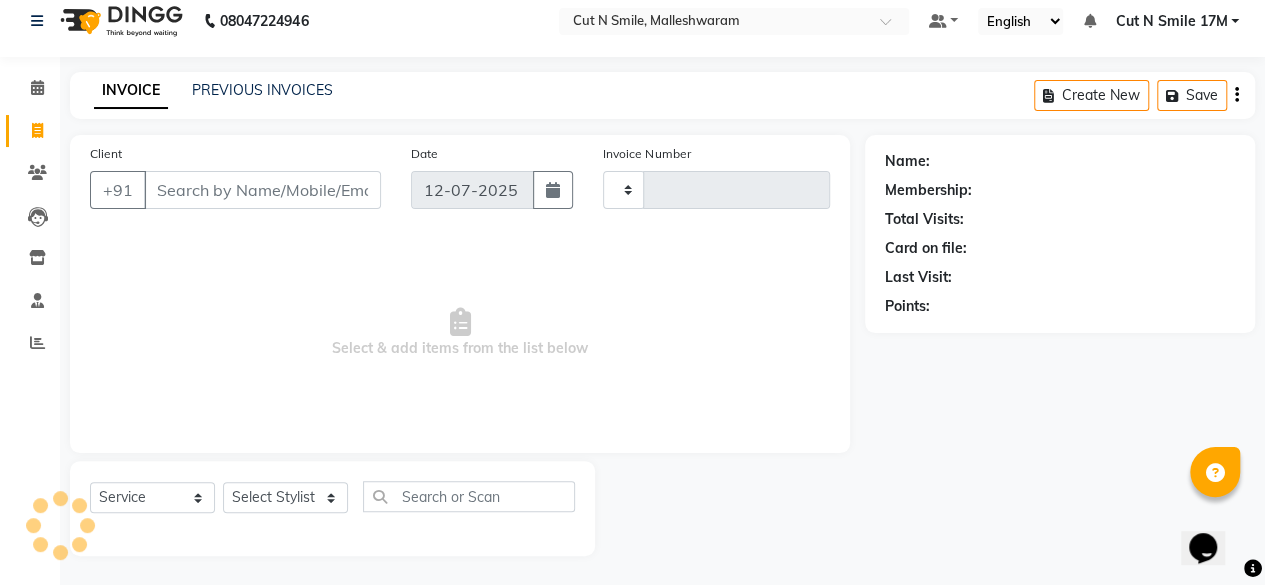 type on "152" 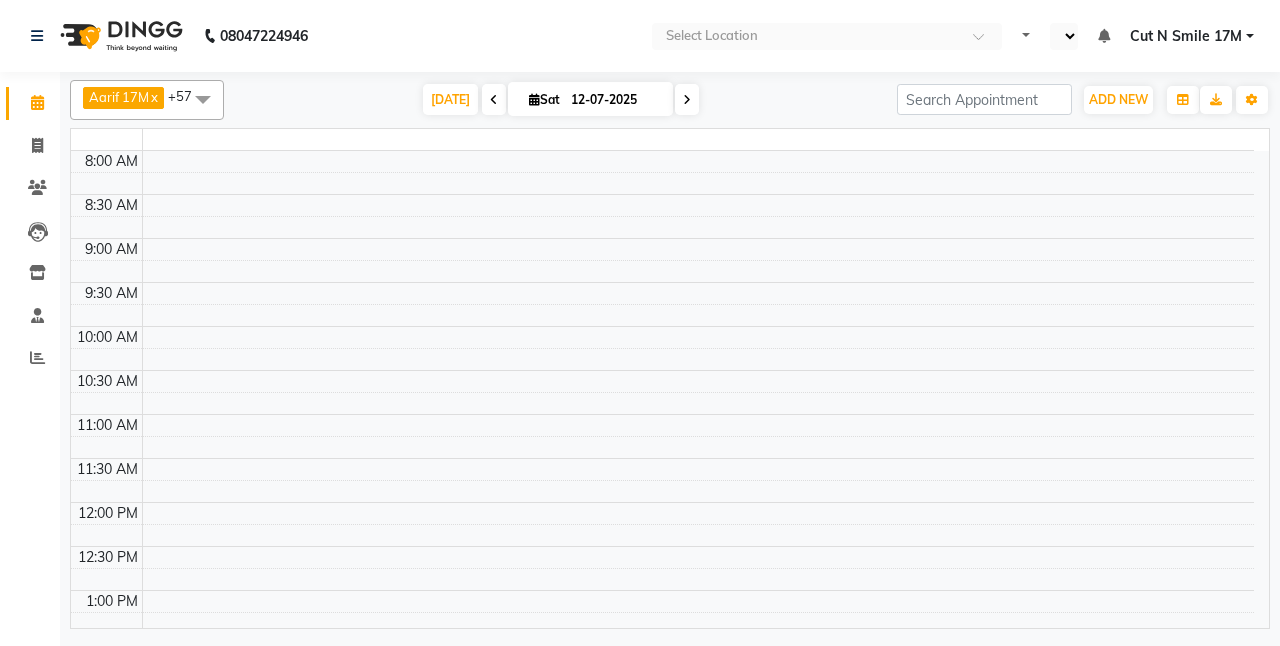 select on "en" 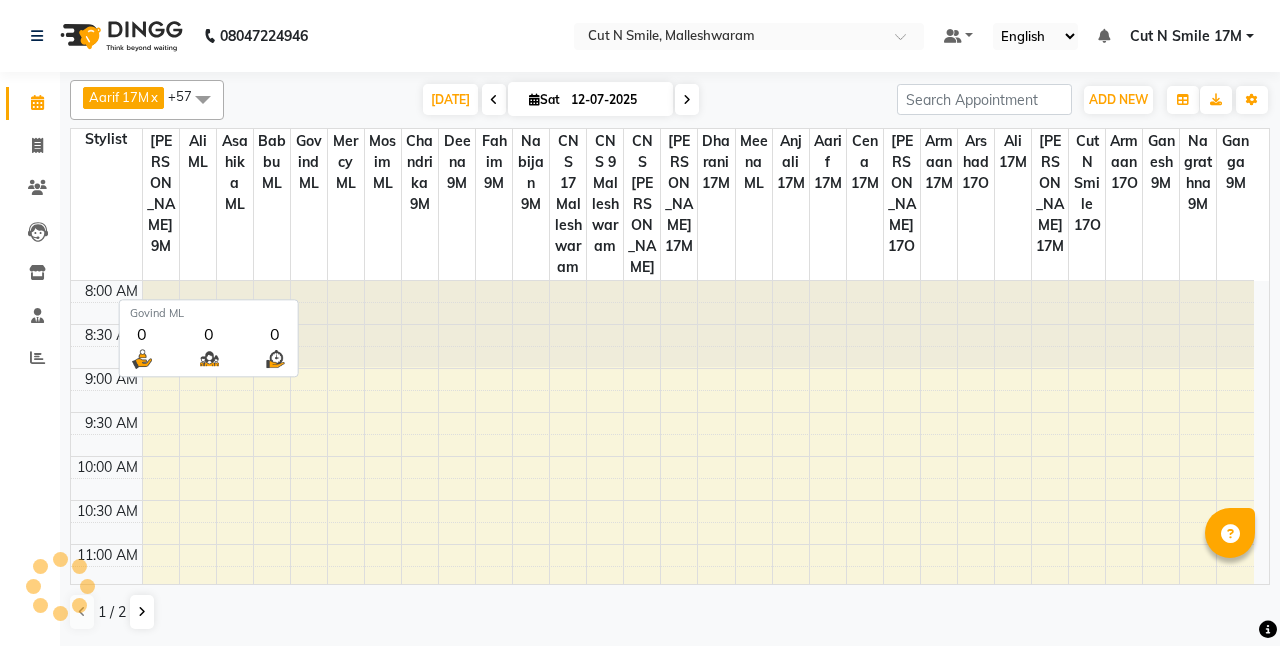 scroll, scrollTop: 0, scrollLeft: 0, axis: both 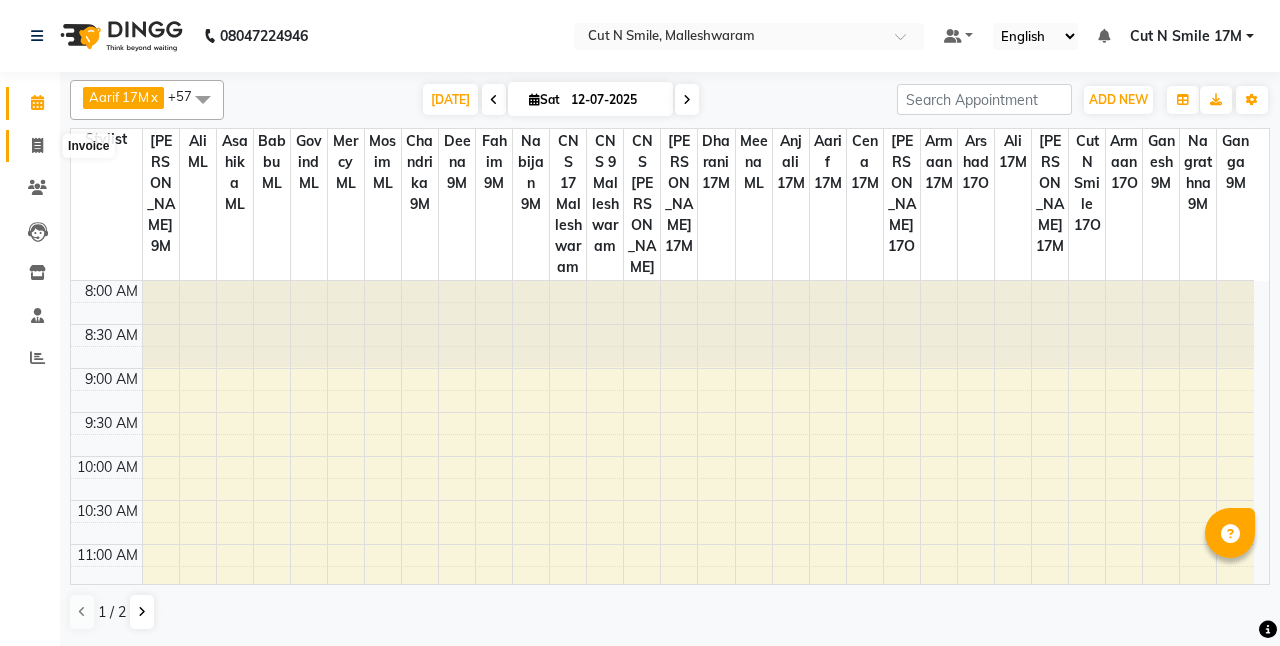click 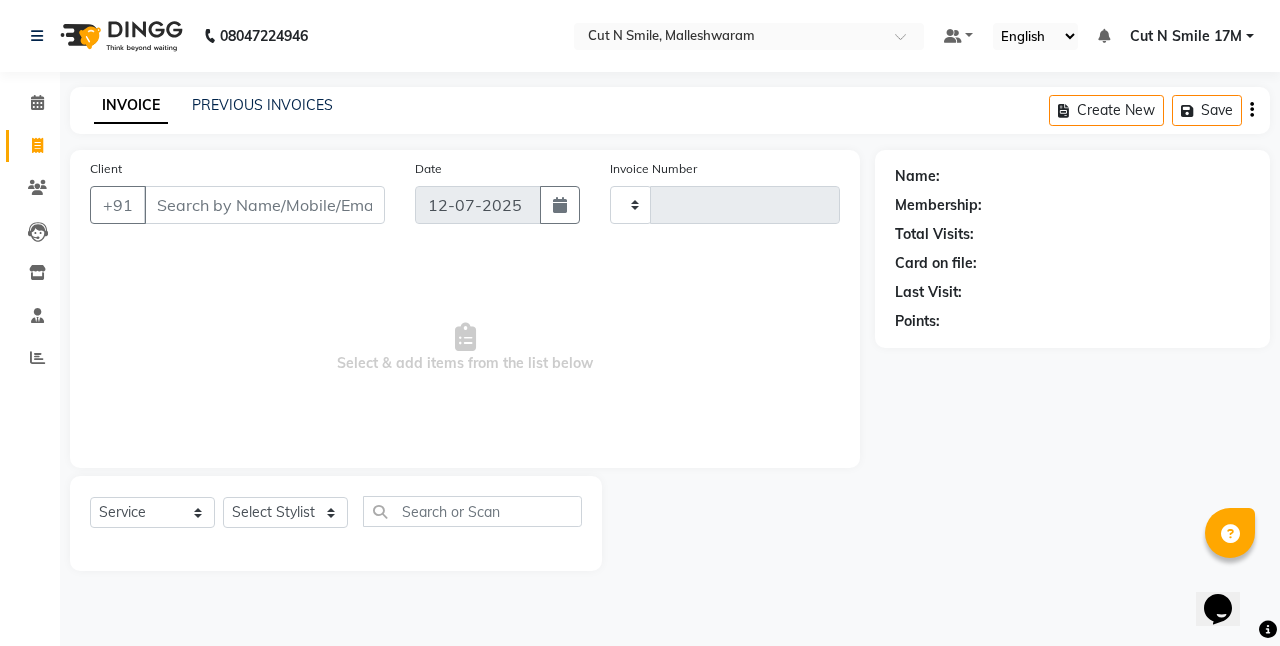 scroll, scrollTop: 0, scrollLeft: 0, axis: both 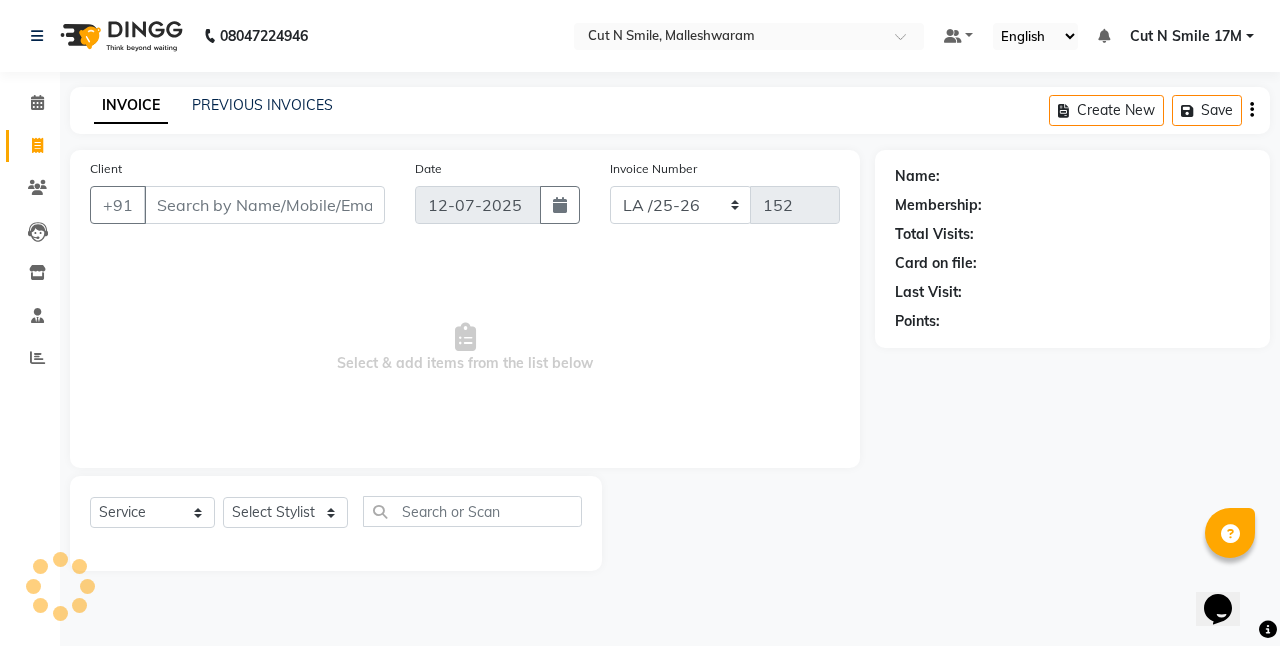 click on "Client" at bounding box center (264, 205) 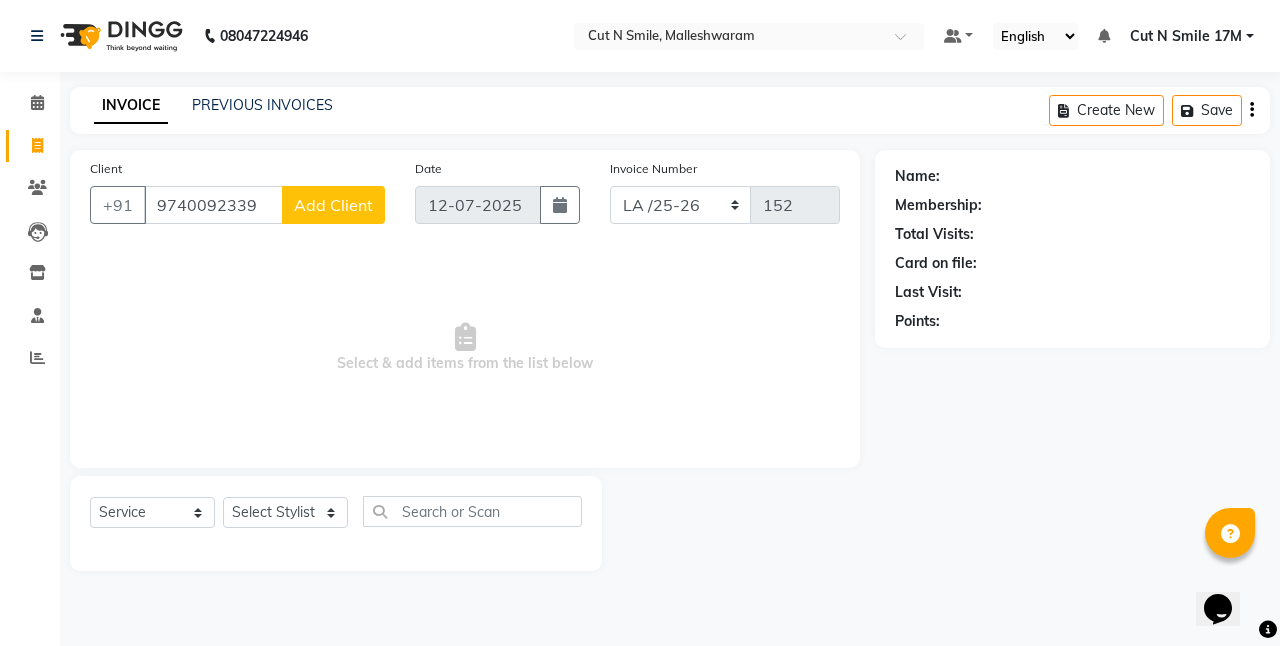 type on "9740092339" 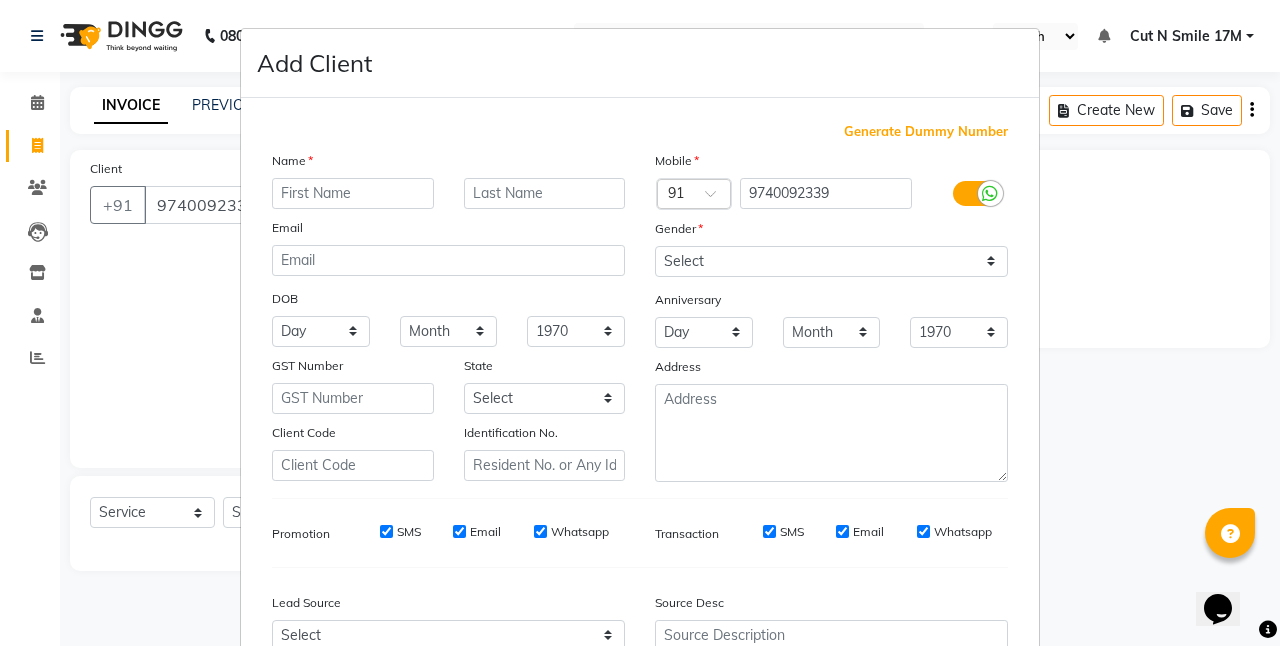 click at bounding box center (353, 193) 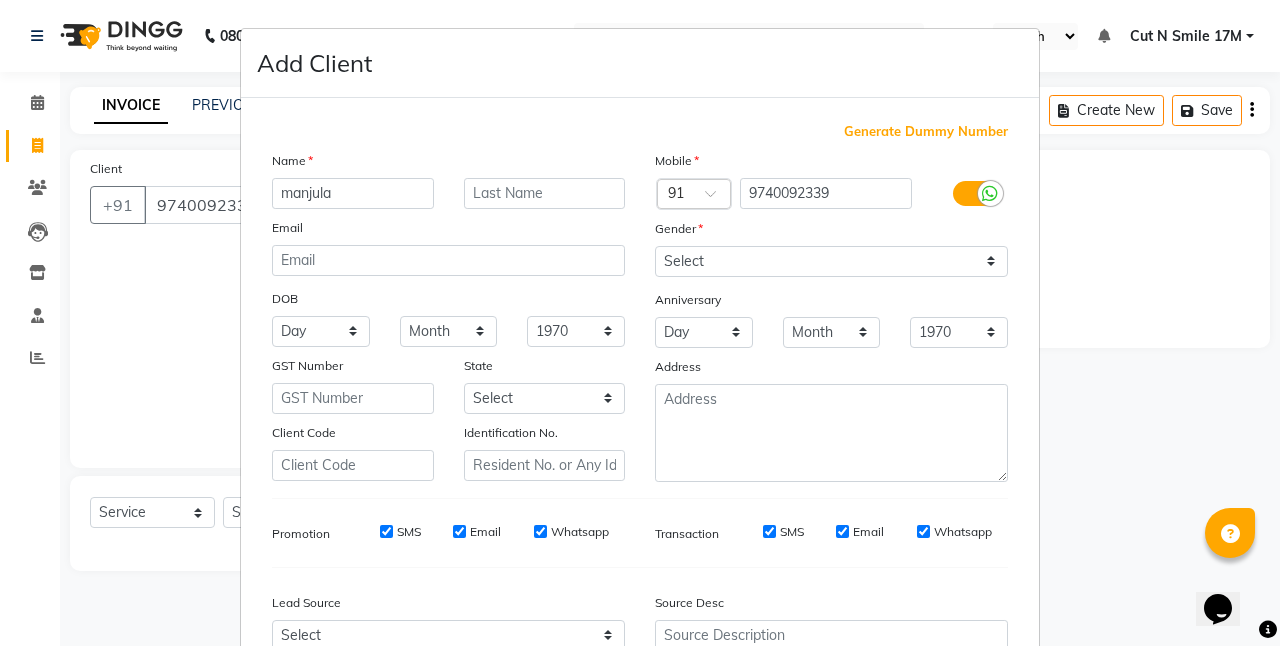type on "manjula" 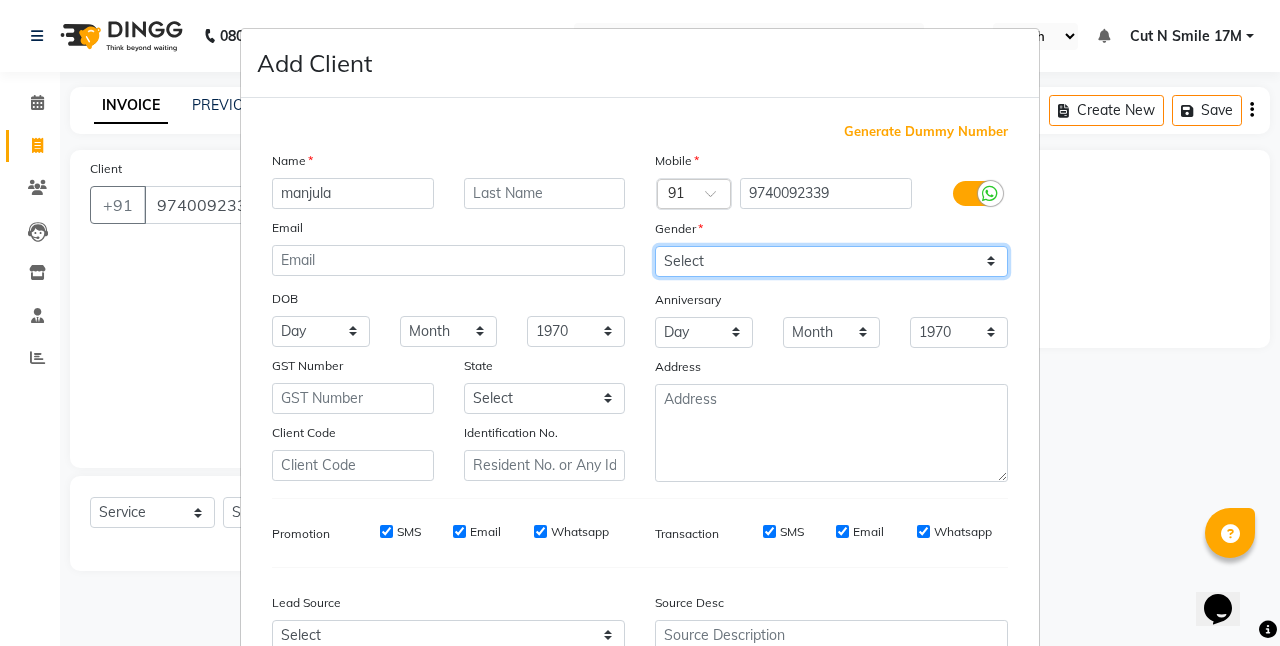 click on "Select Male Female Other Prefer Not To Say" at bounding box center (831, 261) 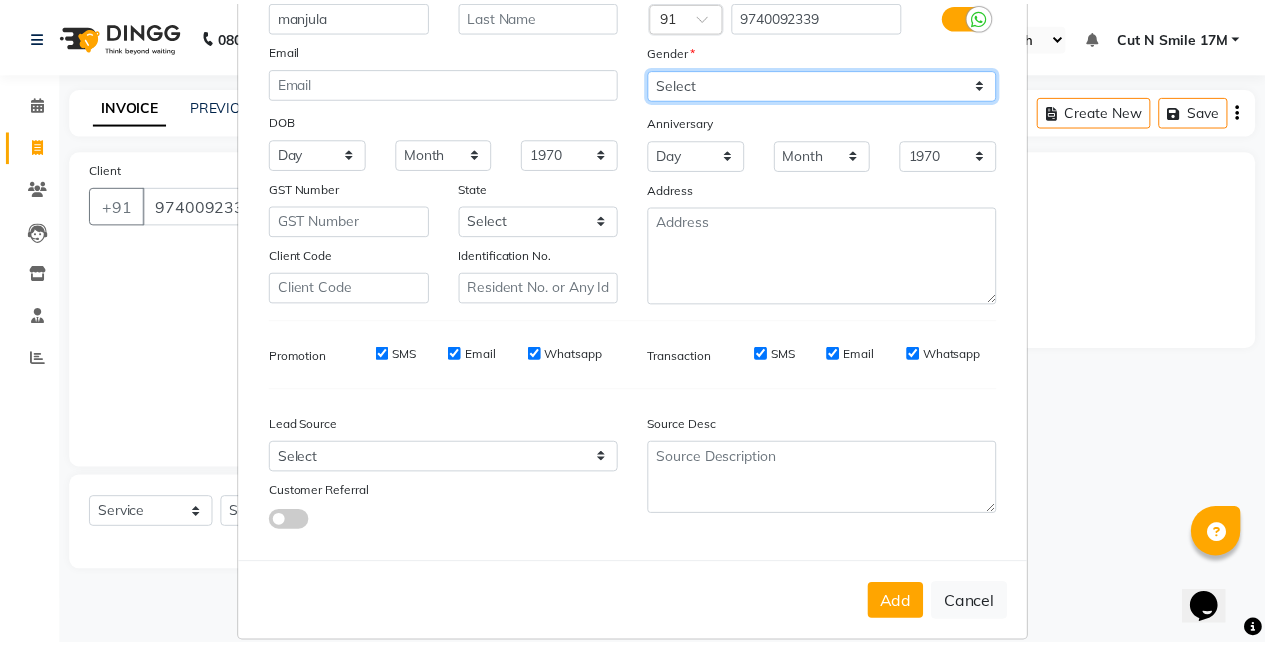 scroll, scrollTop: 199, scrollLeft: 0, axis: vertical 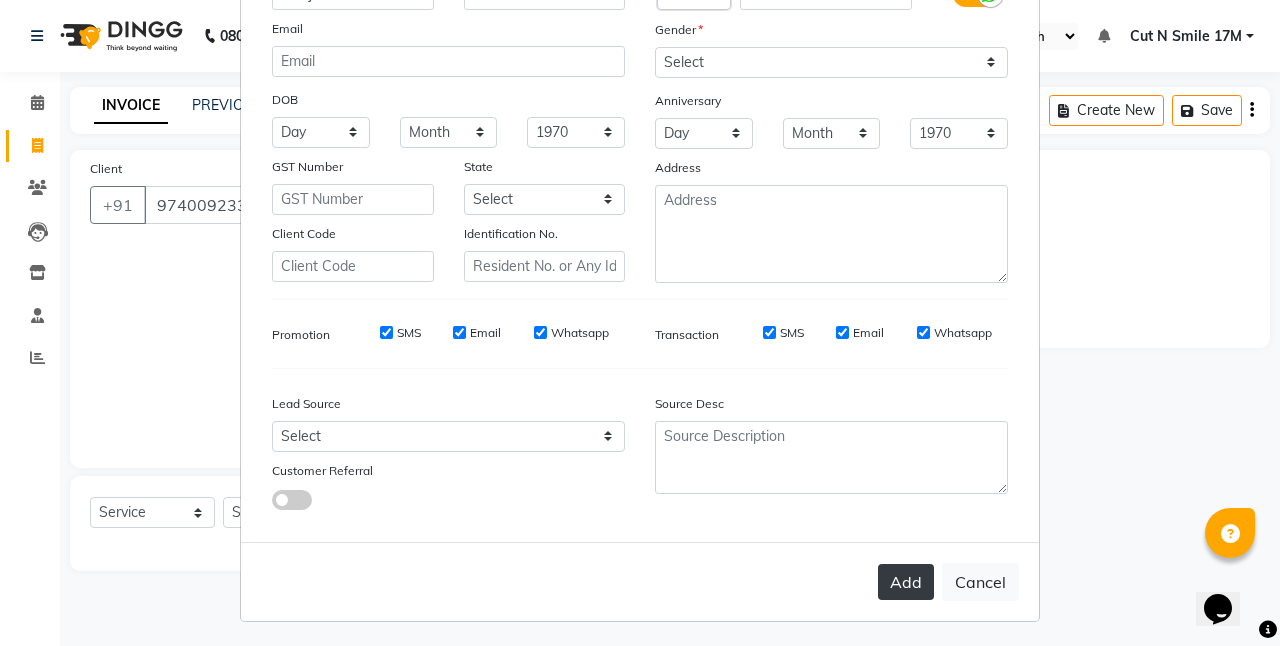 click on "Add" at bounding box center (906, 582) 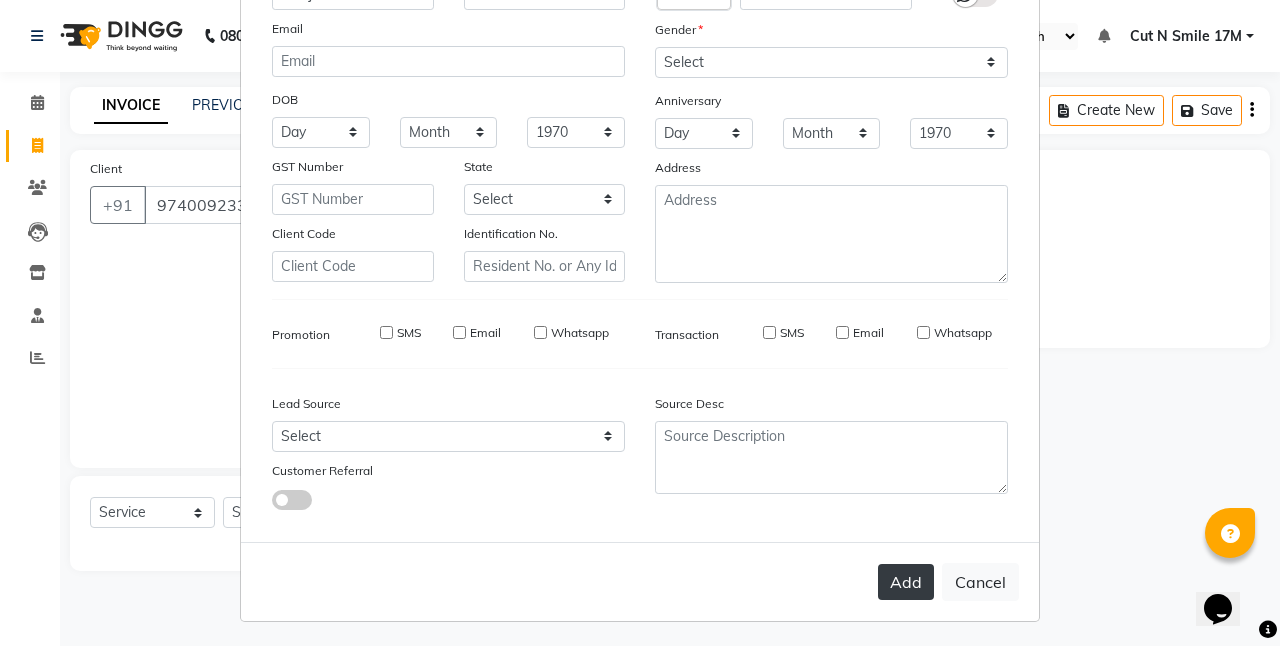 type on "97******39" 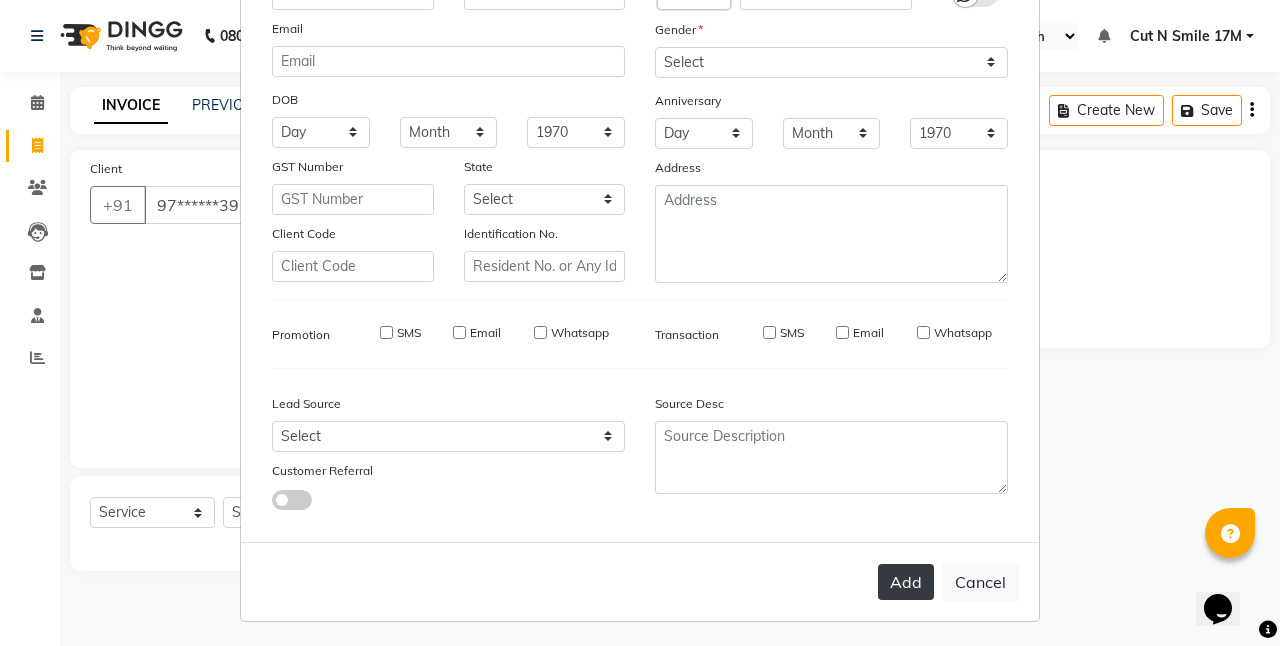 select 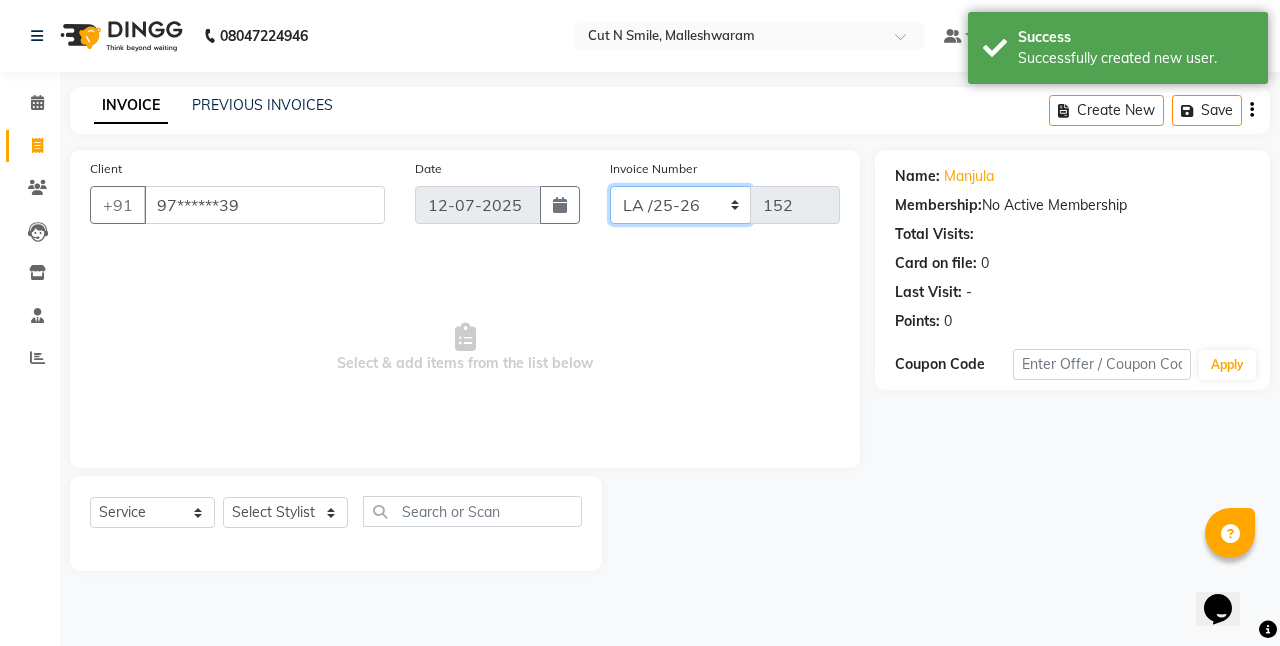 click on "NW/25-26 SW/2025-26 NA/2025-26 VN/25-26 LA /25-26" 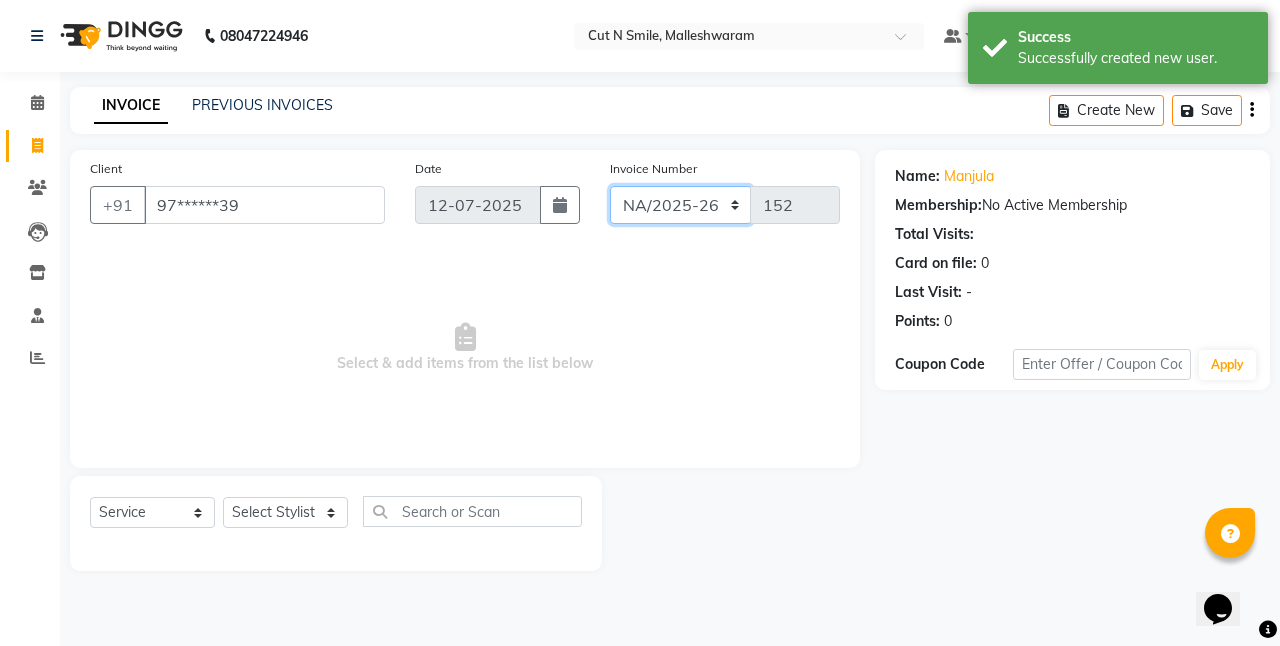 click on "NW/25-26 SW/2025-26 NA/2025-26 VN/25-26 LA /25-26" 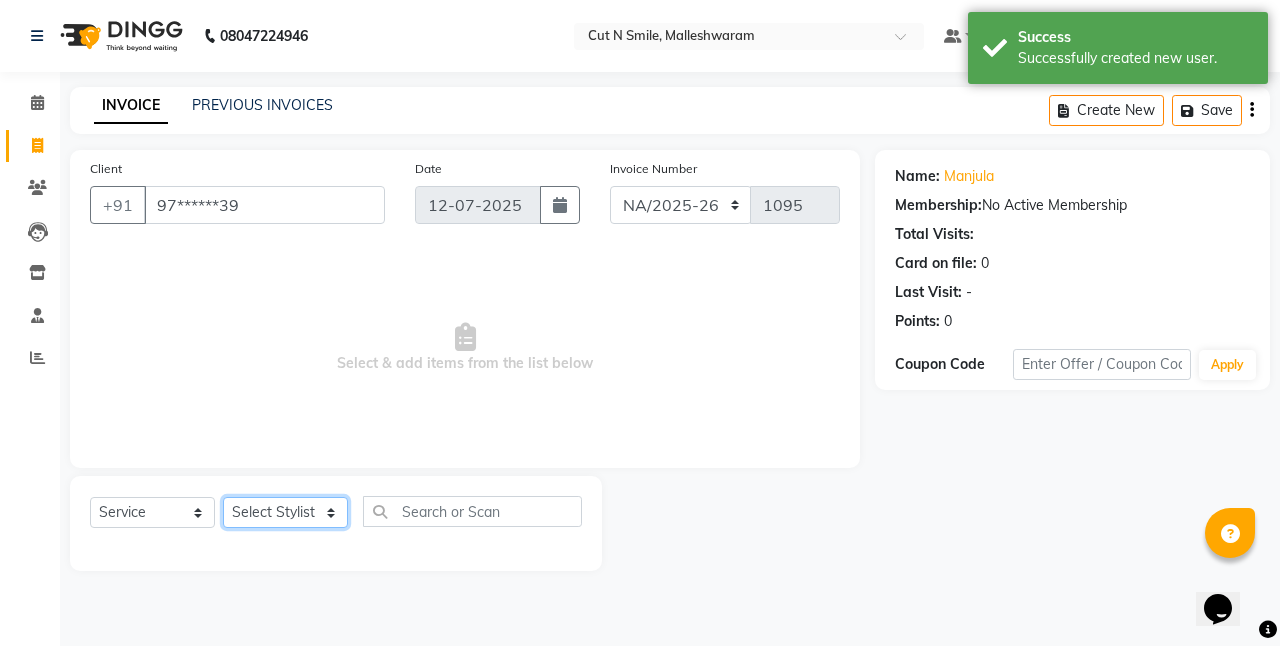 click on "Select Stylist [PERSON_NAME] 17M [PERSON_NAME] 9M Ajim 17M  [PERSON_NAME] 17M [PERSON_NAME] [PERSON_NAME] [PERSON_NAME] 17M Armaan 17M Armaan 17O Arshad 17O Asahika ML Babbu ML  Cena 17M [PERSON_NAME] 9M CNS 17 Malleshwaram CNS 9 Malleshwaram CNS [PERSON_NAME] Layout Cut N Smile 17O [PERSON_NAME] 9M [PERSON_NAME] 17M  [PERSON_NAME] 9M [PERSON_NAME] Ganesh 9M Ganga 9M Govind ML [PERSON_NAME] 17M [PERSON_NAME] 17O [PERSON_NAME] 17M Meena ML Mercy [PERSON_NAME] 17M [PERSON_NAME] 17M [PERSON_NAME] [PERSON_NAME] 9M [PERSON_NAME] 9M [PERSON_NAME] 17M [PERSON_NAME] 17M  [PERSON_NAME] 9M [PERSON_NAME] 9M [PERSON_NAME] 17M [PERSON_NAME] 9M Rajan [PERSON_NAME] 9M [PERSON_NAME] 9M [PERSON_NAME] 17M [PERSON_NAME] 17O [PERSON_NAME] 9M [PERSON_NAME] 17M [PERSON_NAME] 17ML [PERSON_NAME] [PERSON_NAME] 17M [PERSON_NAME] [PERSON_NAME]  [PERSON_NAME] ML [PERSON_NAME] 17M Sopna ML [PERSON_NAME] 17M Tanjua 9M [PERSON_NAME] 17M Tofeek 9M Tulsi 17O [PERSON_NAME] 17M Vishal 17M [PERSON_NAME] 17O  [PERSON_NAME]" 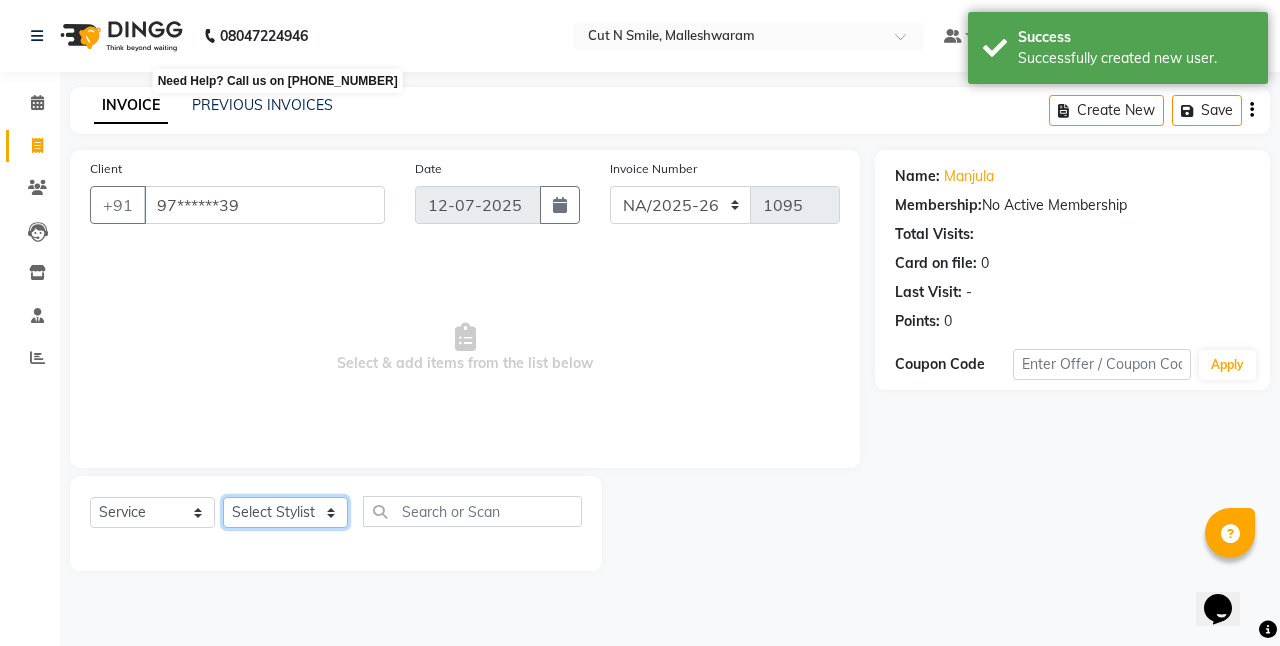 select on "61393" 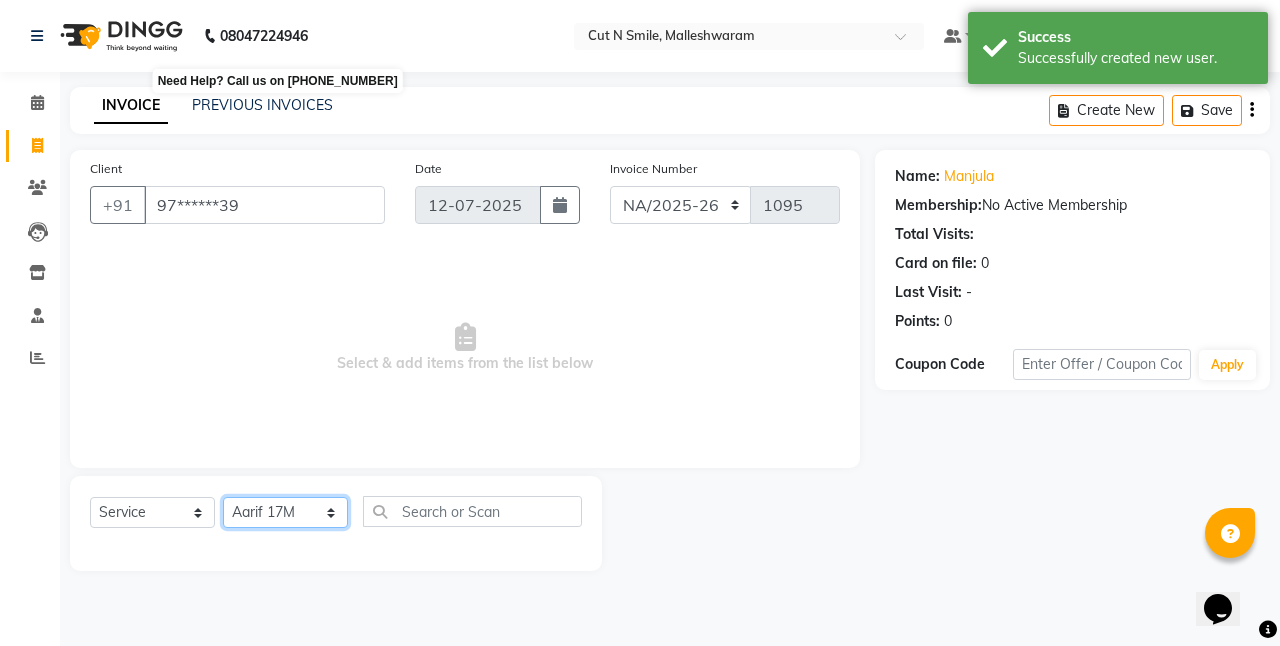 click on "Select Stylist [PERSON_NAME] 17M [PERSON_NAME] 9M Ajim 17M  [PERSON_NAME] 17M [PERSON_NAME] [PERSON_NAME] [PERSON_NAME] 17M Armaan 17M Armaan 17O Arshad 17O Asahika ML Babbu ML  Cena 17M [PERSON_NAME] 9M CNS 17 Malleshwaram CNS 9 Malleshwaram CNS [PERSON_NAME] Layout Cut N Smile 17O [PERSON_NAME] 9M [PERSON_NAME] 17M  [PERSON_NAME] 9M [PERSON_NAME] Ganesh 9M Ganga 9M Govind ML [PERSON_NAME] 17M [PERSON_NAME] 17O [PERSON_NAME] 17M Meena ML Mercy [PERSON_NAME] 17M [PERSON_NAME] 17M [PERSON_NAME] [PERSON_NAME] 9M [PERSON_NAME] 9M [PERSON_NAME] 17M [PERSON_NAME] 17M  [PERSON_NAME] 9M [PERSON_NAME] 9M [PERSON_NAME] 17M [PERSON_NAME] 9M Rajan [PERSON_NAME] 9M [PERSON_NAME] 9M [PERSON_NAME] 17M [PERSON_NAME] 17O [PERSON_NAME] 9M [PERSON_NAME] 17M [PERSON_NAME] 17ML [PERSON_NAME] [PERSON_NAME] 17M [PERSON_NAME] [PERSON_NAME]  [PERSON_NAME] ML [PERSON_NAME] 17M Sopna ML [PERSON_NAME] 17M Tanjua 9M [PERSON_NAME] 17M Tofeek 9M Tulsi 17O [PERSON_NAME] 17M Vishal 17M [PERSON_NAME] 17O  [PERSON_NAME]" 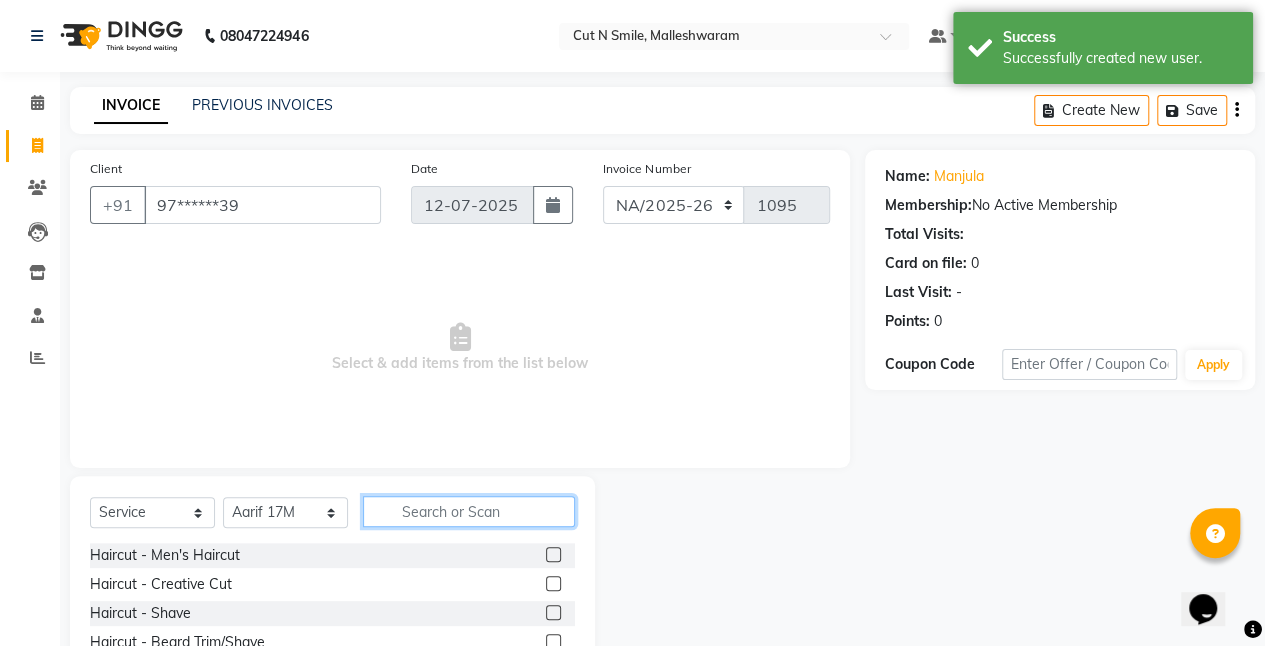 click 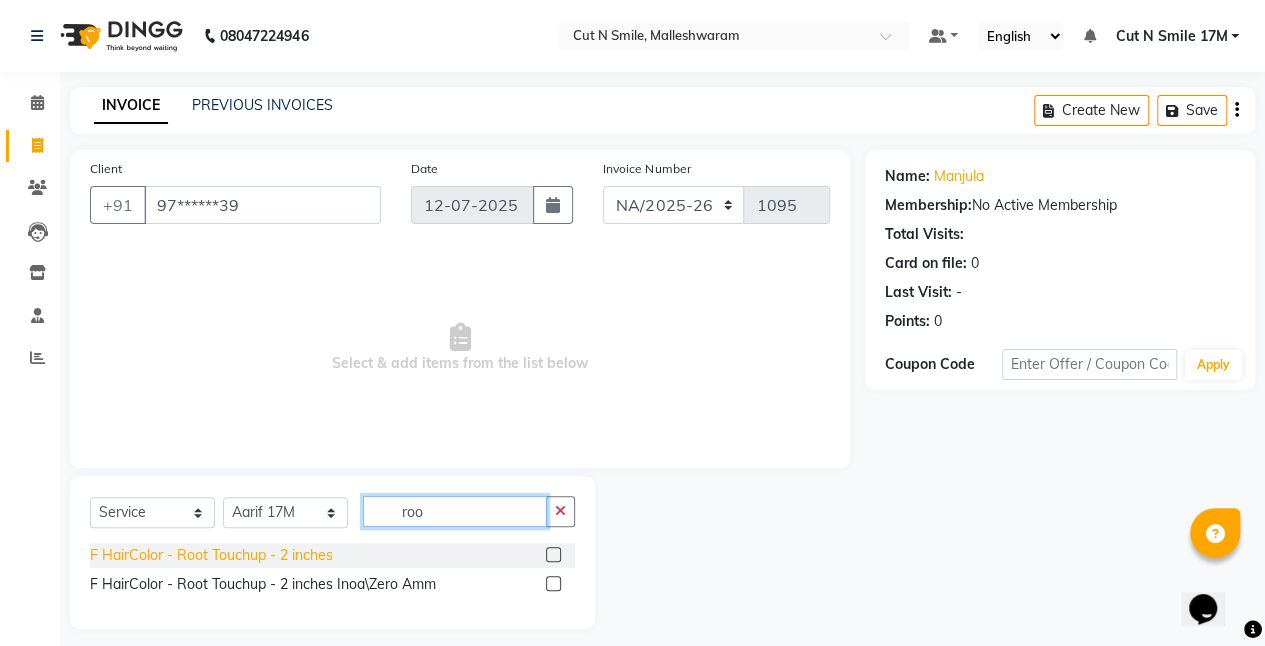 type on "roo" 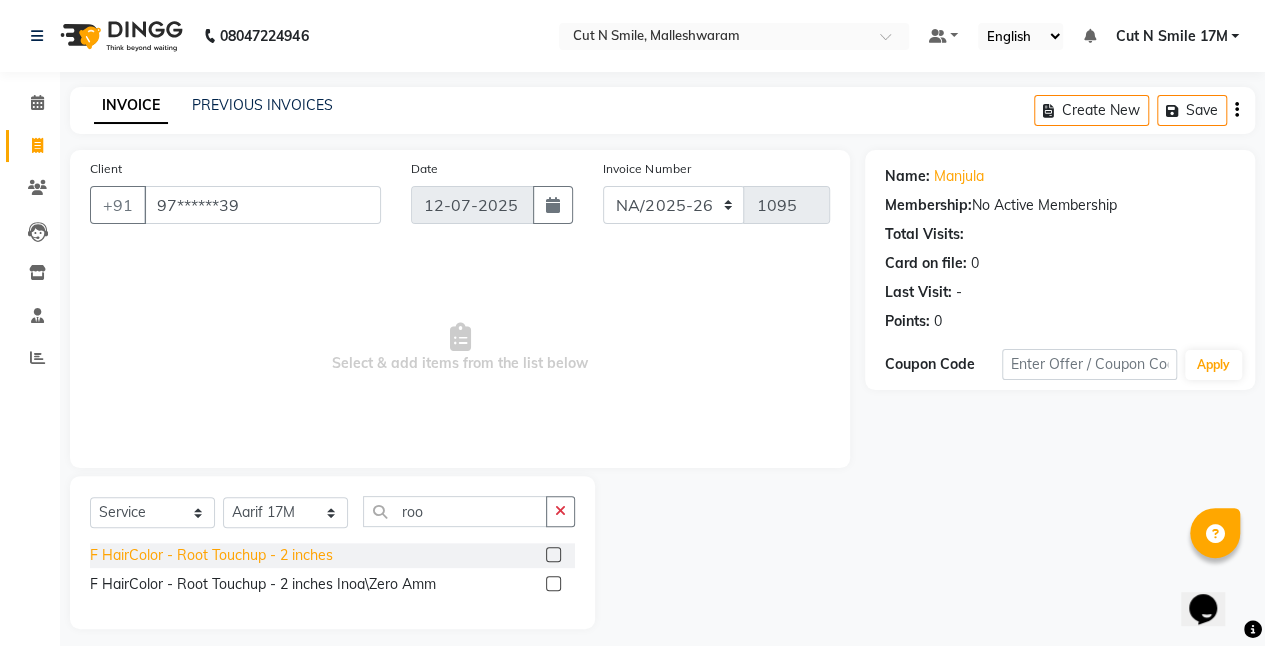 click on "F HairColor  - Root Touchup - 2 inches" 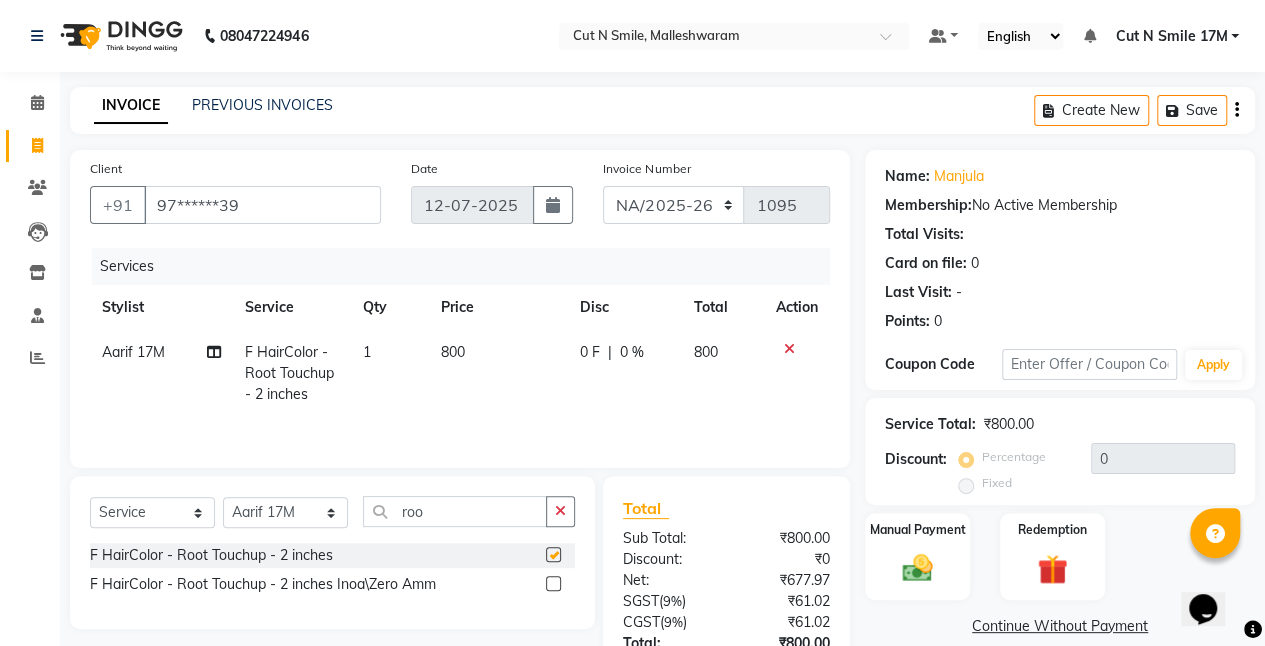 checkbox on "false" 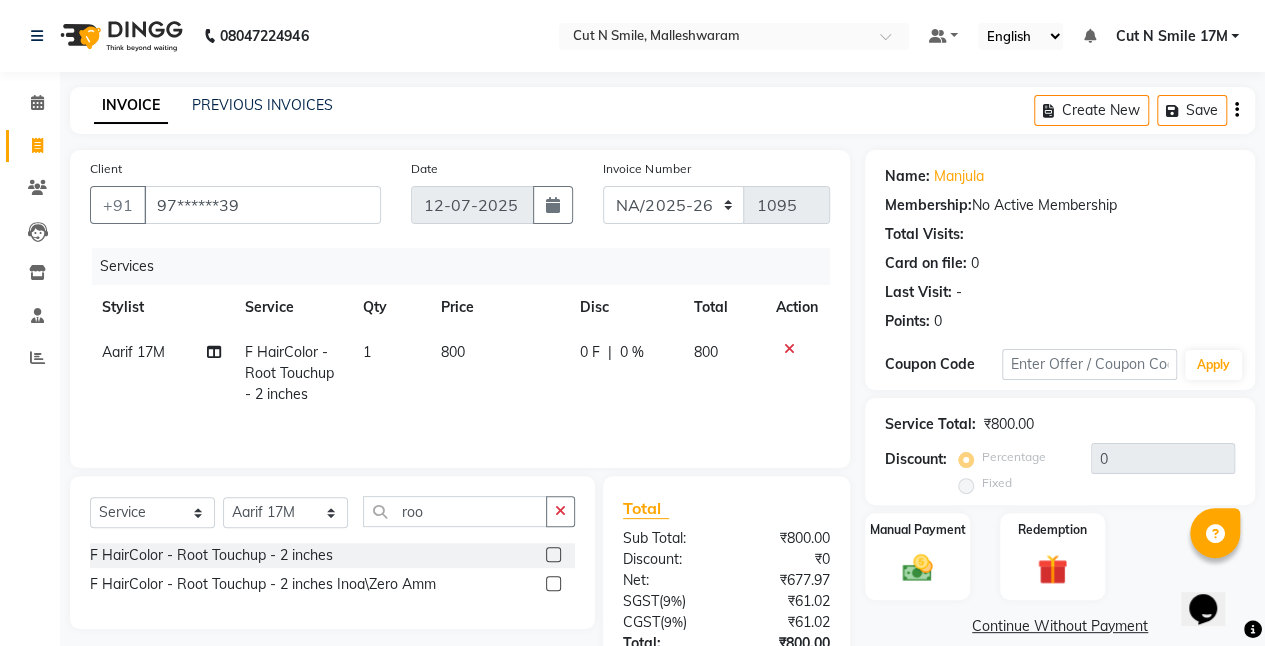 click on "800" 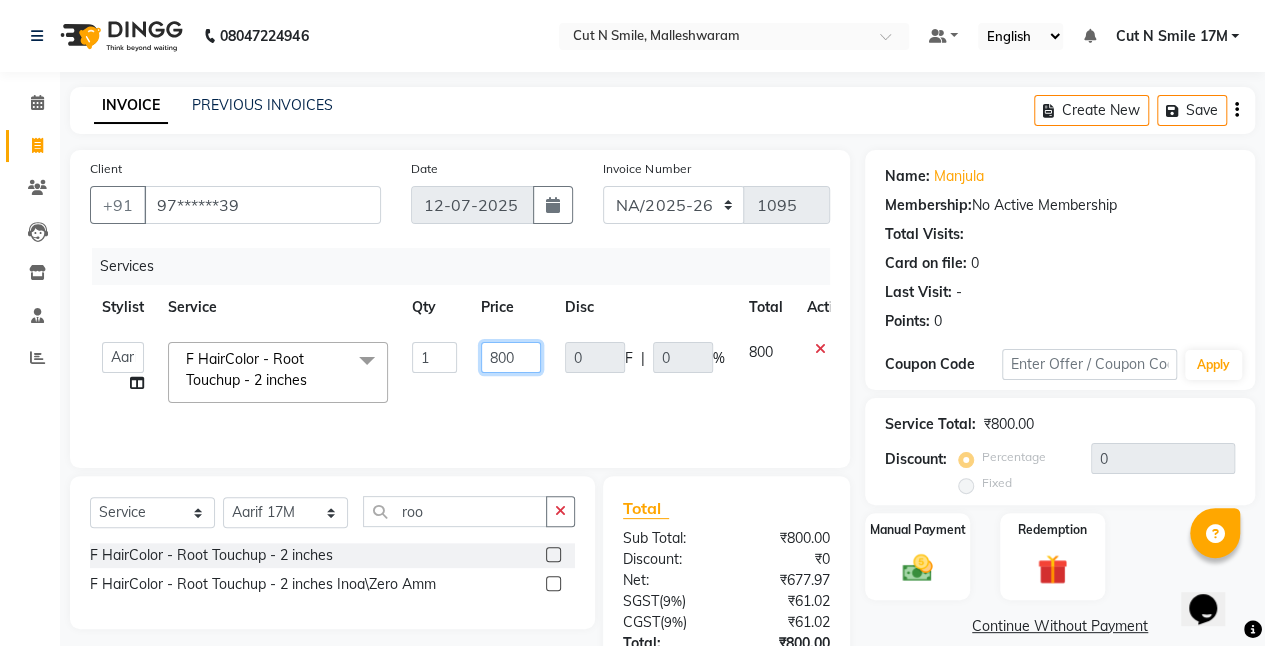 drag, startPoint x: 538, startPoint y: 363, endPoint x: 139, endPoint y: 312, distance: 402.2462 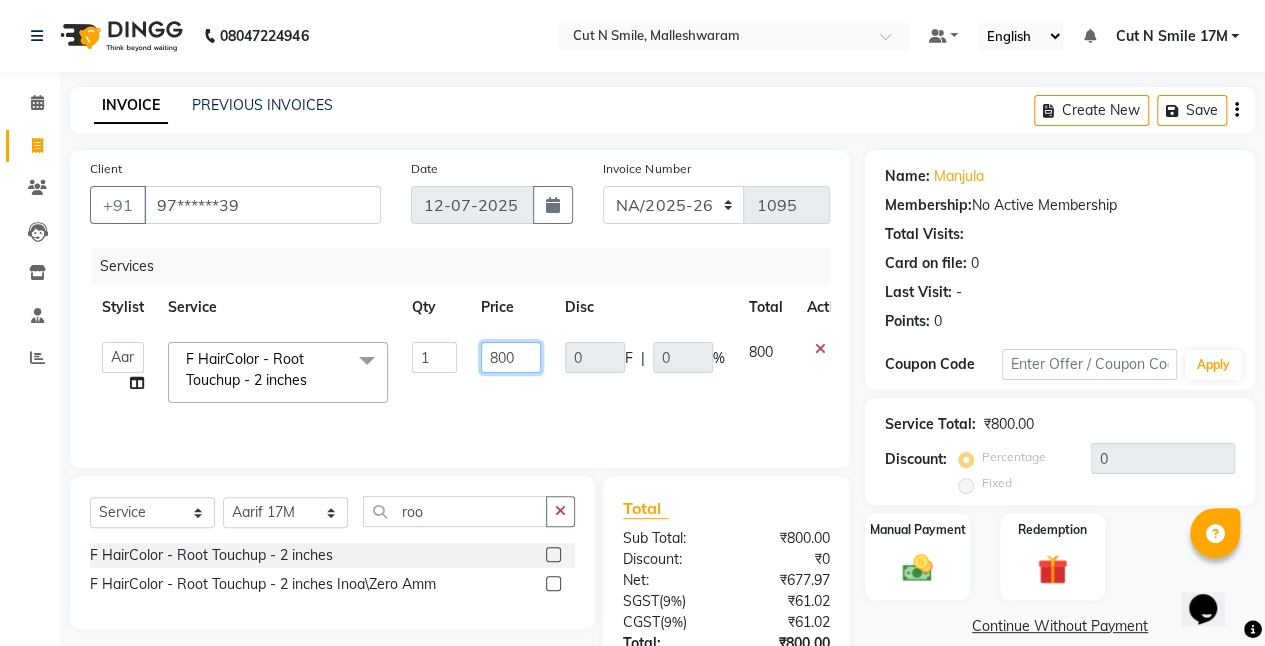 click on "Stylist Service Qty Price Disc Total Action  Aarif 17M   Adnan 9M   Ajim 17M    Ali 17M   Ali ML   Alim ML   Anjali 17M   Armaan 17M   Armaan 17O   Arshad 17O   Asahika ML   Babbu ML    Cena 17M   Chandrika 9M   CNS 17 Malleshwaram   CNS 9 Malleshwaram   CNS Mahalakshmi Layout   Cut N Smile 17O   Deena 9M   Dharani 17M    Fahim 9M   Firoz ML   Ganesh 9M   Ganga 9M   Govind ML   Jessy 17M   Madhu Thakur 17O   Manjunath 17M   Meena ML   Mercy ML   Mohammed 17M   Monika 17M   Mosim ML   Nabijan 9M   Nagrathna 9M   Naveed 17M   Pankaj 17M    Pavan   Pavithra 9M   Prashanth 9M   Raghu 17M   Rahil 9M   Rajan ML   Raju 9M   Ranjith 9M   Raza   Raza 17M   Riyaz 17O   Sandeep 9M   Sangeetha 17M   Shakeel 17ML   Shakir ML   Shameem 17M   Sharafath ML   Sharanya    Sharanya ML   SHubham 17M   Sopna ML   Sushila   Suvarna 17M   Tanjua 9M   Teja 17M   Tofeek 9M   Tulsi 17O   Viresh 17M   Vishal 17M   Vishal Bhatti 17O    Wasim ML   F HairColor  - Root Touchup - 2 inches  x Haircut  - Men's Haircut Haircut  - Creative Cut" 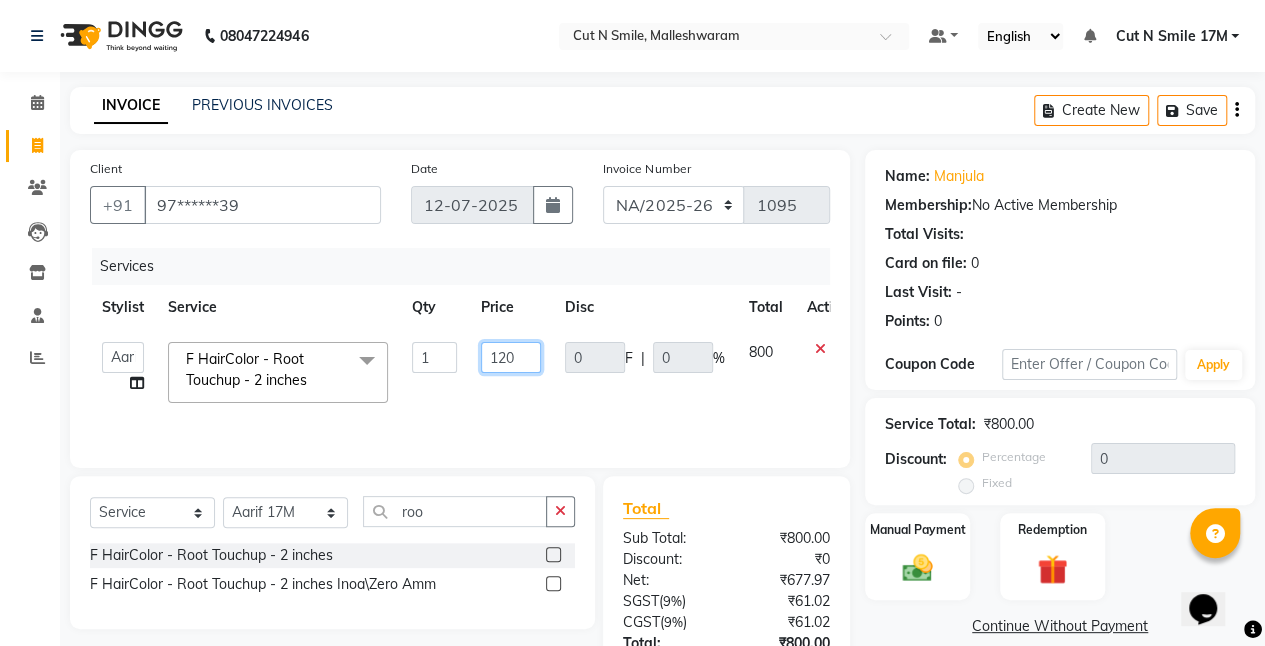 type on "1200" 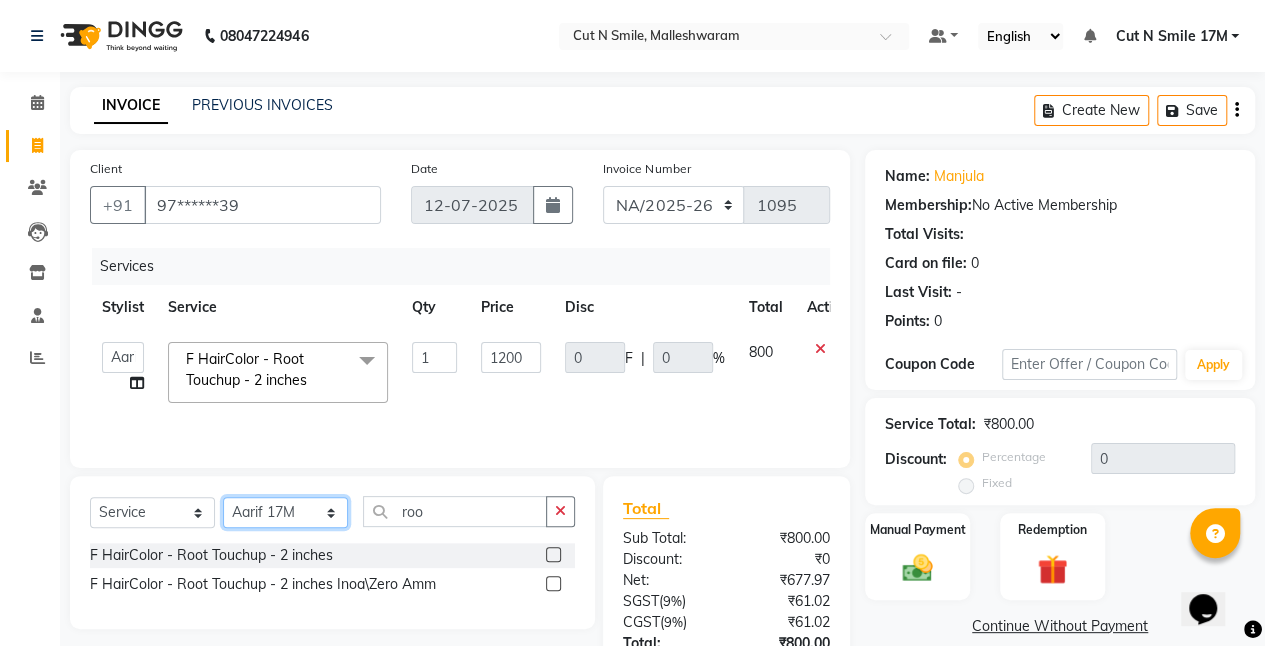 click on "Select Stylist [PERSON_NAME] 17M [PERSON_NAME] 9M Ajim 17M  [PERSON_NAME] 17M [PERSON_NAME] [PERSON_NAME] [PERSON_NAME] 17M Armaan 17M Armaan 17O Arshad 17O Asahika ML Babbu ML  Cena 17M [PERSON_NAME] 9M CNS 17 Malleshwaram CNS 9 Malleshwaram CNS [PERSON_NAME] Layout Cut N Smile 17O [PERSON_NAME] 9M [PERSON_NAME] 17M  [PERSON_NAME] 9M [PERSON_NAME] Ganesh 9M Ganga 9M Govind ML [PERSON_NAME] 17M [PERSON_NAME] 17O [PERSON_NAME] 17M Meena ML Mercy [PERSON_NAME] 17M [PERSON_NAME] 17M [PERSON_NAME] [PERSON_NAME] 9M [PERSON_NAME] 9M [PERSON_NAME] 17M [PERSON_NAME] 17M  [PERSON_NAME] 9M [PERSON_NAME] 9M [PERSON_NAME] 17M [PERSON_NAME] 9M Rajan [PERSON_NAME] 9M [PERSON_NAME] 9M [PERSON_NAME] 17M [PERSON_NAME] 17O [PERSON_NAME] 9M [PERSON_NAME] 17M [PERSON_NAME] 17ML [PERSON_NAME] [PERSON_NAME] 17M [PERSON_NAME] [PERSON_NAME]  [PERSON_NAME] ML [PERSON_NAME] 17M Sopna ML [PERSON_NAME] 17M Tanjua 9M [PERSON_NAME] 17M Tofeek 9M Tulsi 17O [PERSON_NAME] 17M Vishal 17M [PERSON_NAME] 17O  [PERSON_NAME]" 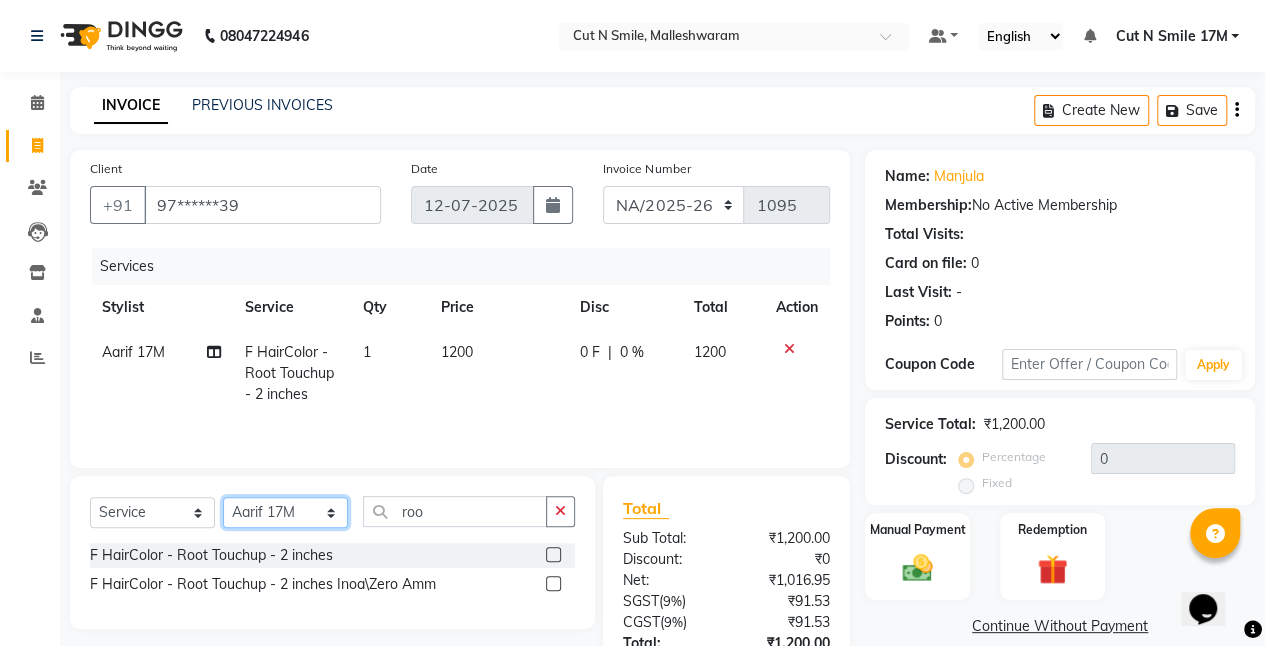 select on "60630" 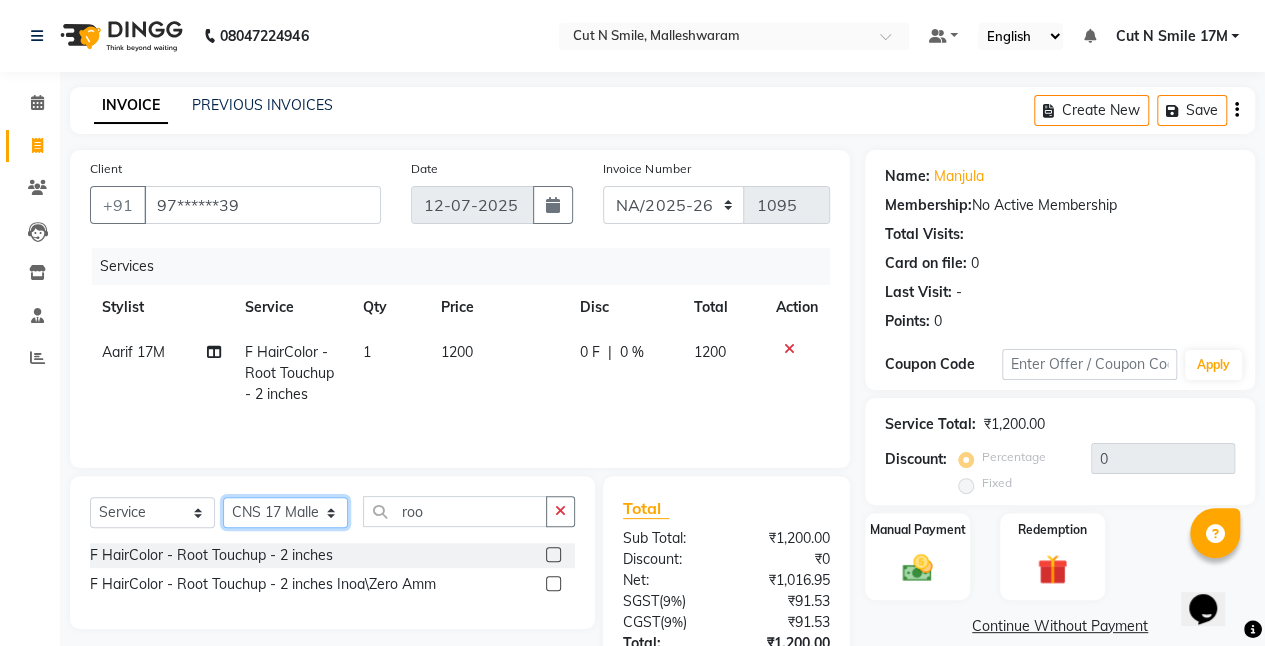 click on "Select Stylist [PERSON_NAME] 17M [PERSON_NAME] 9M Ajim 17M  [PERSON_NAME] 17M [PERSON_NAME] [PERSON_NAME] [PERSON_NAME] 17M Armaan 17M Armaan 17O Arshad 17O Asahika ML Babbu ML  Cena 17M [PERSON_NAME] 9M CNS 17 Malleshwaram CNS 9 Malleshwaram CNS [PERSON_NAME] Layout Cut N Smile 17O [PERSON_NAME] 9M [PERSON_NAME] 17M  [PERSON_NAME] 9M [PERSON_NAME] Ganesh 9M Ganga 9M Govind ML [PERSON_NAME] 17M [PERSON_NAME] 17O [PERSON_NAME] 17M Meena ML Mercy [PERSON_NAME] 17M [PERSON_NAME] 17M [PERSON_NAME] [PERSON_NAME] 9M [PERSON_NAME] 9M [PERSON_NAME] 17M [PERSON_NAME] 17M  [PERSON_NAME] 9M [PERSON_NAME] 9M [PERSON_NAME] 17M [PERSON_NAME] 9M Rajan [PERSON_NAME] 9M [PERSON_NAME] 9M [PERSON_NAME] 17M [PERSON_NAME] 17O [PERSON_NAME] 9M [PERSON_NAME] 17M [PERSON_NAME] 17ML [PERSON_NAME] [PERSON_NAME] 17M [PERSON_NAME] [PERSON_NAME]  [PERSON_NAME] ML [PERSON_NAME] 17M Sopna ML [PERSON_NAME] 17M Tanjua 9M [PERSON_NAME] 17M Tofeek 9M Tulsi 17O [PERSON_NAME] 17M Vishal 17M [PERSON_NAME] 17O  [PERSON_NAME]" 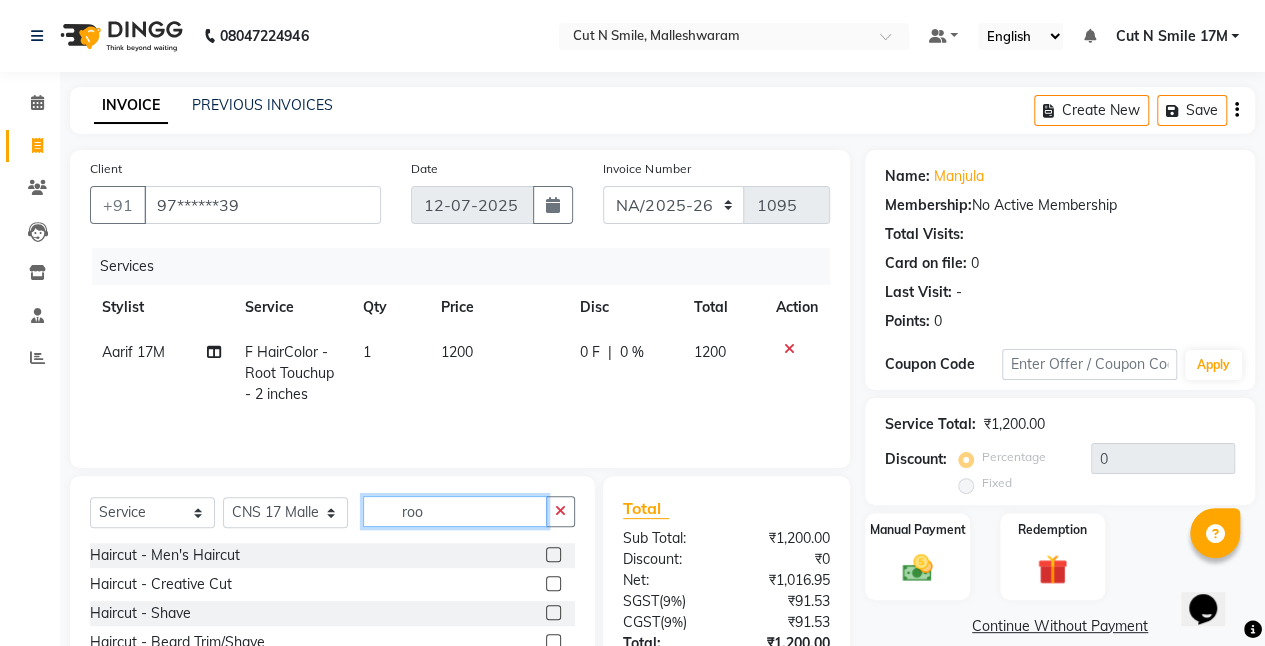 drag, startPoint x: 464, startPoint y: 515, endPoint x: 256, endPoint y: 464, distance: 214.16115 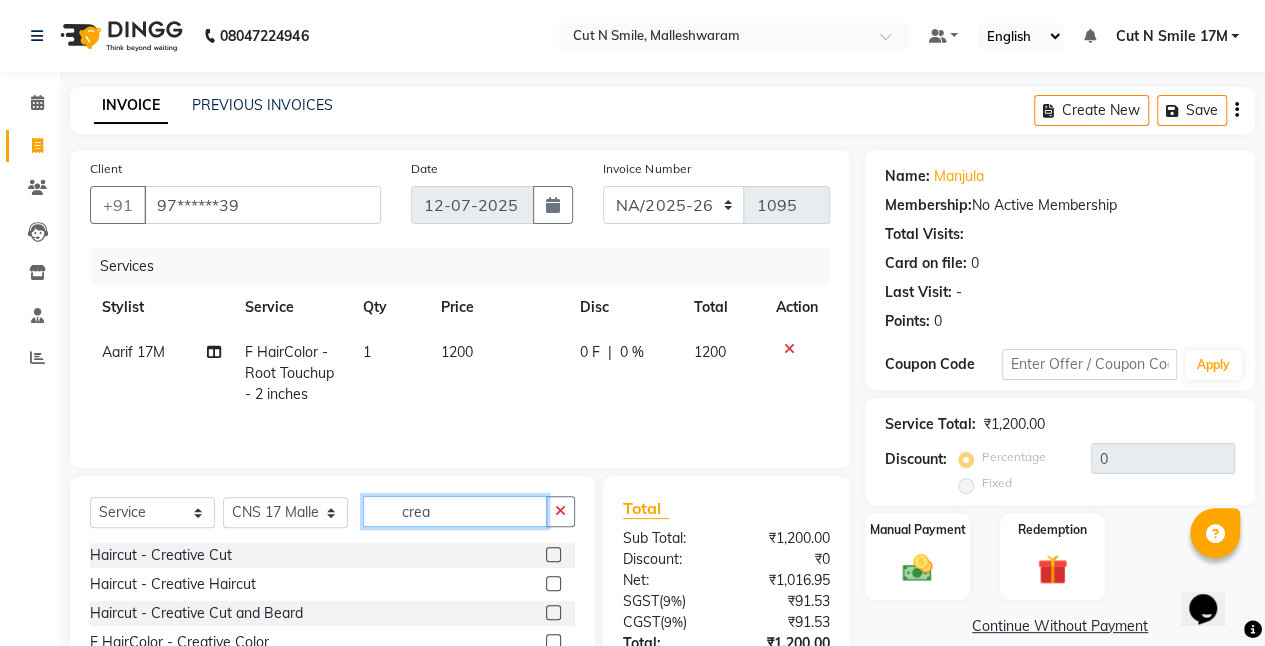 drag, startPoint x: 456, startPoint y: 505, endPoint x: 14, endPoint y: 480, distance: 442.70645 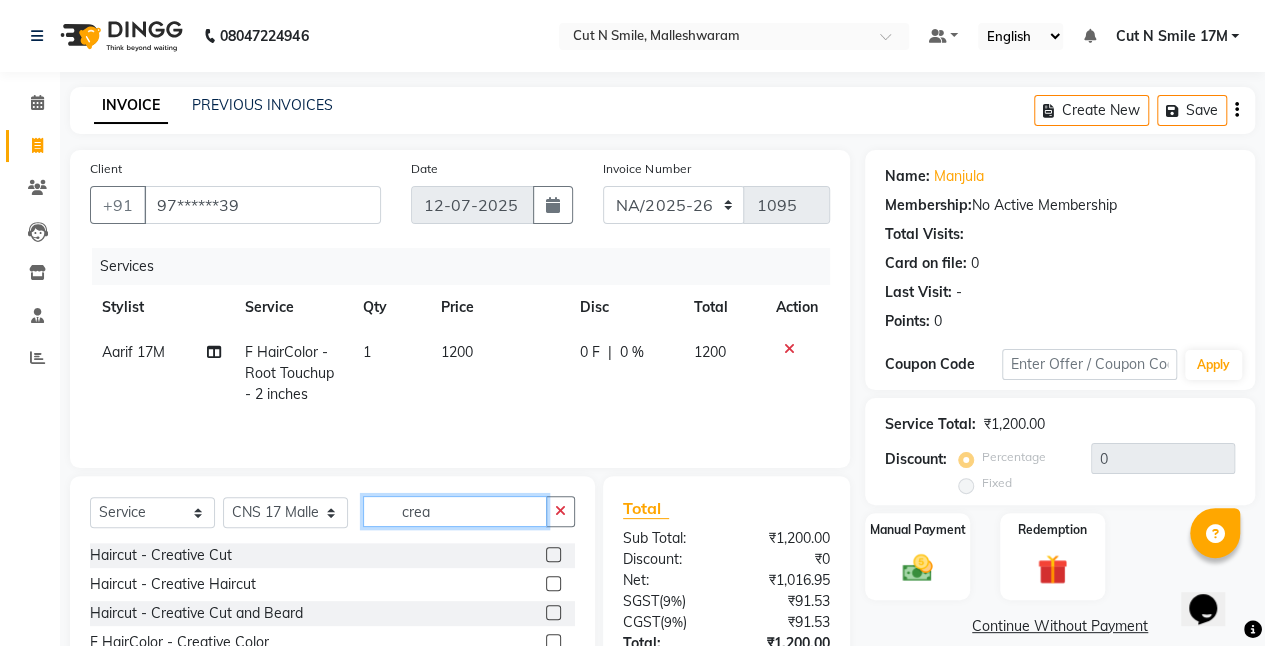 click on "08047224946 Select Location ×  Cut N Smile, Malleshwaram Default Panel My Panel English ENGLISH Español العربية मराठी हिंदी ગુજરાતી தமிழ் 中文 Notifications nothing to show Cut N Smile 17M  Manage Profile Change Password Sign out  Version:3.15.4  ☀  Cut N Smile, Malleshwaram  Calendar  Invoice  Clients  Leads   Inventory  Staff  Reports Completed InProgress Upcoming Dropped Tentative Check-In Confirm Bookings Generate Report Segments Page Builder INVOICE PREVIOUS INVOICES Create New   Save  Client +91 97******39 Date 12-07-2025 Invoice Number NW/25-26 SW/2025-26 NA/2025-26 VN/25-26 LA /25-26 1095 Services Stylist Service Qty Price Disc Total Action Aarif 17M F HairColor  - Root Touchup - 2 inches 1 1200 0 F | 0 % 1200 Select  Service  Product  Membership  Package Voucher Prepaid Gift Card  Select Stylist Aarif 17M Adnan 9M Ajim 17M  Ali 17M Ali ML Alim ML Anjali 17M Armaan 17M Armaan 17O Arshad 17O Asahika ML Babbu ML  Cena 17M Chandrika 9M Deena 9M  (" 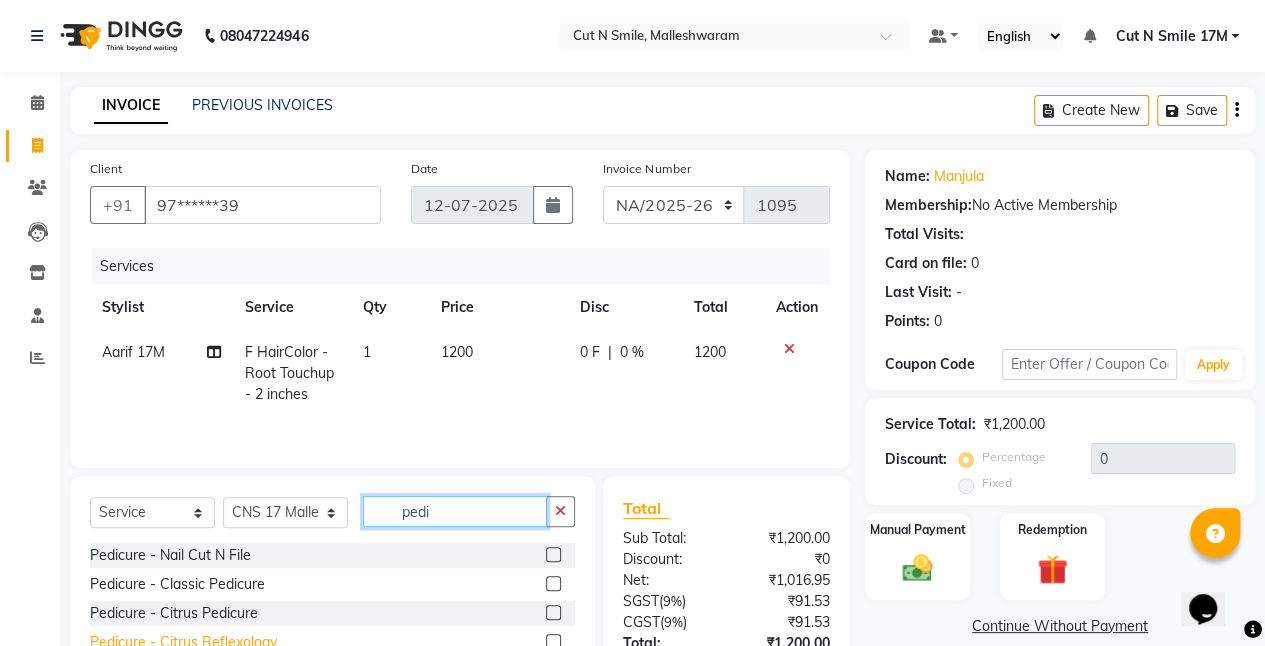 type on "pedi" 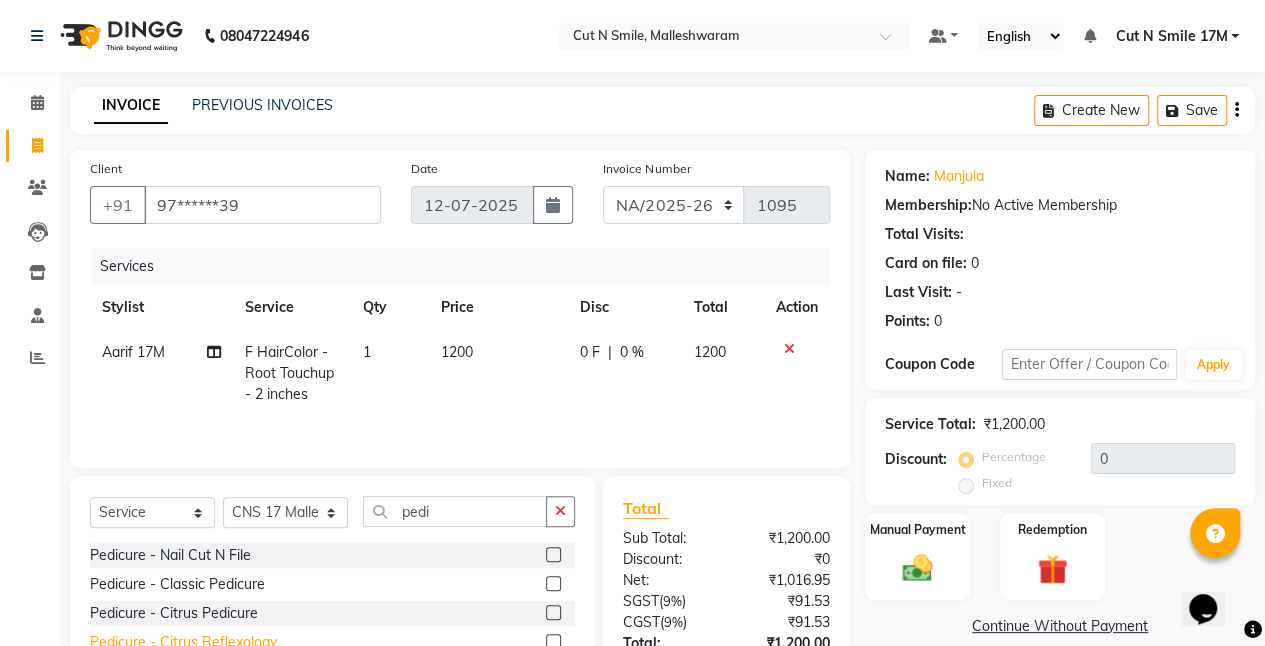 click on "Pedicure  - Citrus Reflexology" 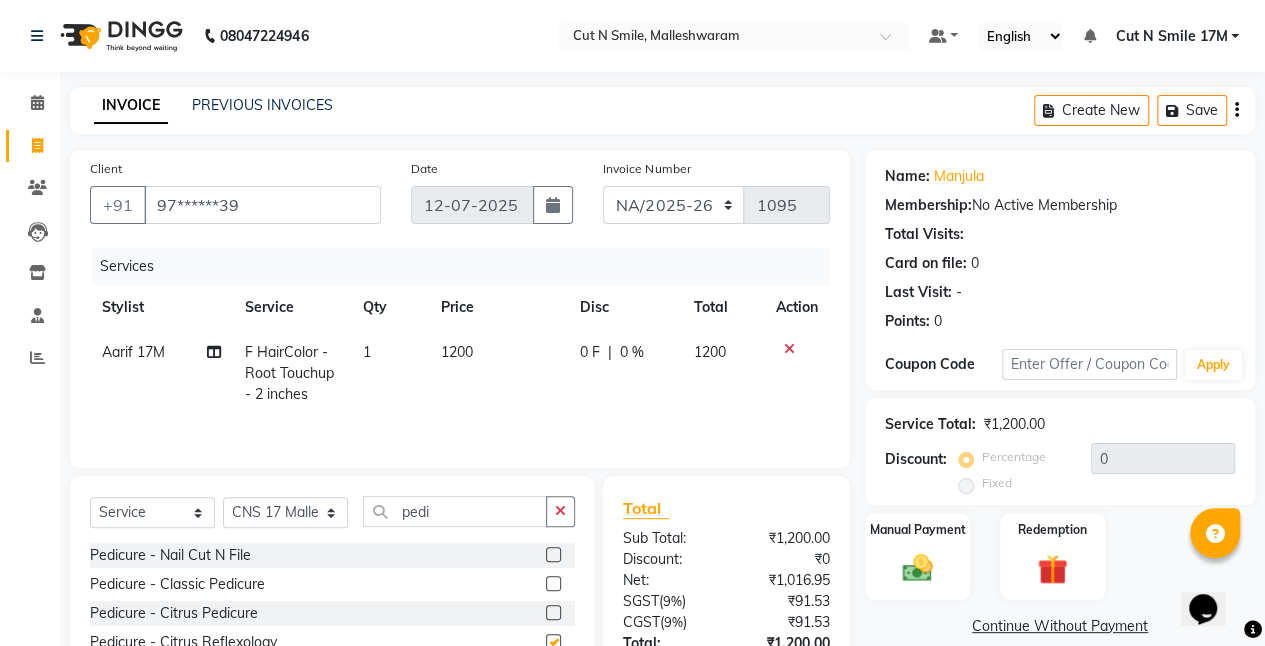 checkbox on "false" 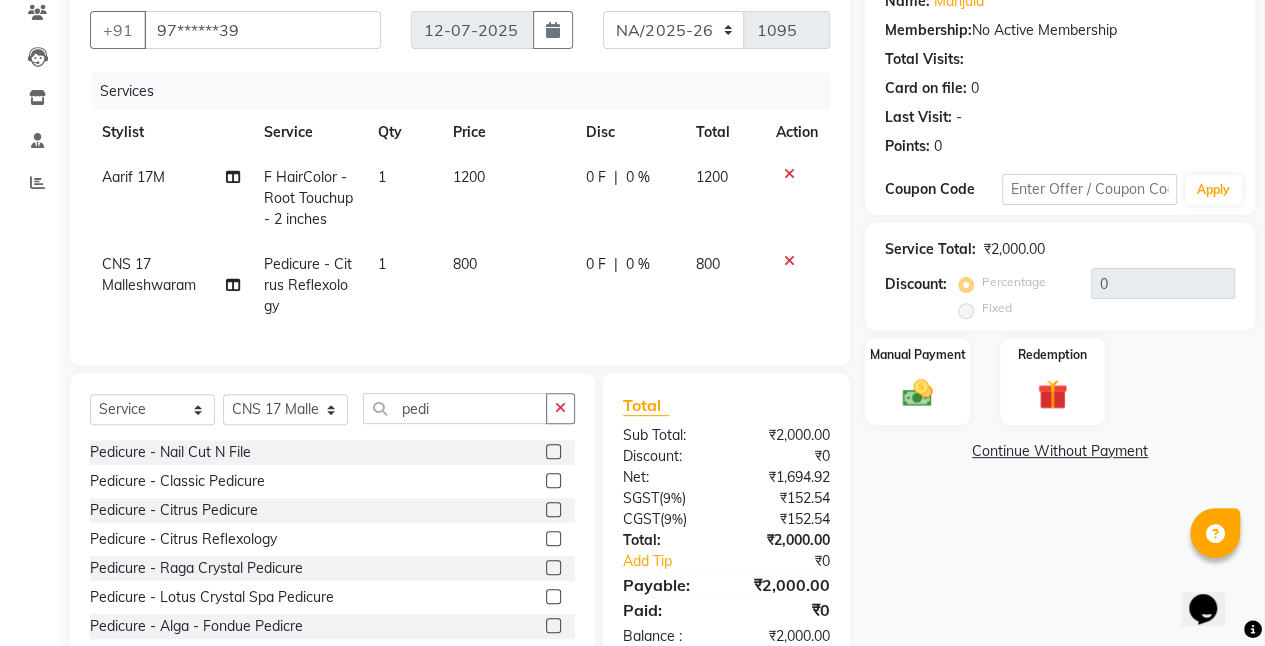 scroll, scrollTop: 200, scrollLeft: 0, axis: vertical 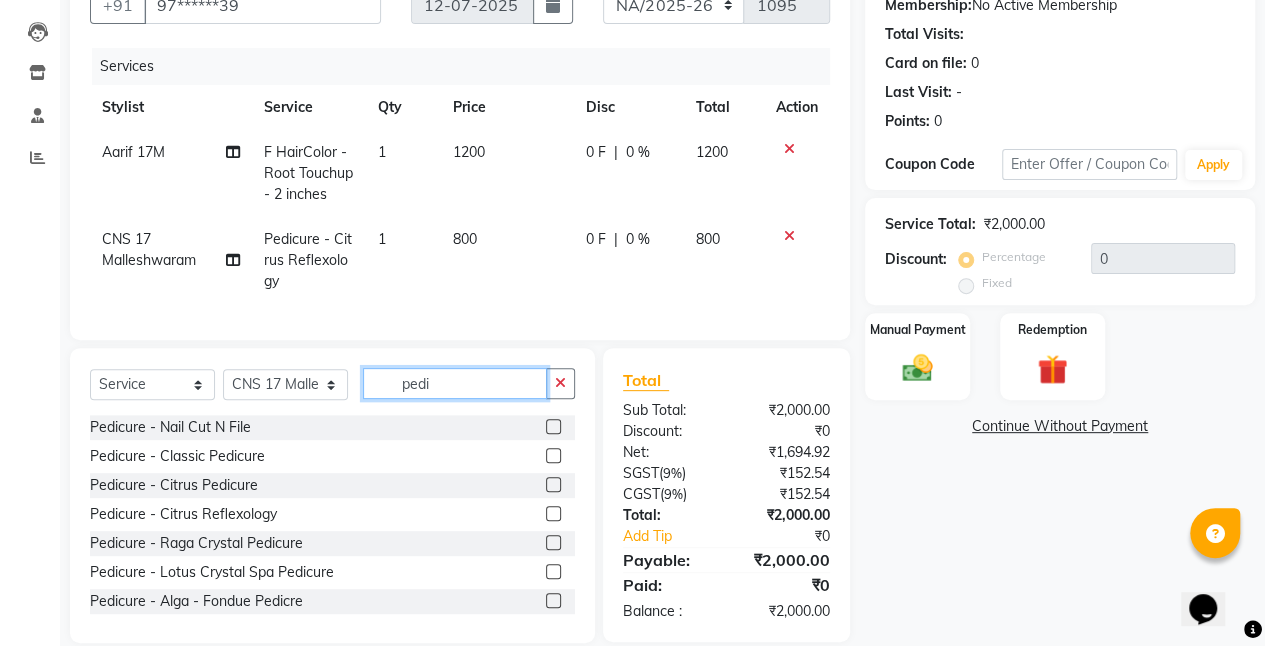 drag, startPoint x: 452, startPoint y: 407, endPoint x: 377, endPoint y: 389, distance: 77.12976 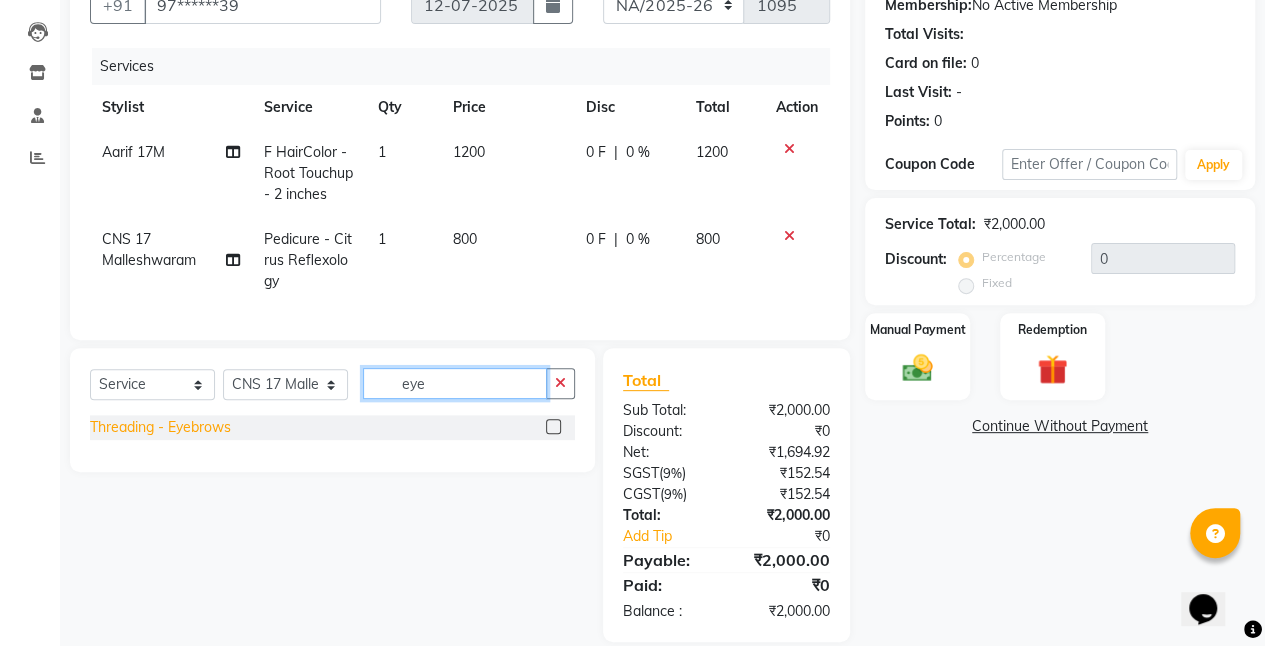 type on "eye" 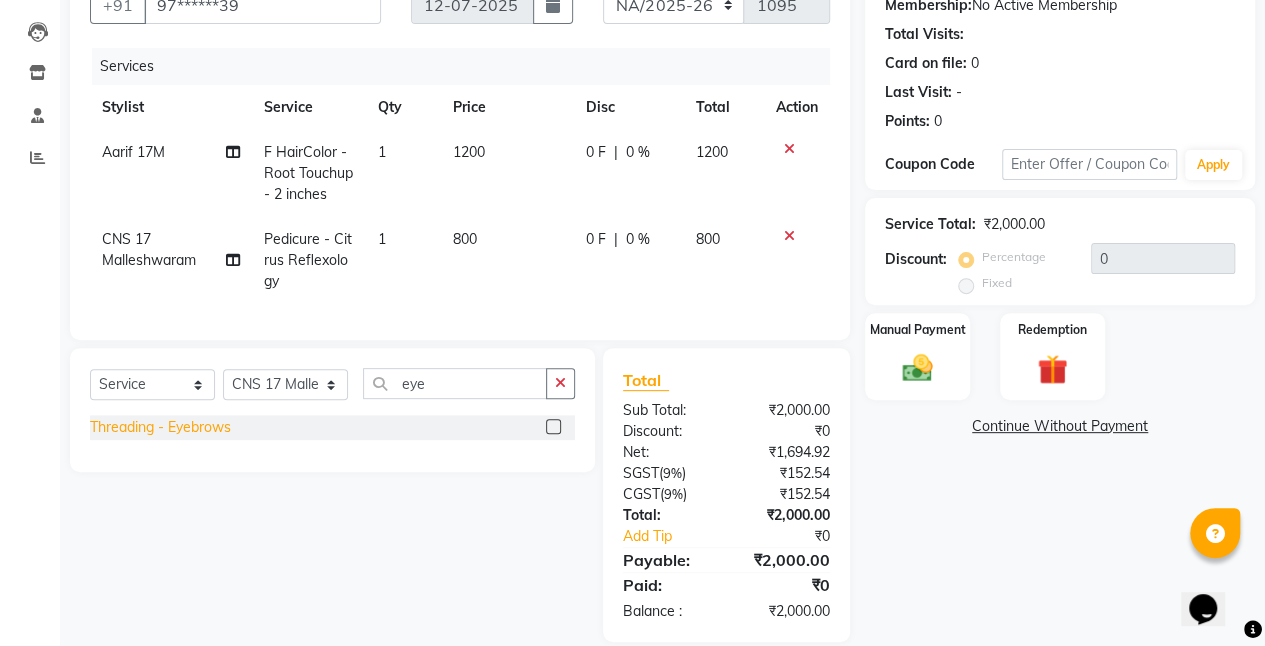 click on "Threading  - Eyebrows" 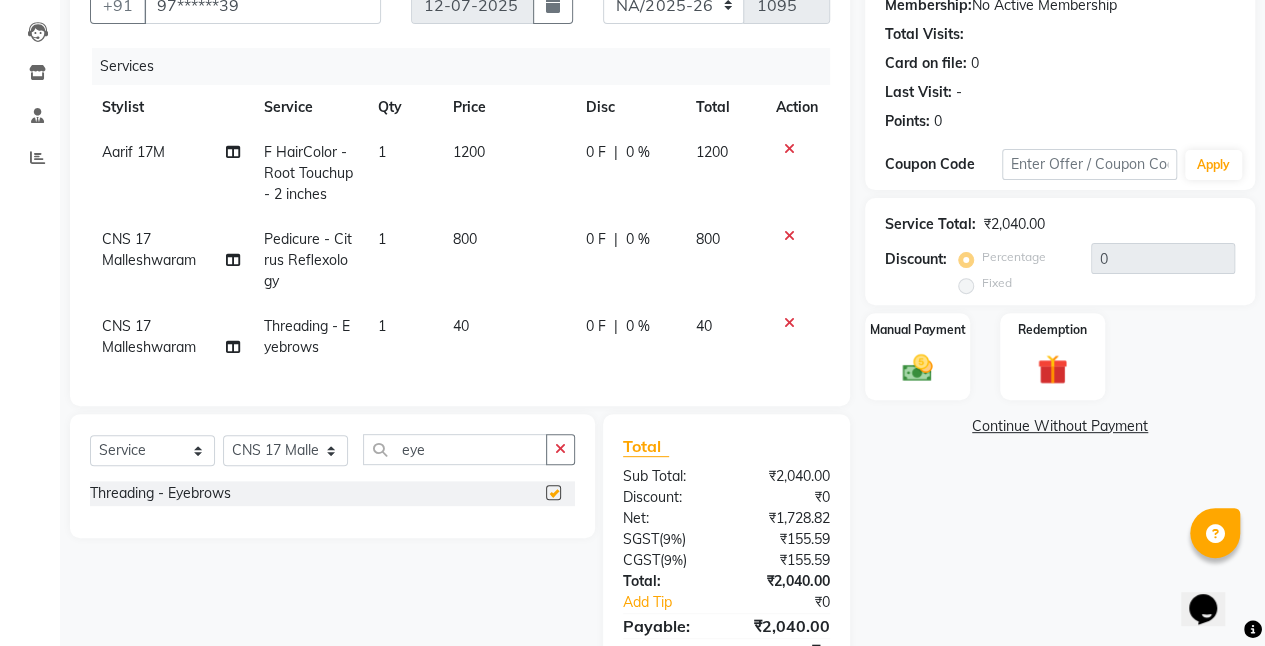 checkbox on "false" 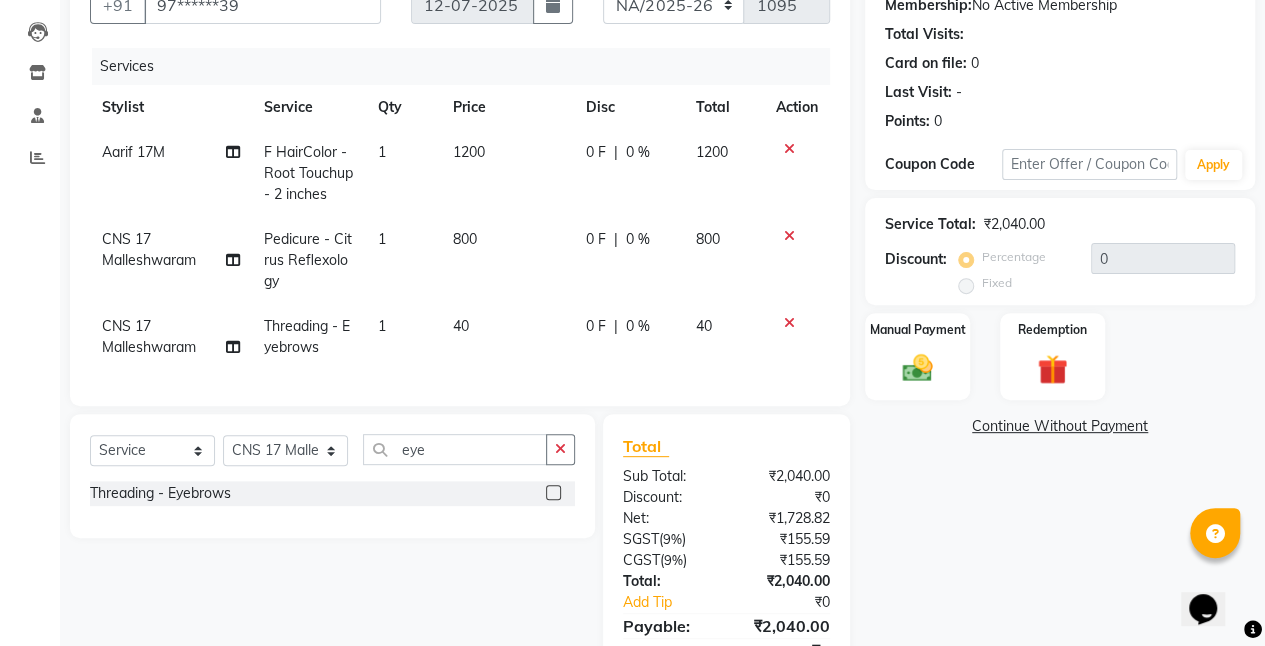 click on "40" 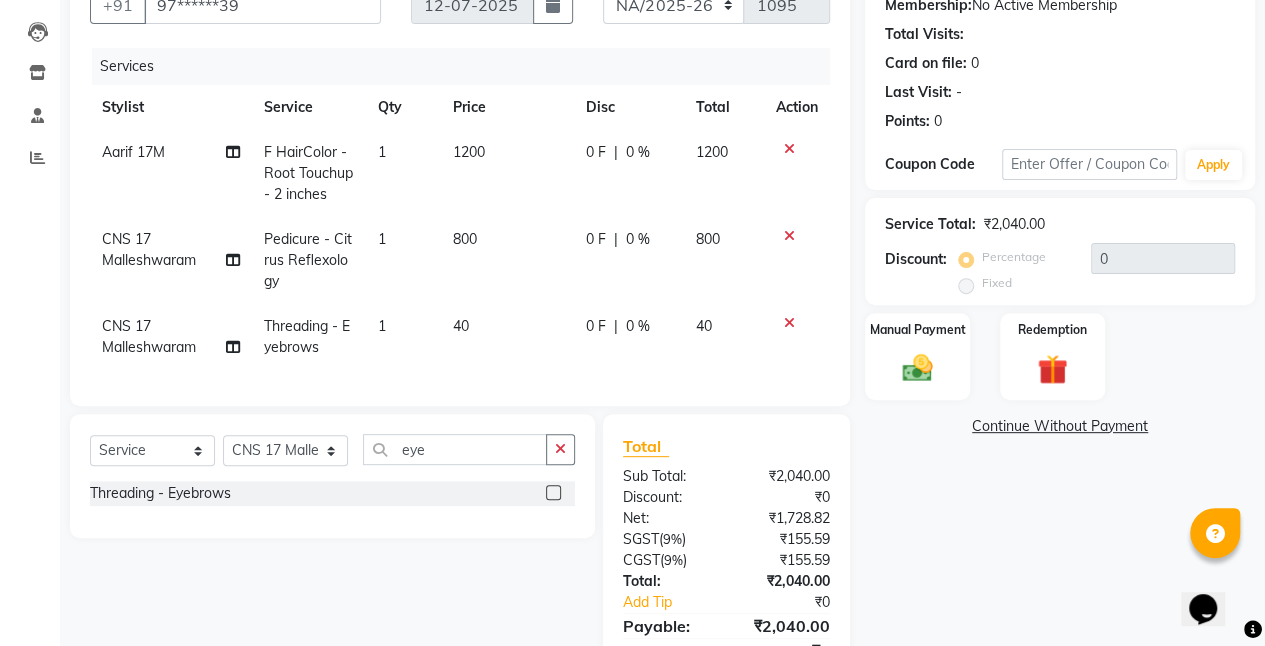 select on "60630" 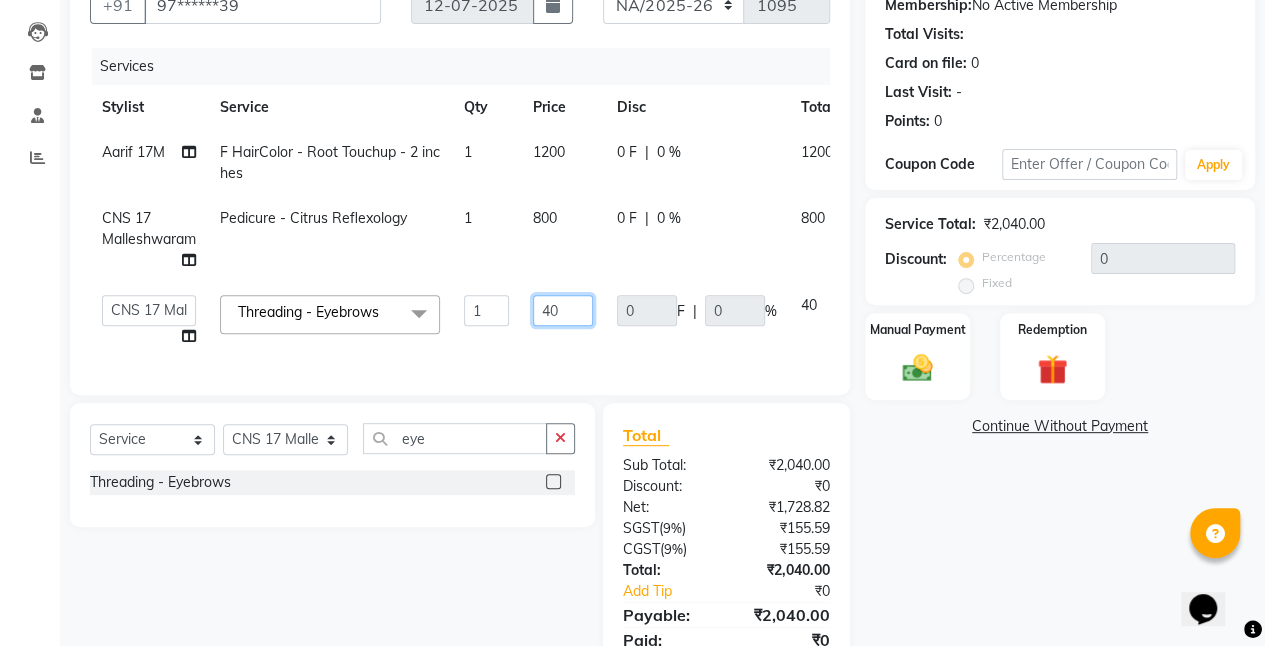 drag, startPoint x: 566, startPoint y: 310, endPoint x: 469, endPoint y: 290, distance: 99.0404 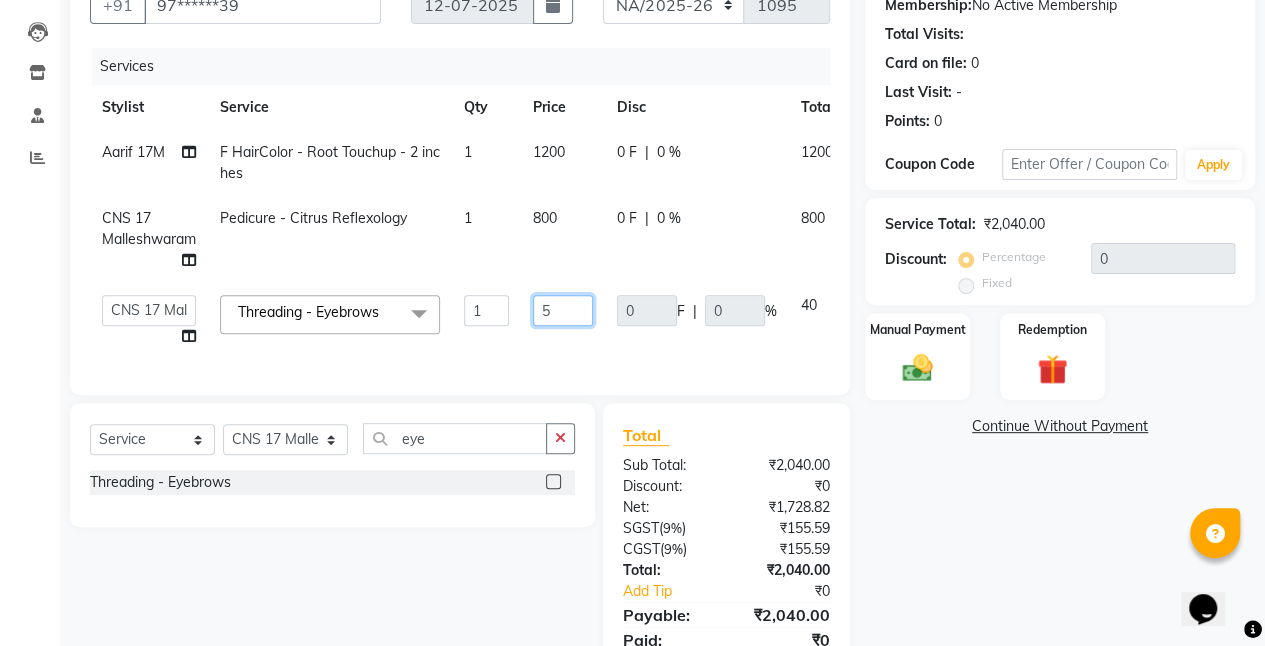 type on "50" 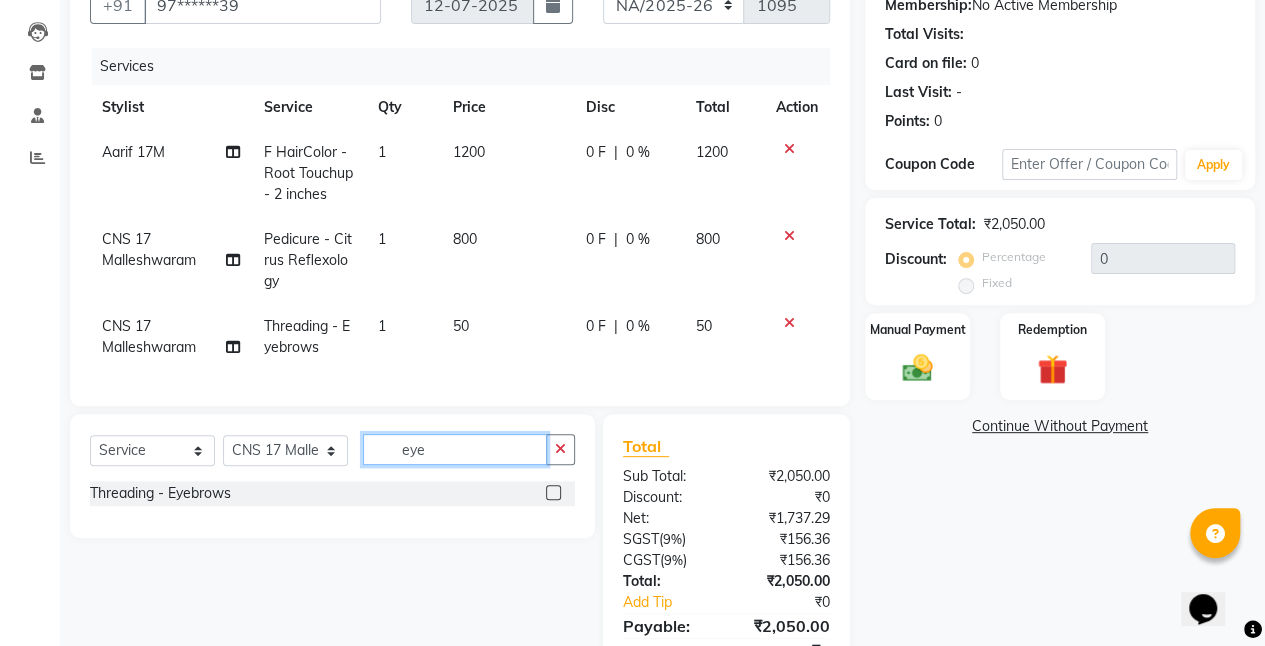 drag, startPoint x: 445, startPoint y: 458, endPoint x: 338, endPoint y: 429, distance: 110.860275 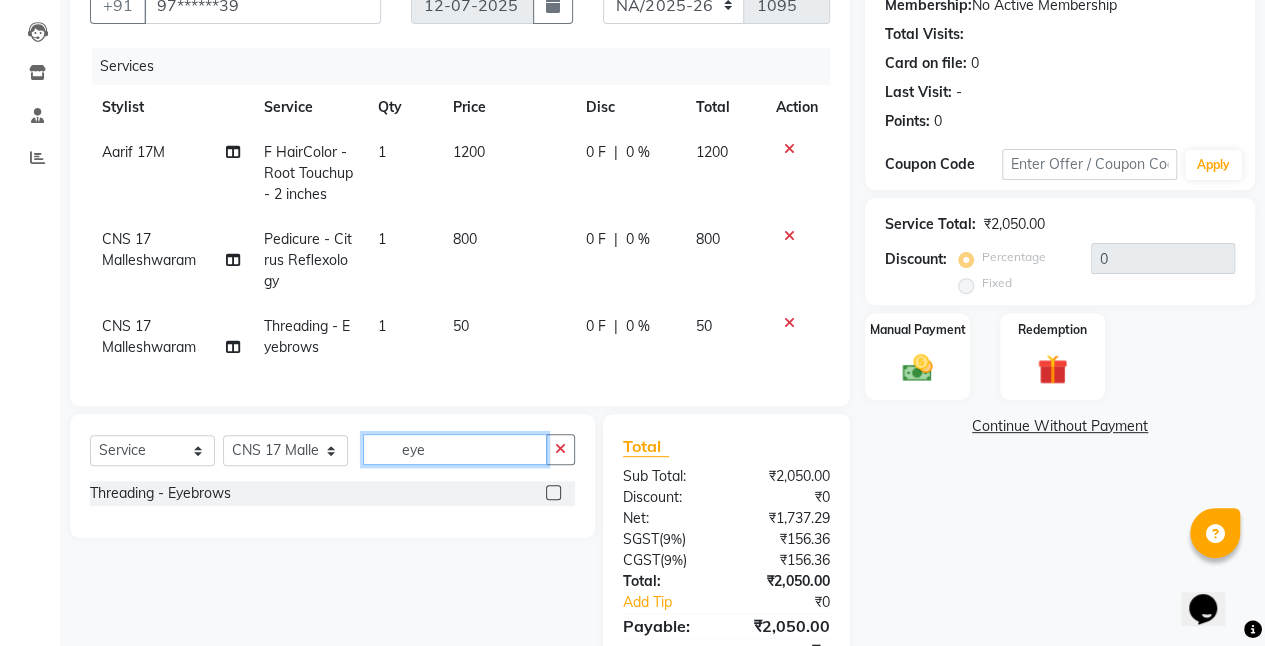 click on "Select  Service  Product  Membership  Package Voucher Prepaid Gift Card  Select Stylist Aarif 17M Adnan 9M Ajim 17M  Ali 17M Ali ML Alim ML Anjali 17M Armaan 17M Armaan 17O Arshad 17O Asahika ML Babbu ML  Cena 17M Chandrika 9M CNS 17 Malleshwaram CNS 9 Malleshwaram CNS Mahalakshmi Layout Cut N Smile 17O Deena 9M Dharani 17M  Fahim 9M Firoz ML Ganesh 9M Ganga 9M Govind ML Jessy 17M Madhu Thakur 17O Manjunath 17M Meena ML Mercy ML Mohammed 17M Monika 17M Mosim ML Nabijan 9M Nagrathna 9M Naveed 17M Pankaj 17M  Pavan Pavithra 9M Prashanth 9M Raghu 17M Rahil 9M Rajan ML Raju 9M Ranjith 9M Raza Raza 17M Riyaz 17O Sandeep 9M Sangeetha 17M Shakeel 17ML Shakir ML Shameem 17M Sharafath ML Sharanya  Sharanya ML SHubham 17M Sopna ML Sushila Suvarna 17M Tanjua 9M Teja 17M Tofeek 9M Tulsi 17O Viresh 17M Vishal 17M Vishal Bhatti 17O  Wasim ML  eye Threading  - Eyebrows" 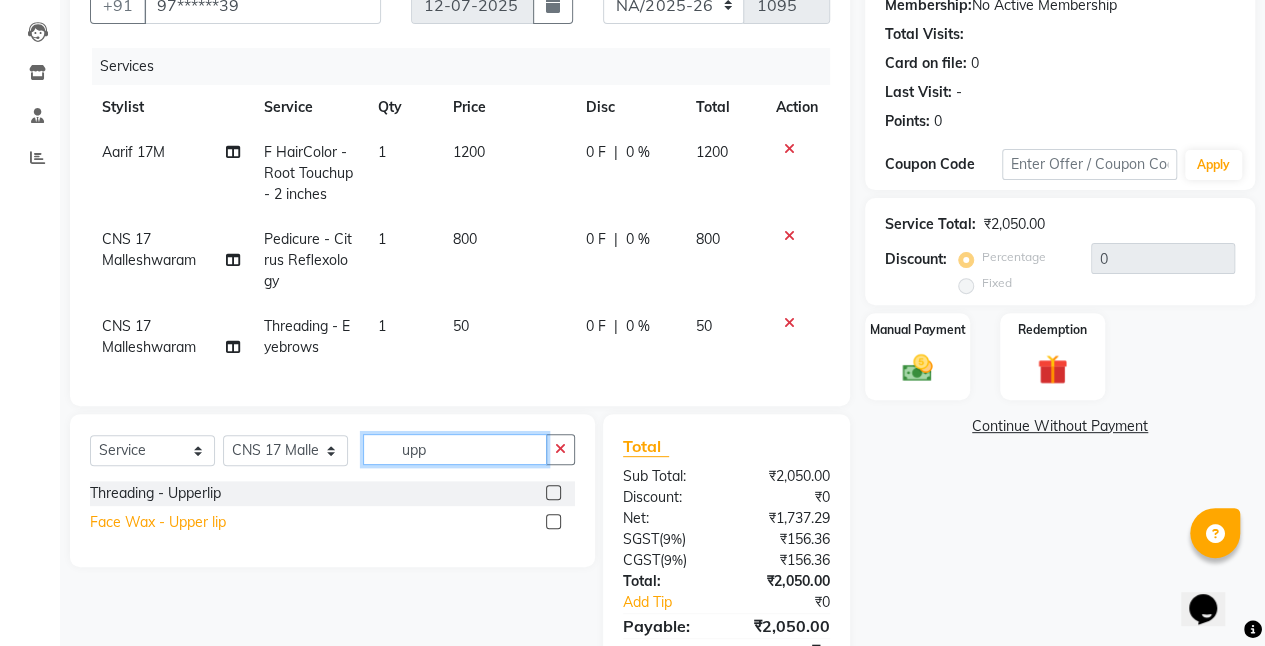 type on "upp" 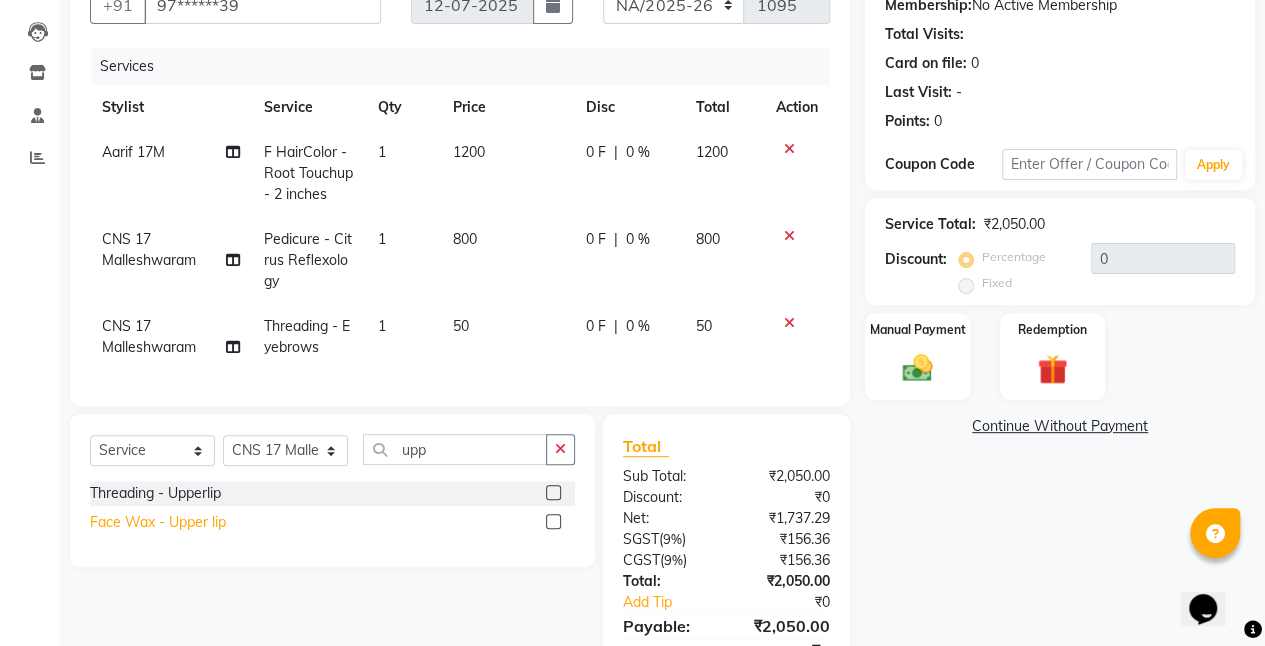 click on "Face Wax  - Upper lip" 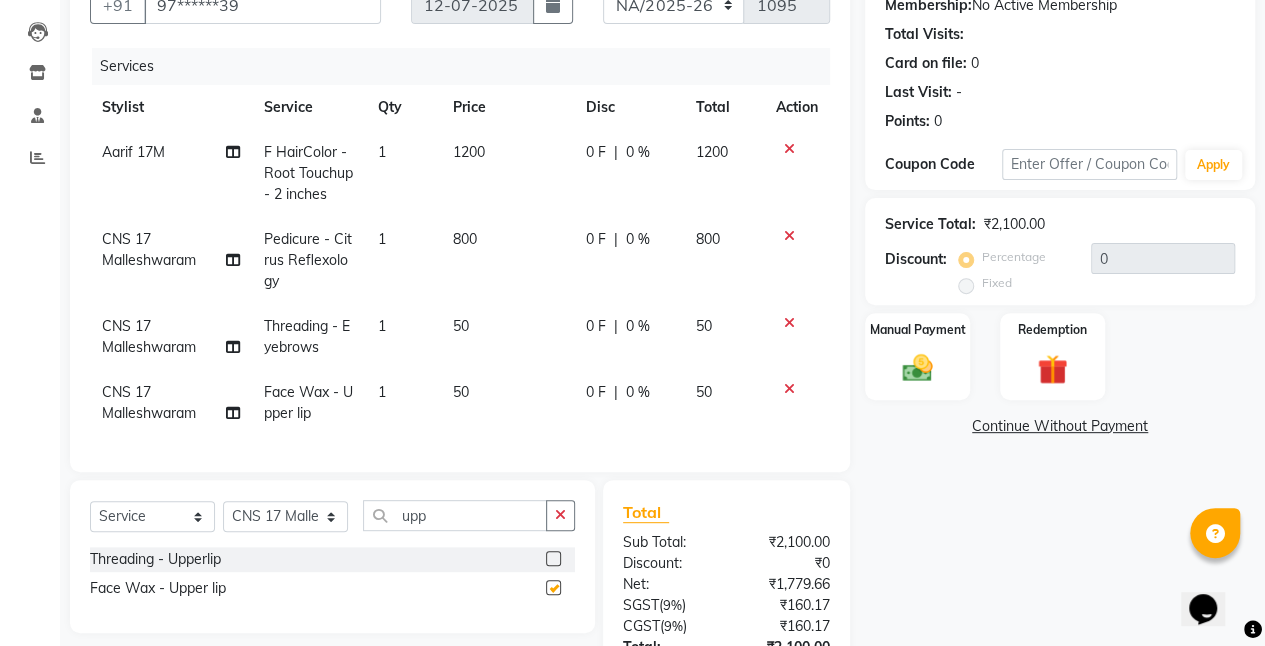 checkbox on "false" 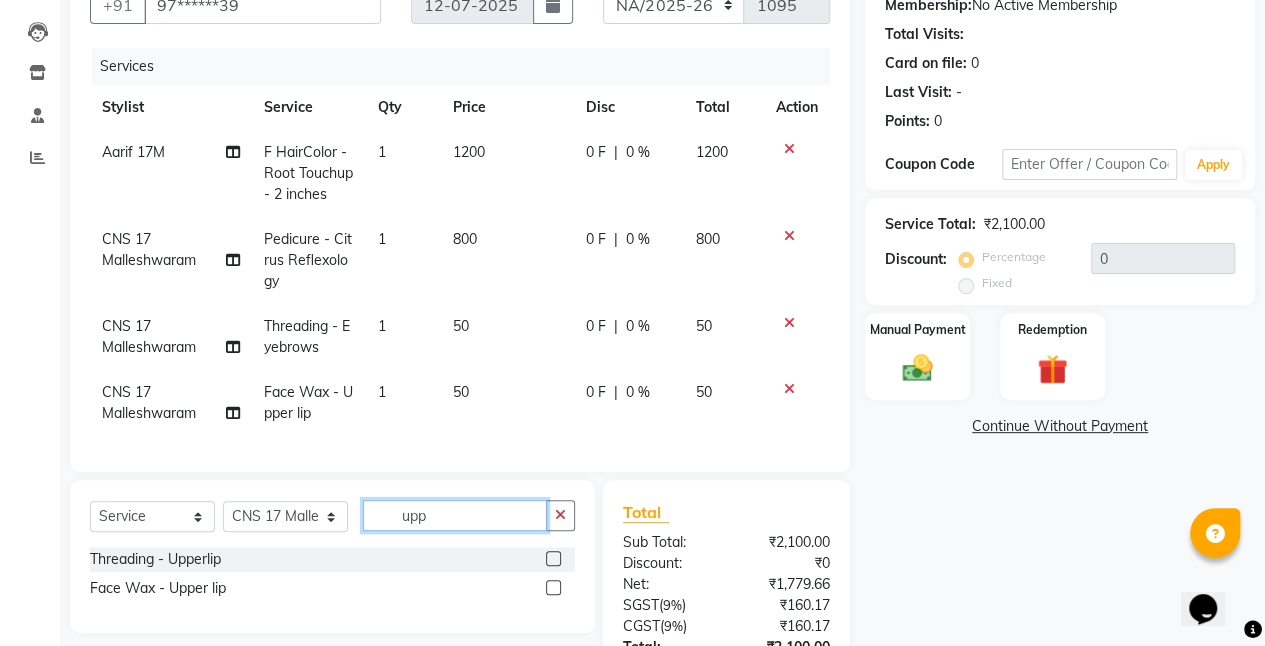 drag, startPoint x: 433, startPoint y: 533, endPoint x: 258, endPoint y: 508, distance: 176.7767 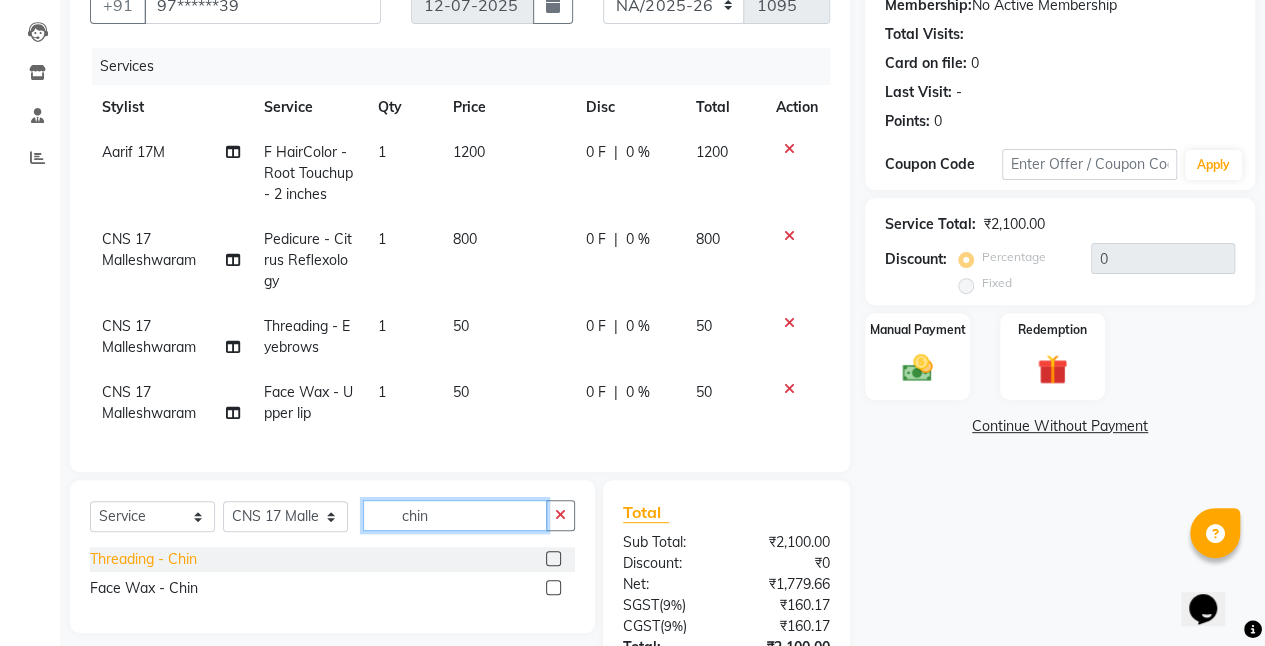 type on "chin" 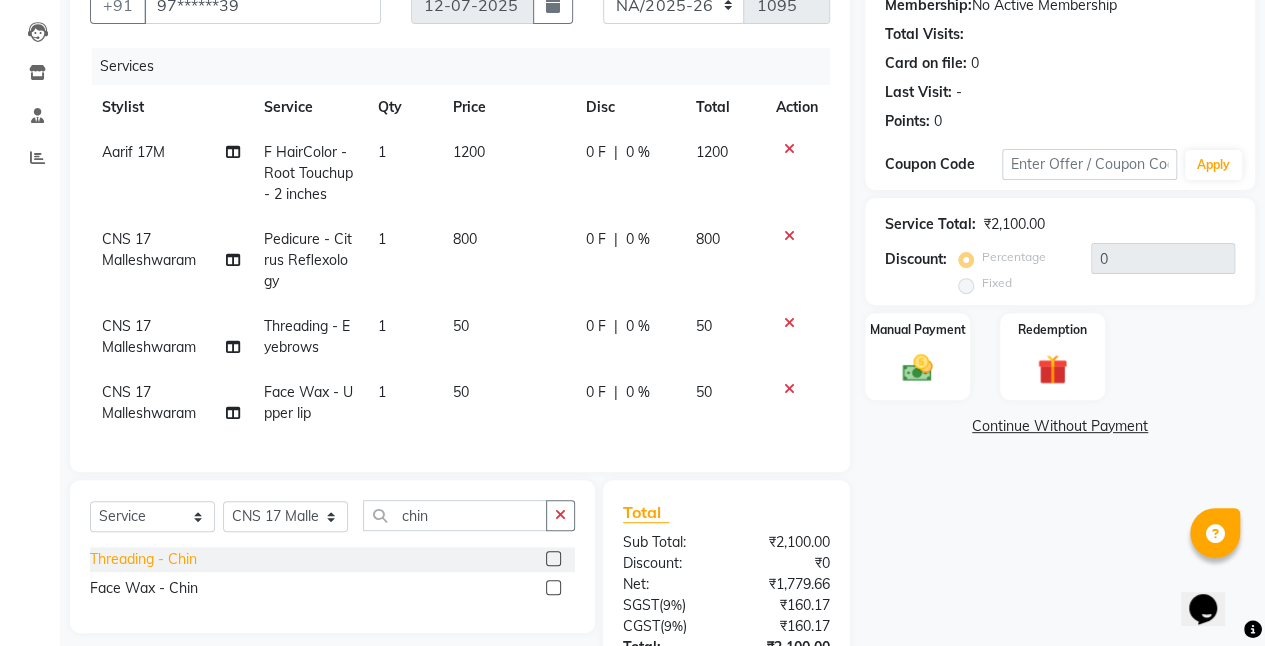 click on "Threading  - Chin" 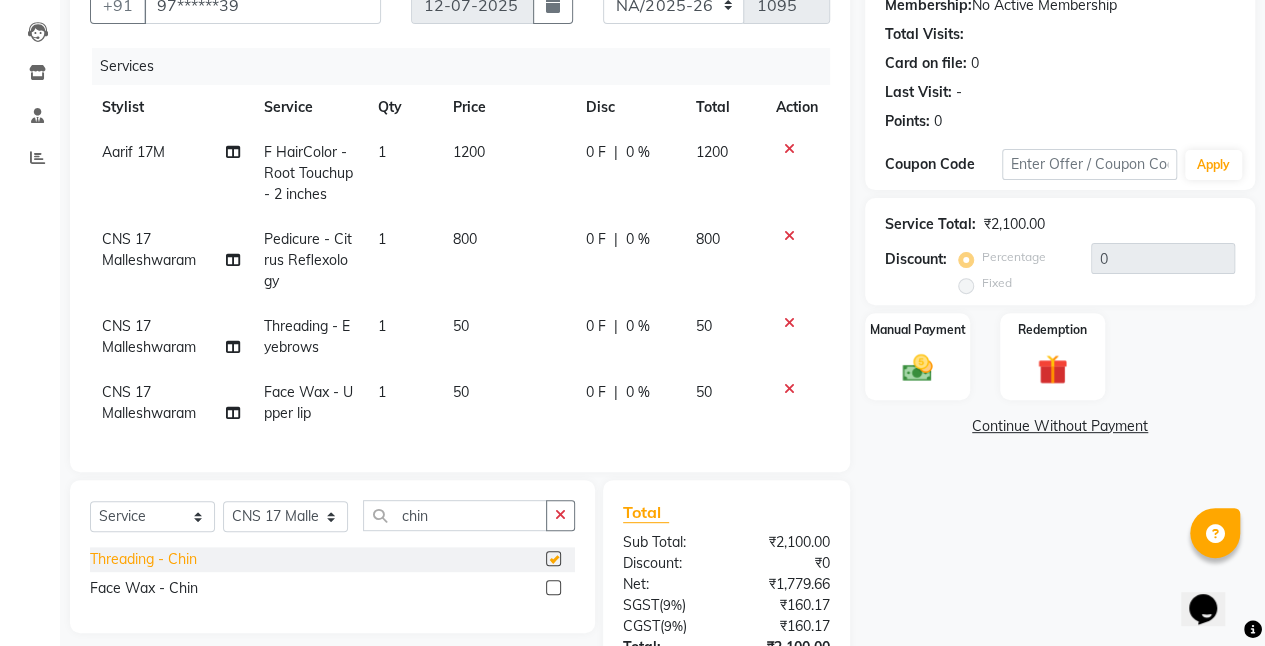 checkbox on "false" 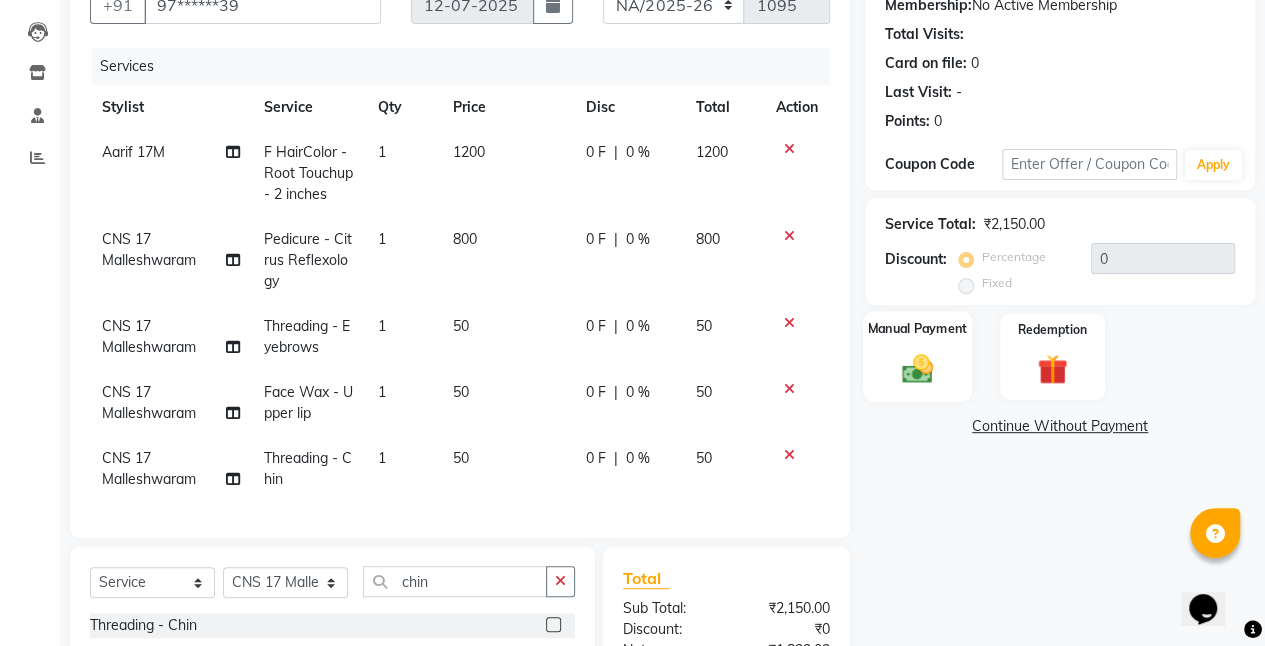 click 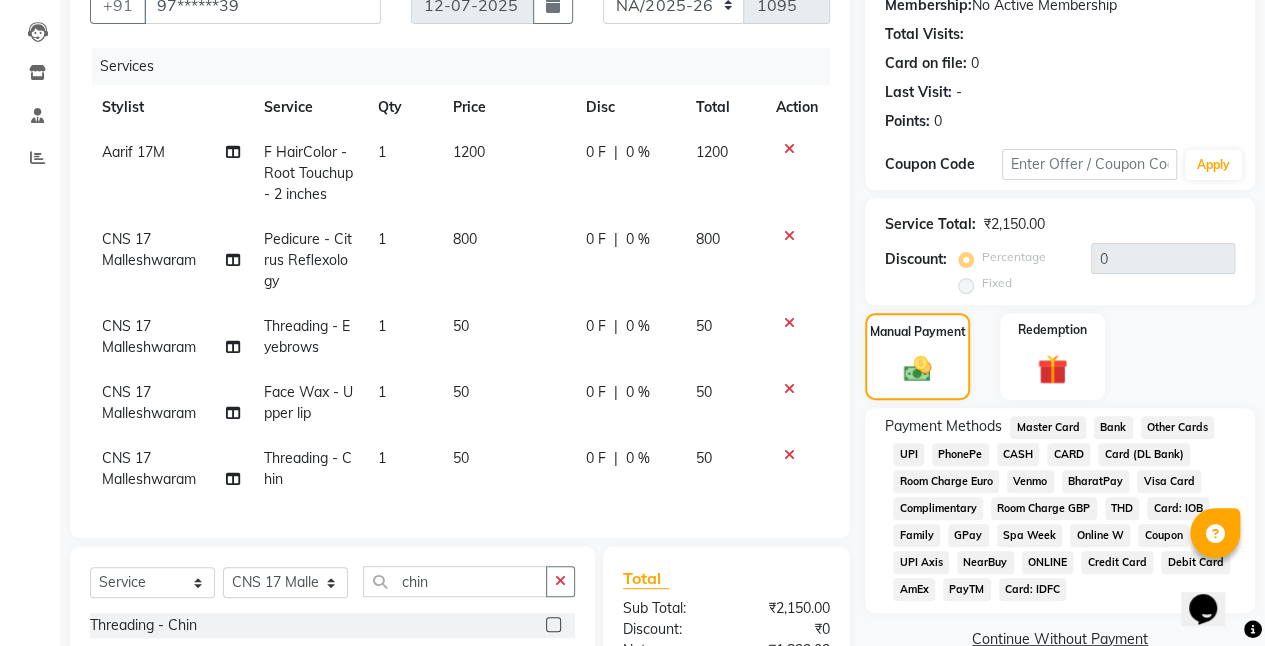click on "UPI" 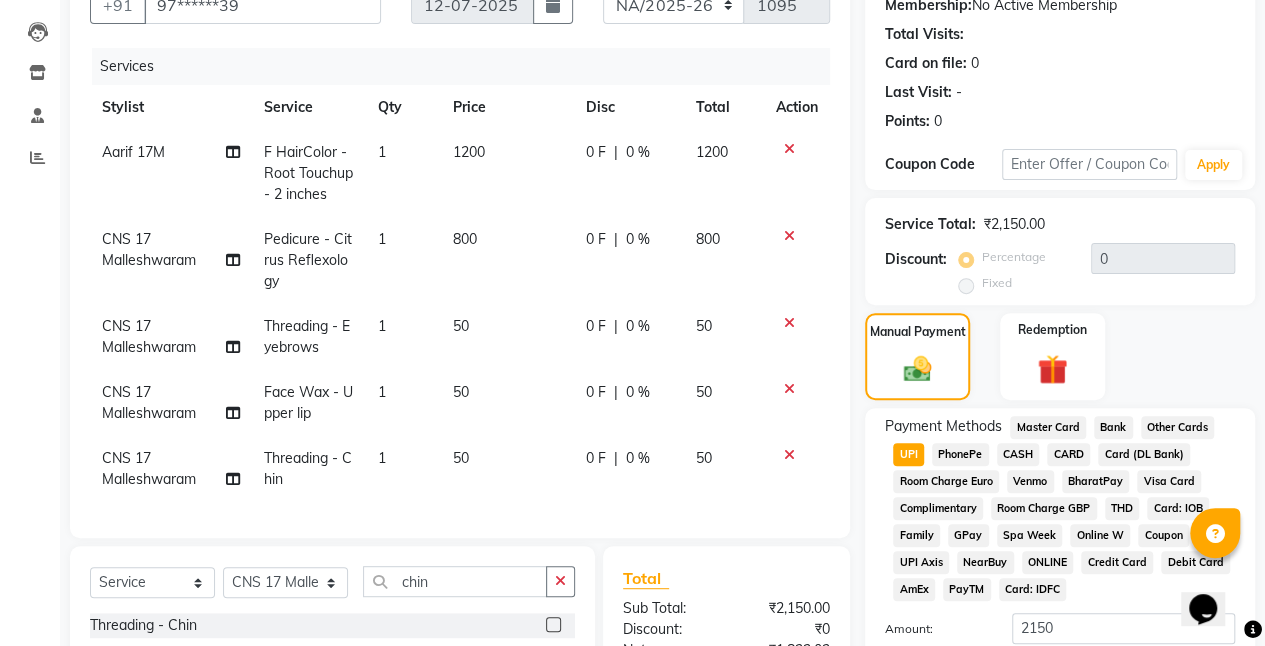 scroll, scrollTop: 438, scrollLeft: 0, axis: vertical 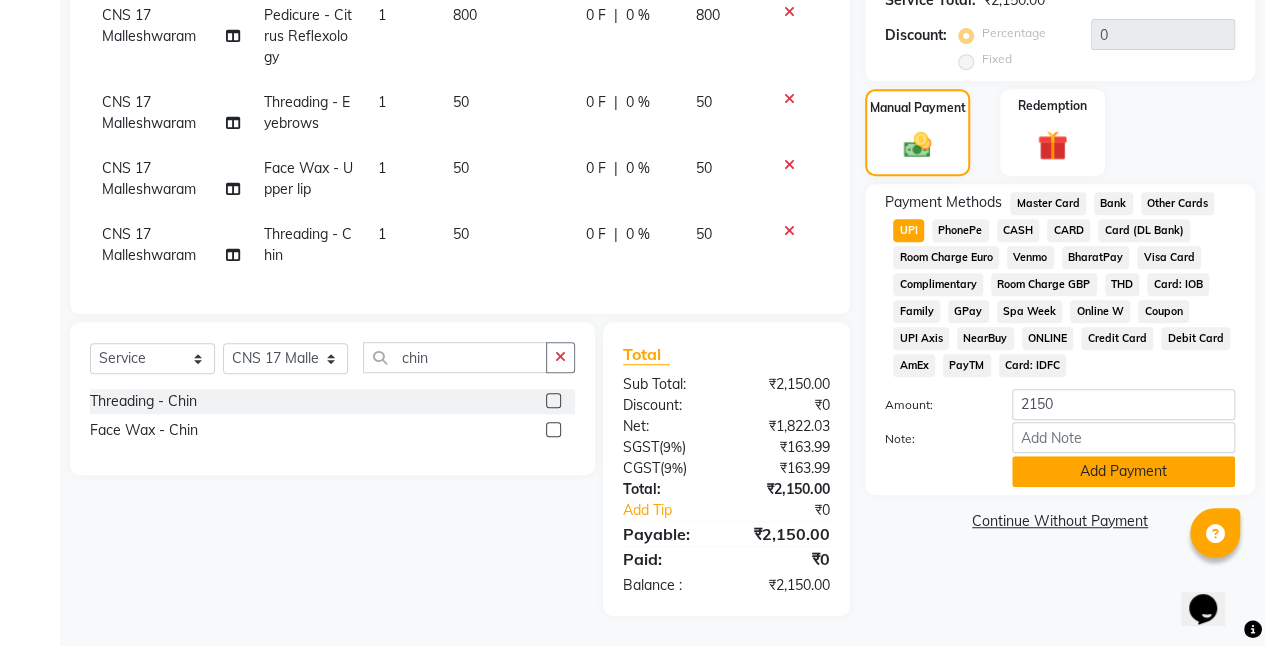 click on "Add Payment" 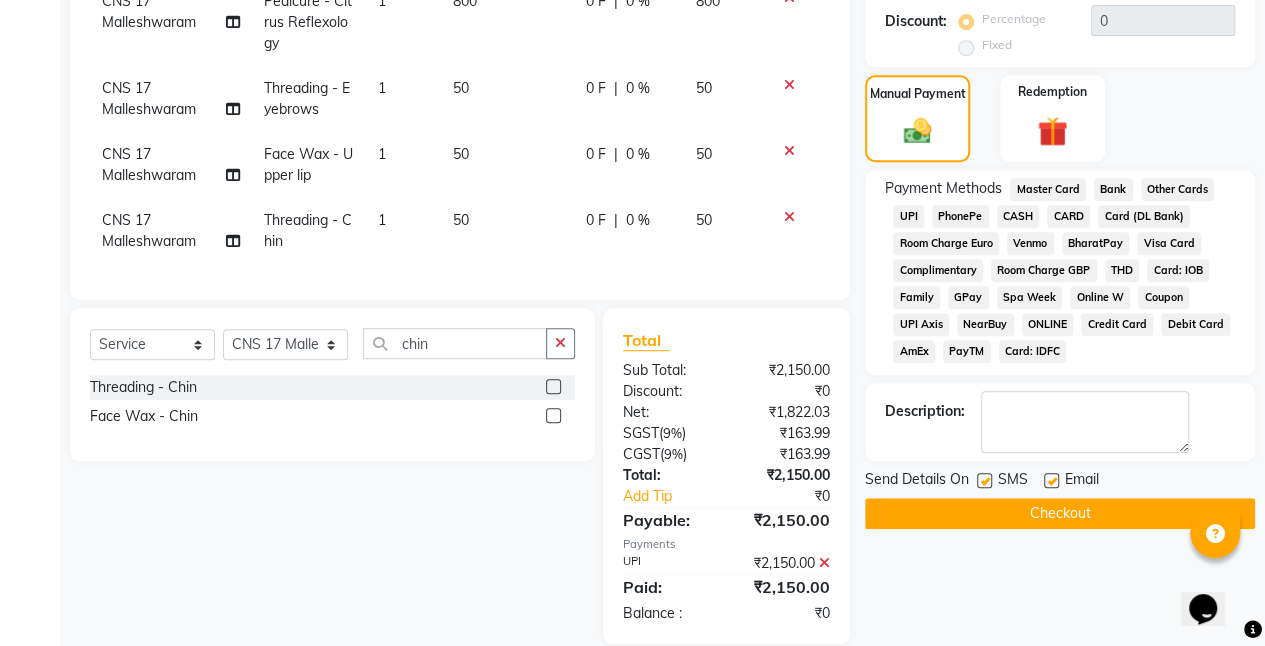 click on "Checkout" 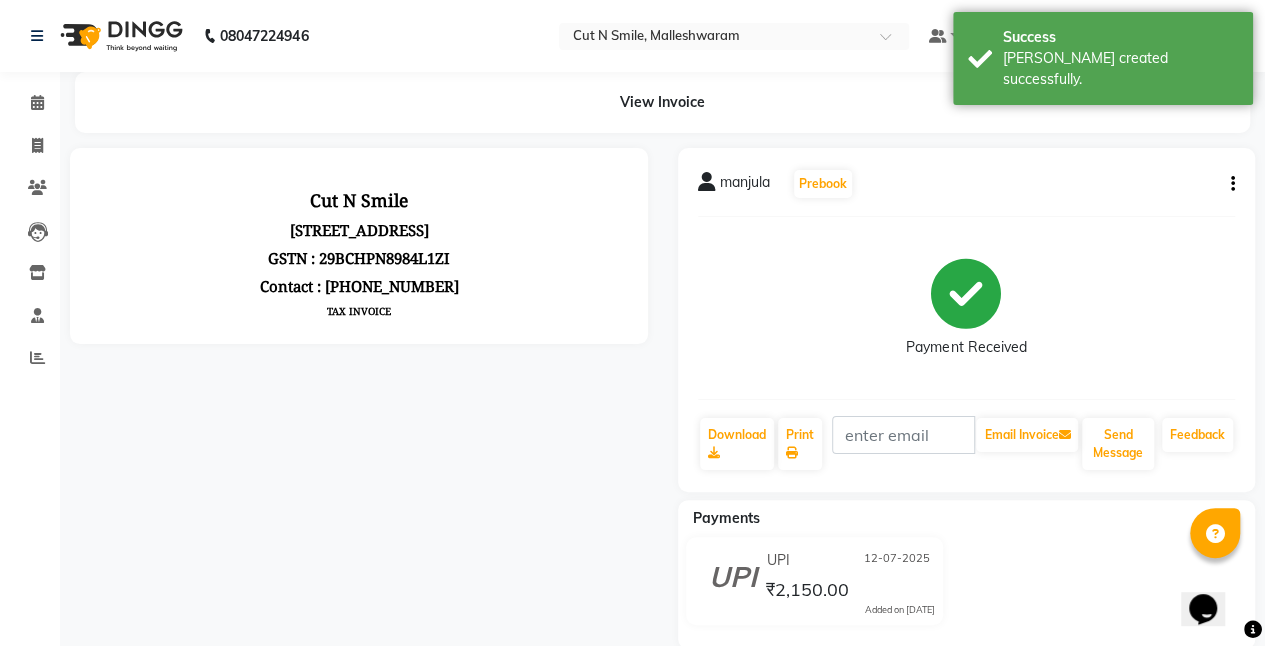 scroll, scrollTop: 0, scrollLeft: 0, axis: both 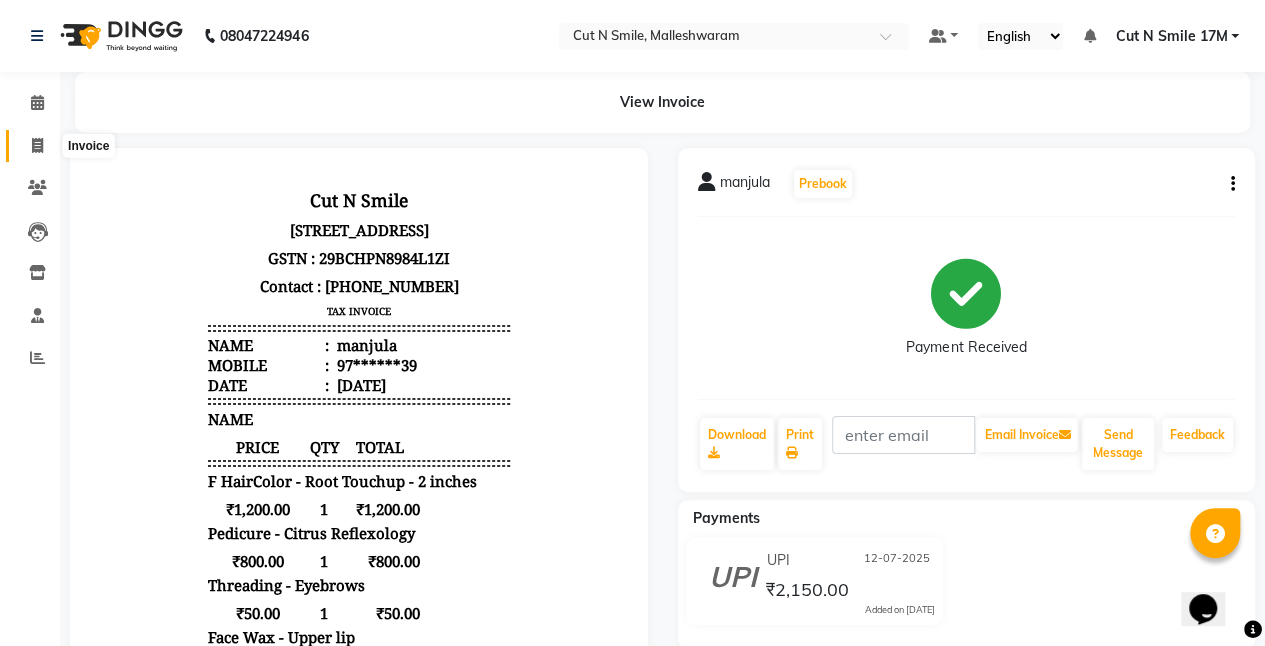 click 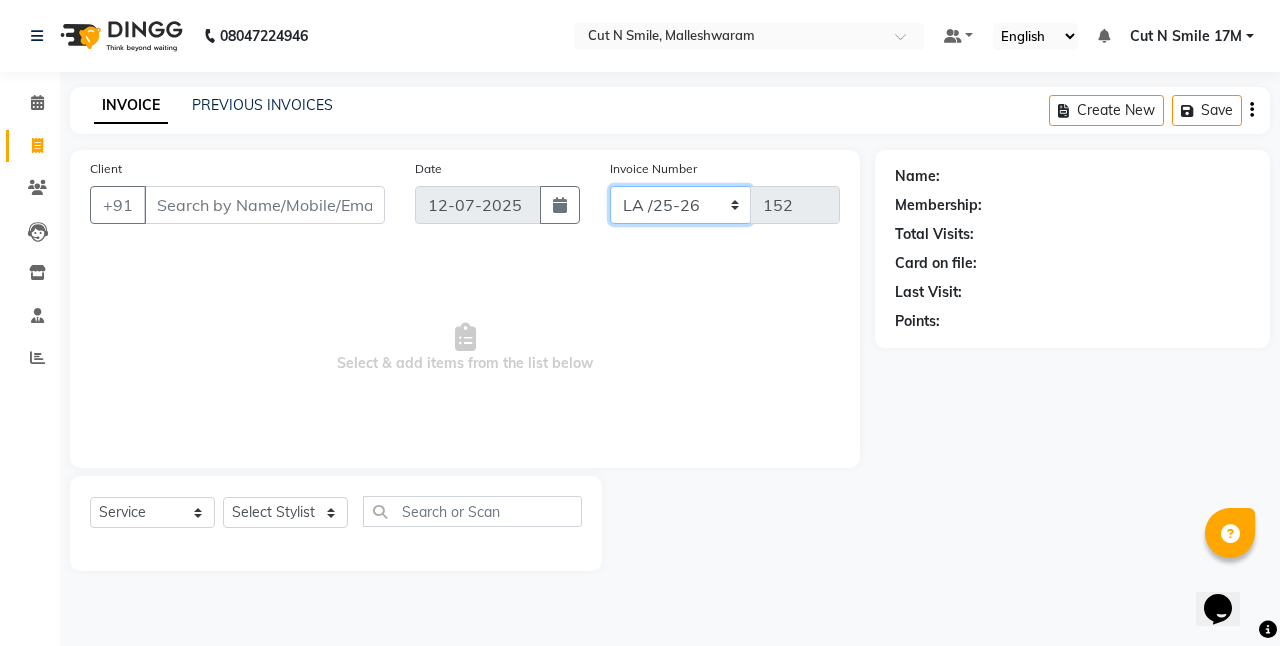 click on "NW/25-26 SW/2025-26 NA/2025-26 VN/25-26 LA /25-26" 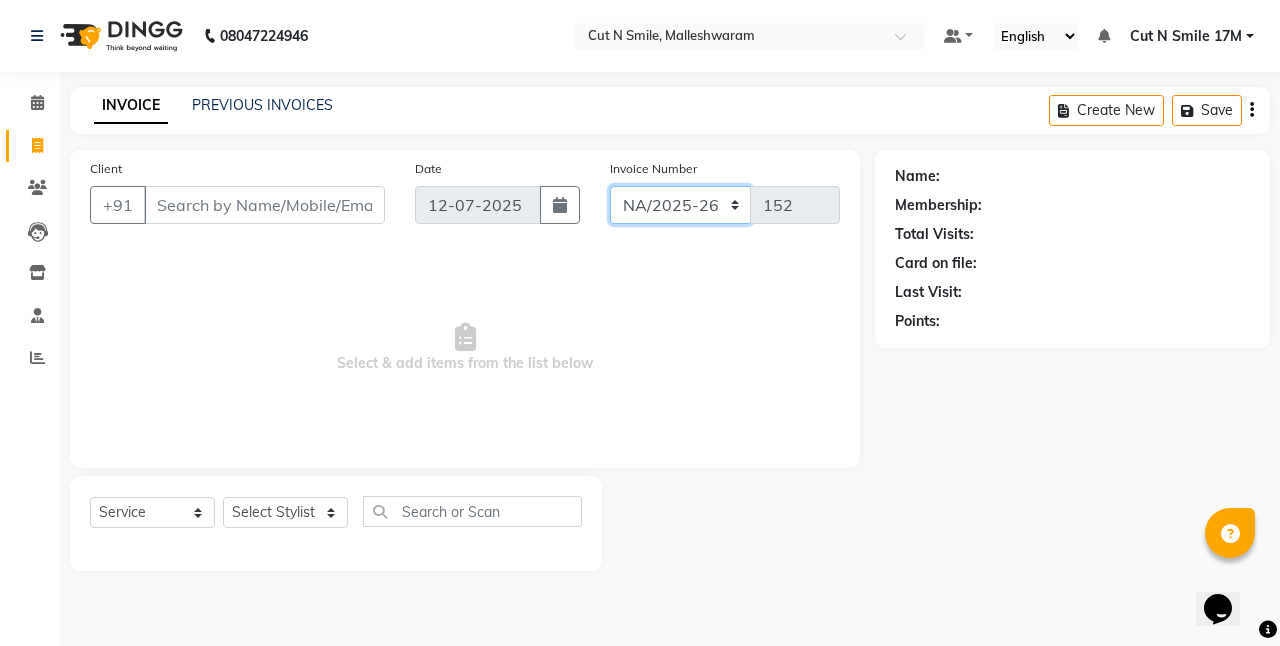 click on "NW/25-26 SW/2025-26 NA/2025-26 VN/25-26 LA /25-26" 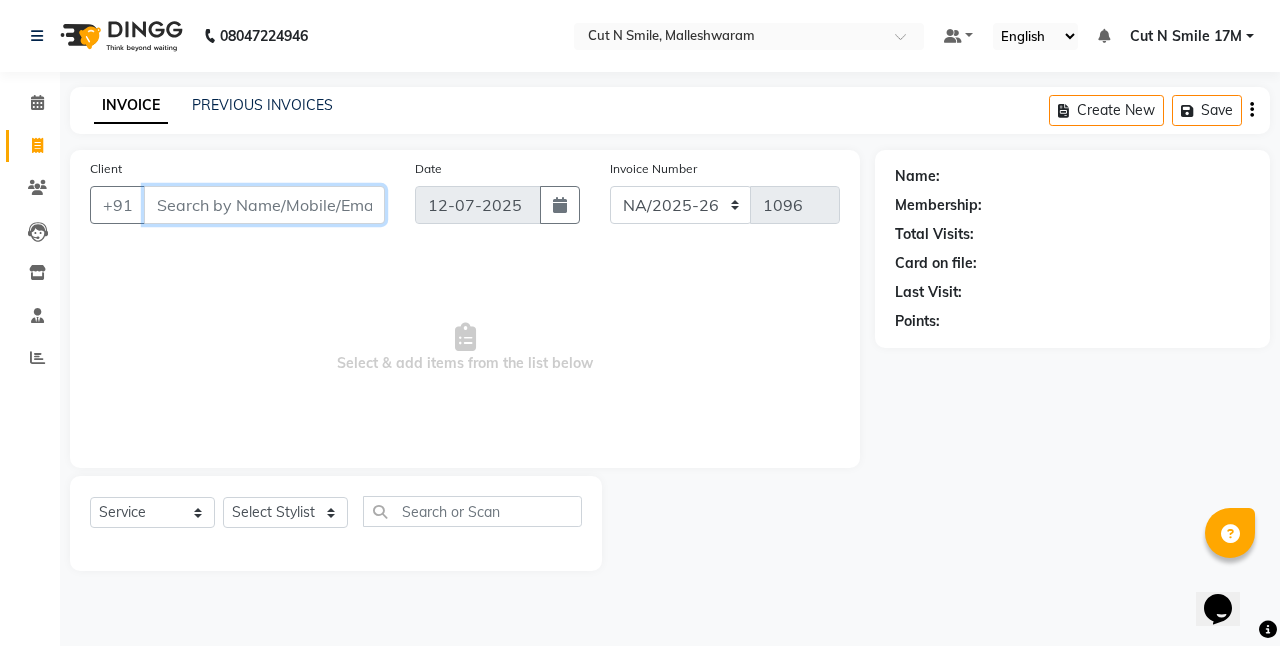 click on "Client" at bounding box center [264, 205] 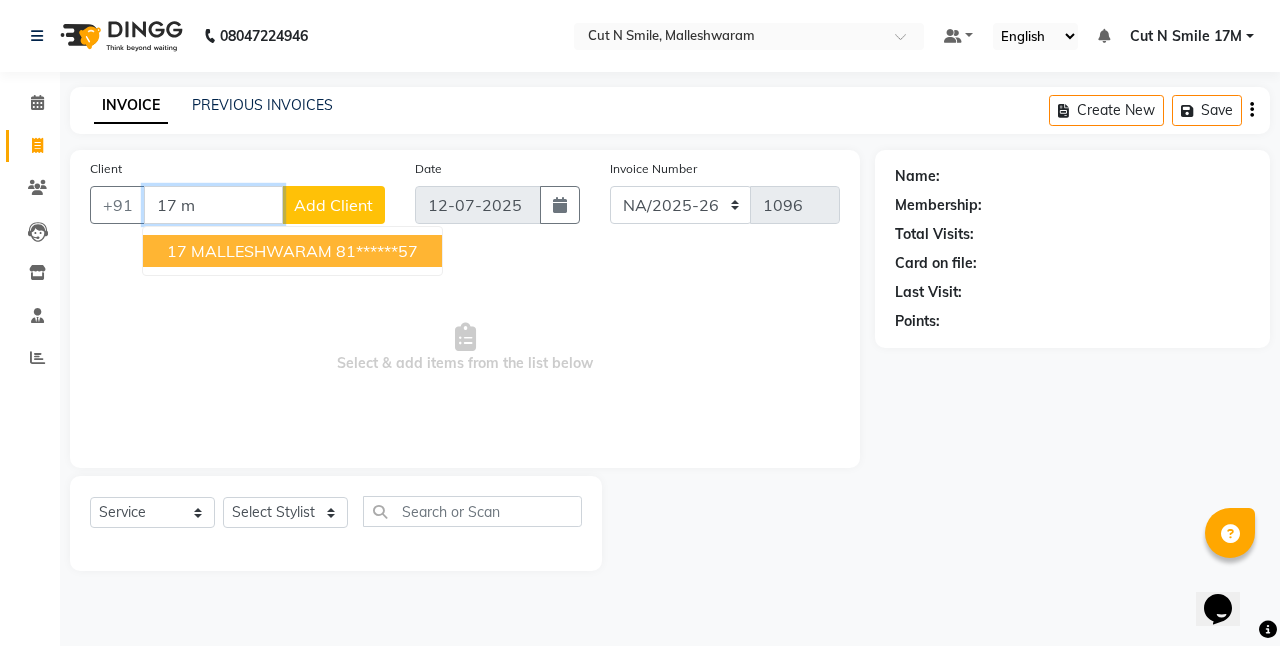 click on "17 MALLESHWARAM" at bounding box center [249, 251] 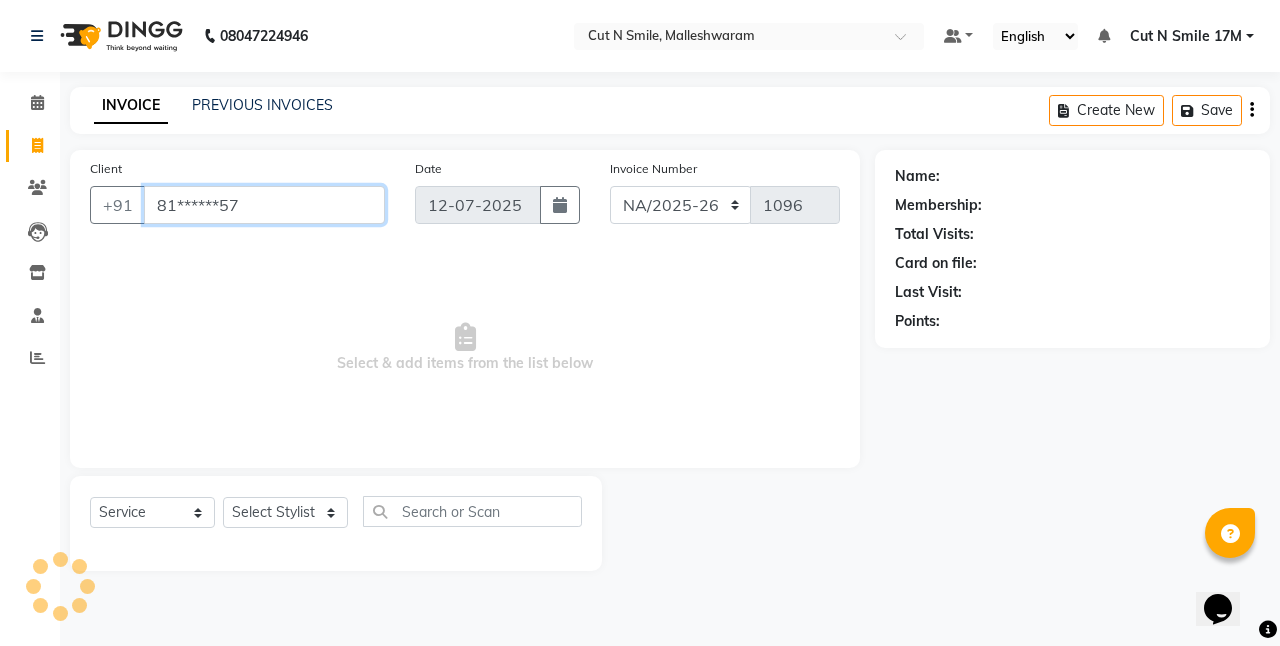 type on "81******57" 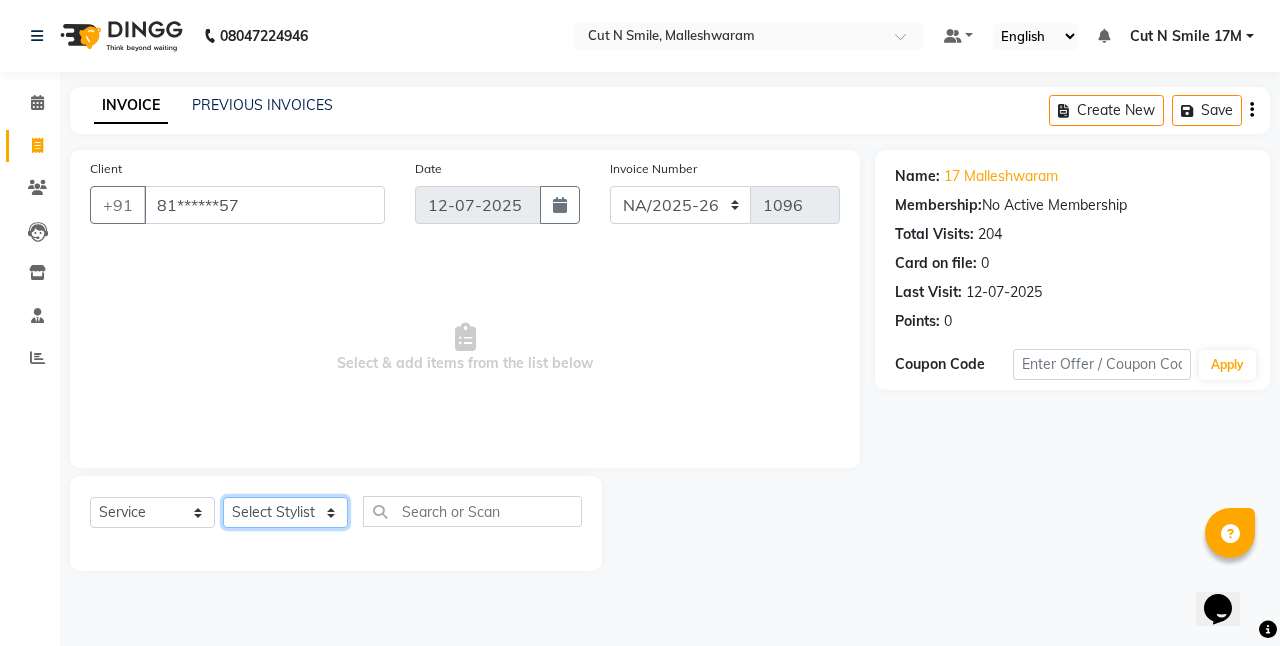 drag, startPoint x: 299, startPoint y: 515, endPoint x: 298, endPoint y: 501, distance: 14.035668 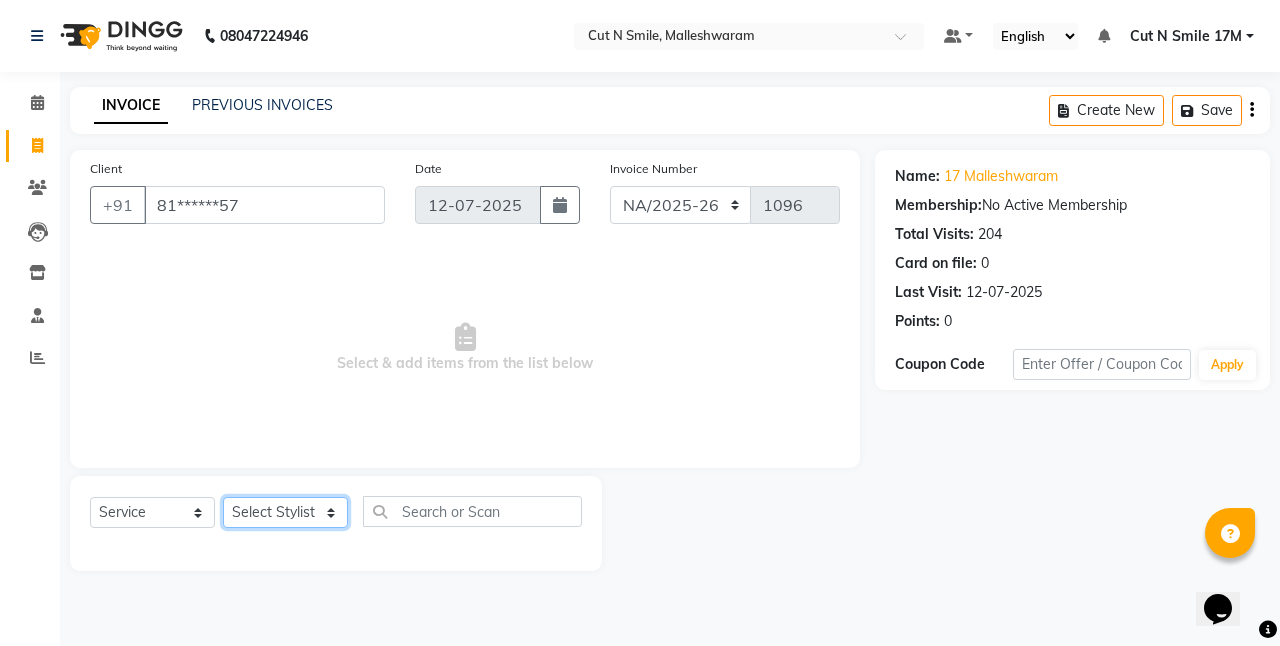 select on "61386" 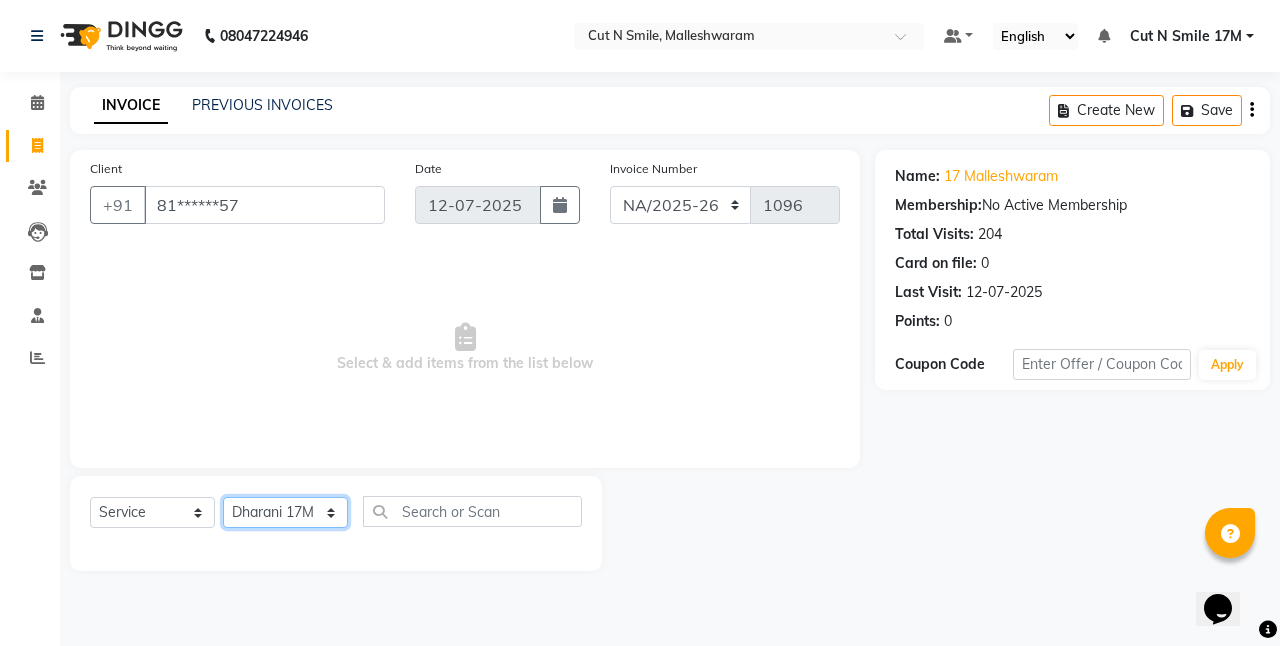 click on "Select Stylist [PERSON_NAME] 17M [PERSON_NAME] 9M Ajim 17M  [PERSON_NAME] 17M [PERSON_NAME] [PERSON_NAME] [PERSON_NAME] 17M Armaan 17M Armaan 17O Arshad 17O Asahika ML Babbu ML  Cena 17M [PERSON_NAME] 9M CNS 17 Malleshwaram CNS 9 Malleshwaram CNS [PERSON_NAME] Layout Cut N Smile 17O [PERSON_NAME] 9M [PERSON_NAME] 17M  [PERSON_NAME] 9M [PERSON_NAME] Ganesh 9M Ganga 9M Govind ML [PERSON_NAME] 17M [PERSON_NAME] 17O [PERSON_NAME] 17M Meena ML Mercy [PERSON_NAME] 17M [PERSON_NAME] 17M [PERSON_NAME] [PERSON_NAME] 9M [PERSON_NAME] 9M [PERSON_NAME] 17M [PERSON_NAME] 17M  [PERSON_NAME] 9M [PERSON_NAME] 9M [PERSON_NAME] 17M [PERSON_NAME] 9M Rajan [PERSON_NAME] 9M [PERSON_NAME] 9M [PERSON_NAME] 17M [PERSON_NAME] 17O [PERSON_NAME] 9M [PERSON_NAME] 17M [PERSON_NAME] 17ML [PERSON_NAME] [PERSON_NAME] 17M [PERSON_NAME] [PERSON_NAME]  [PERSON_NAME] ML [PERSON_NAME] 17M Sopna ML [PERSON_NAME] 17M Tanjua 9M [PERSON_NAME] 17M Tofeek 9M Tulsi 17O [PERSON_NAME] 17M Vishal 17M [PERSON_NAME] 17O  [PERSON_NAME]" 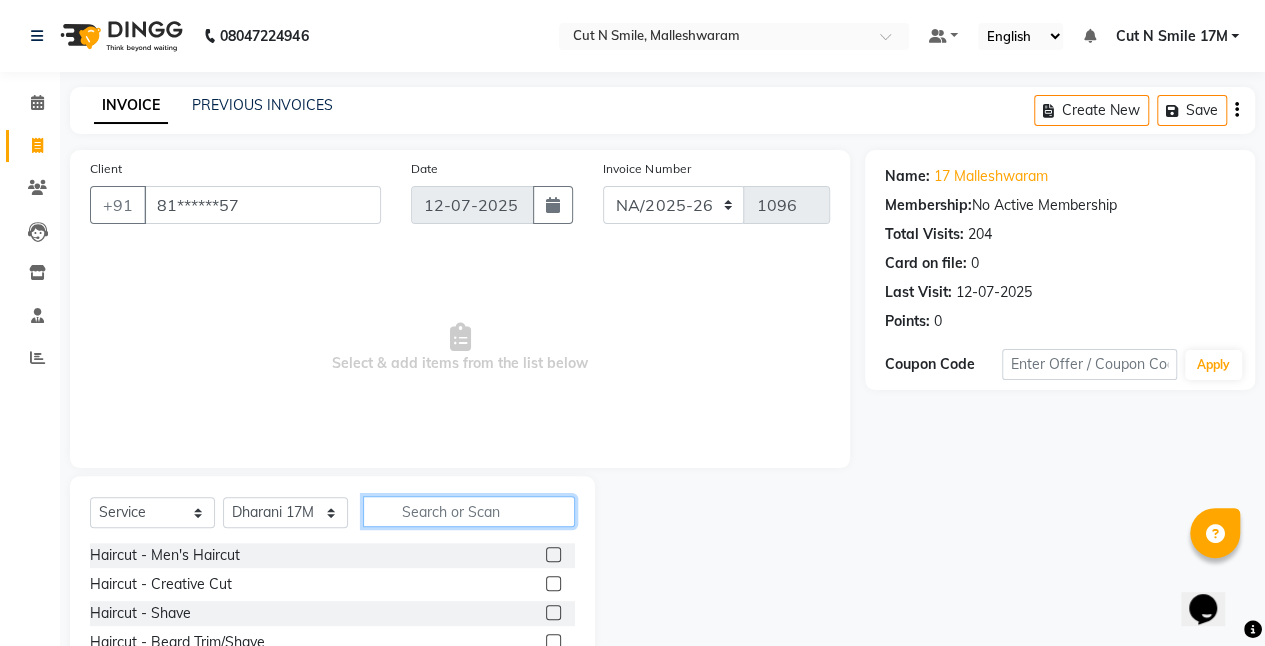 drag, startPoint x: 444, startPoint y: 520, endPoint x: 438, endPoint y: 439, distance: 81.22192 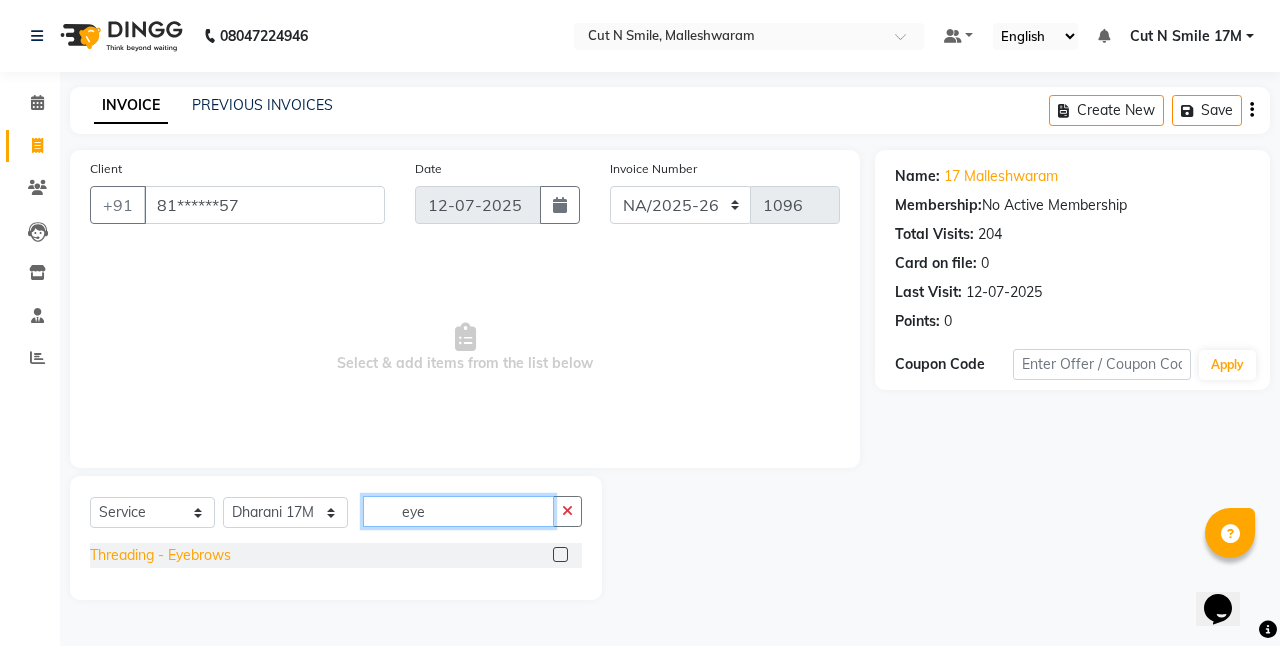 type on "eye" 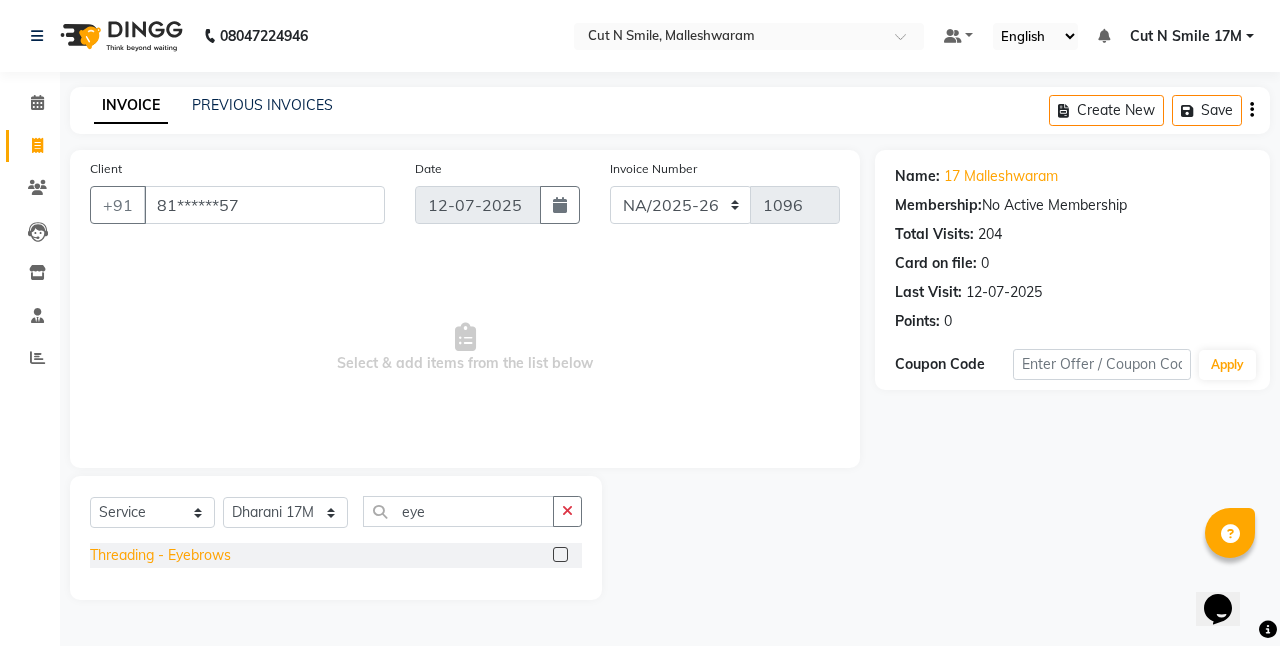 click on "Threading  - Eyebrows" 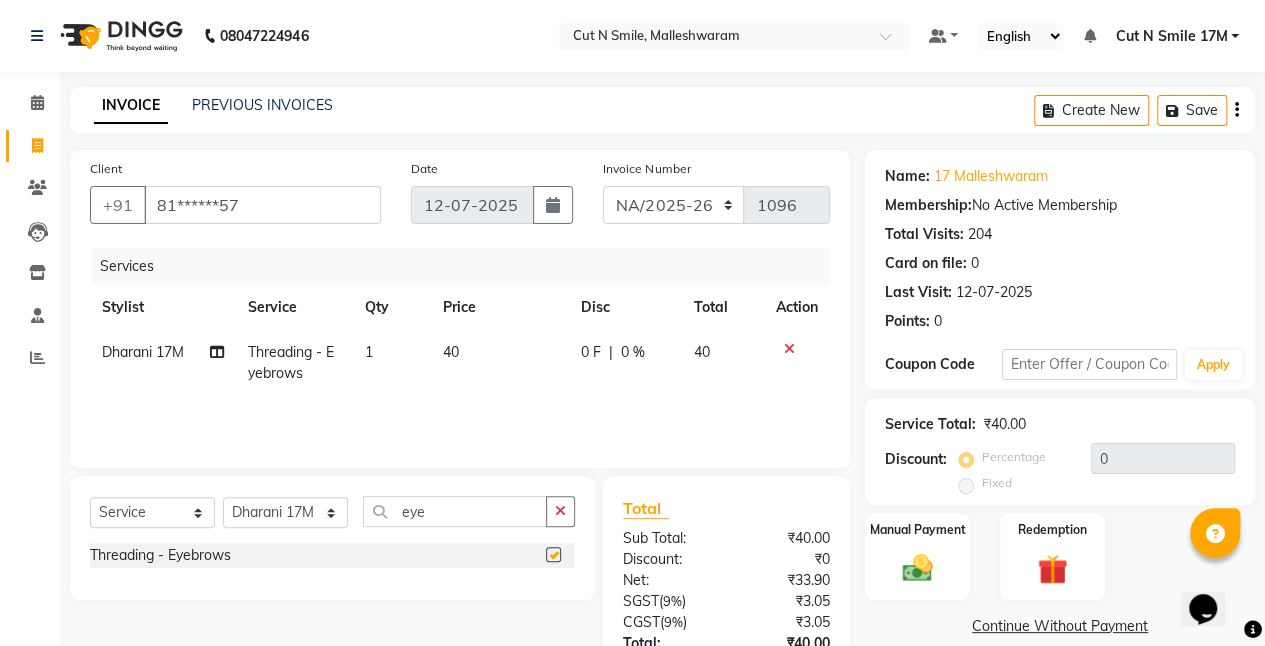 checkbox on "false" 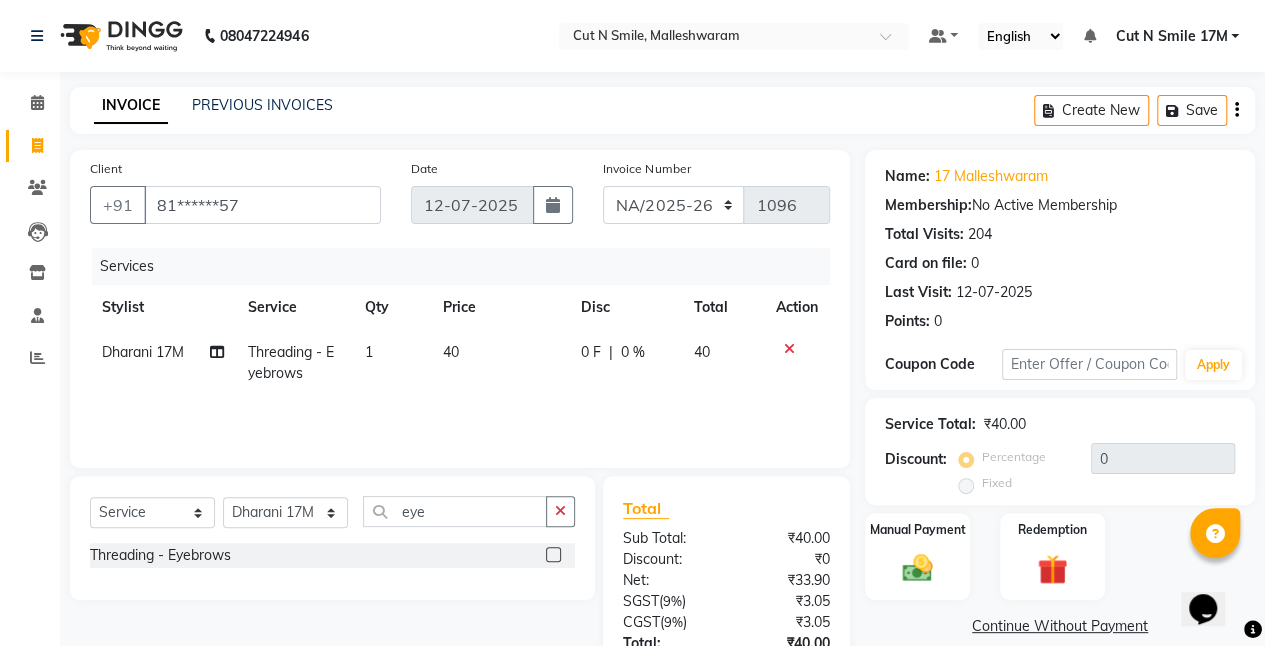 click on "40" 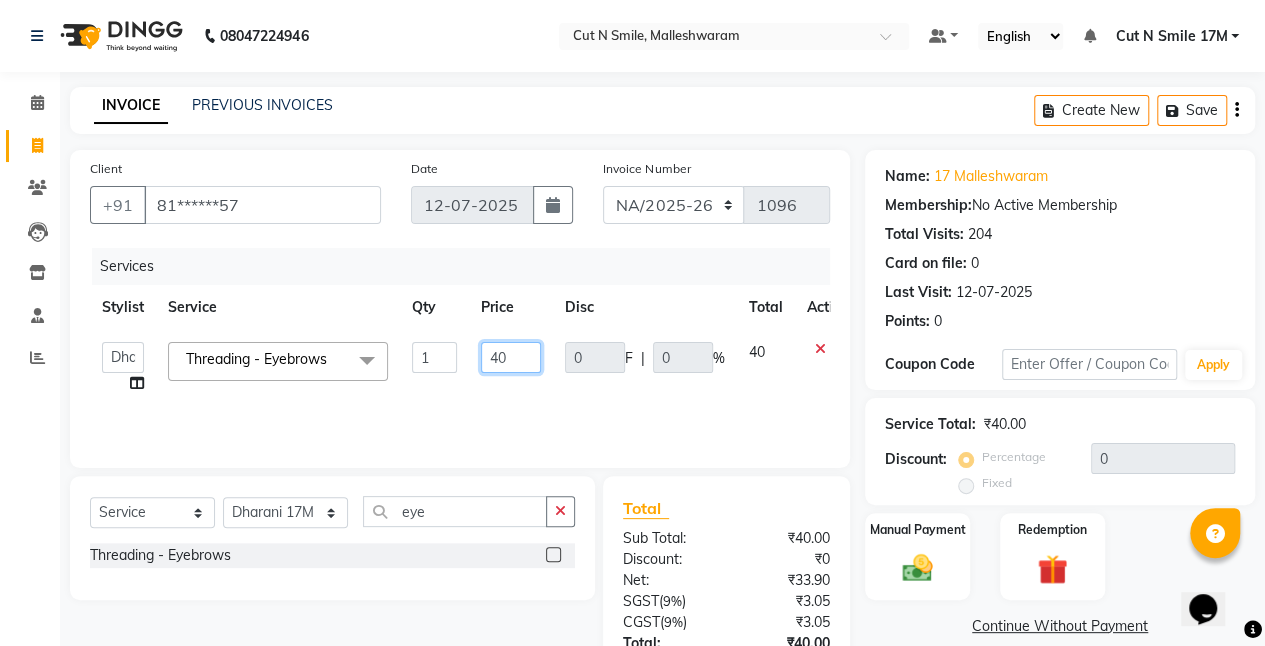 drag, startPoint x: 534, startPoint y: 350, endPoint x: 435, endPoint y: 311, distance: 106.404884 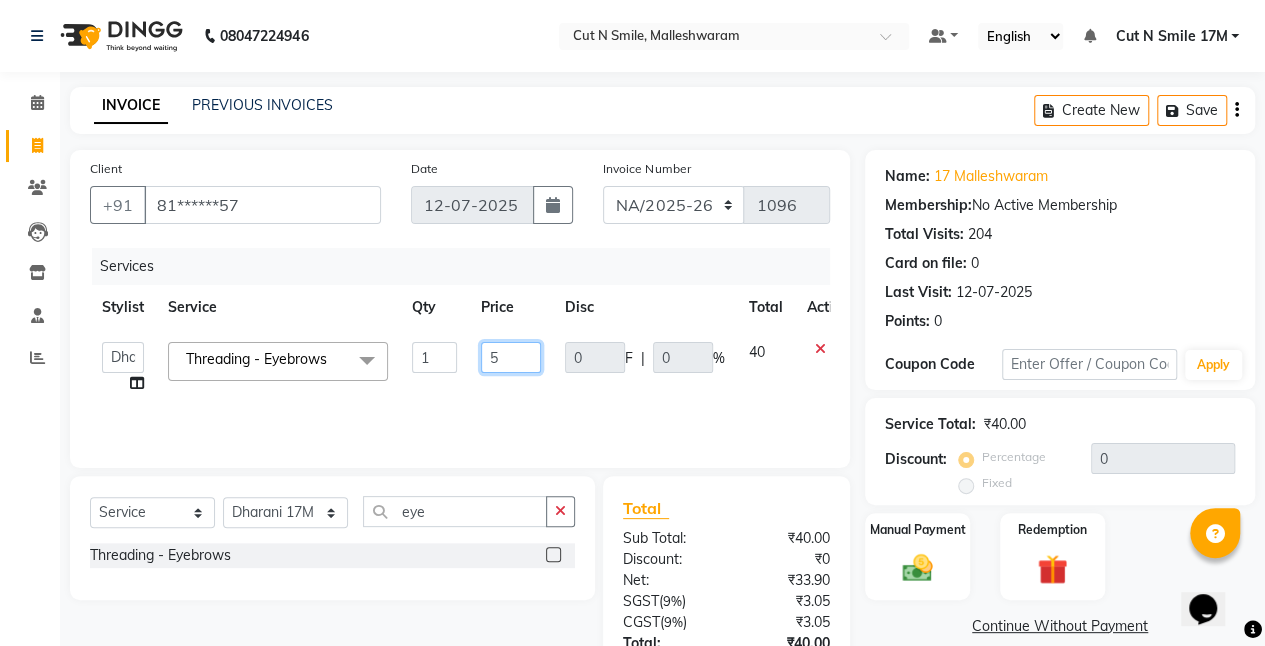 type on "50" 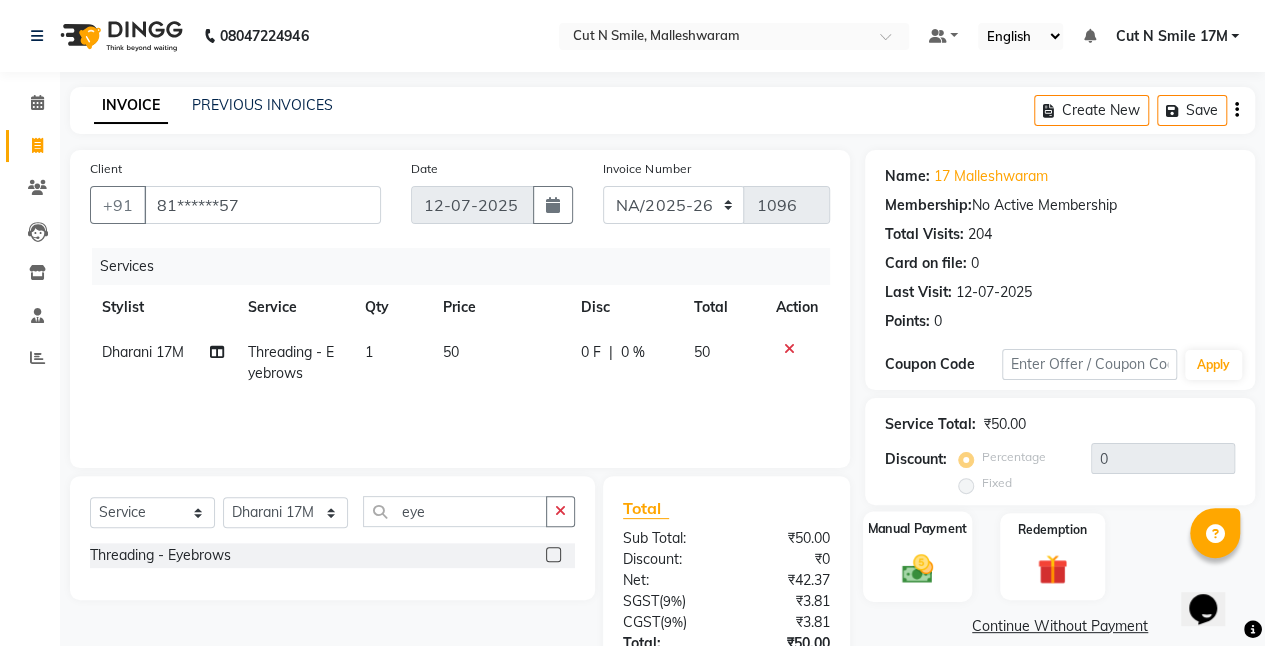 click on "Manual Payment" 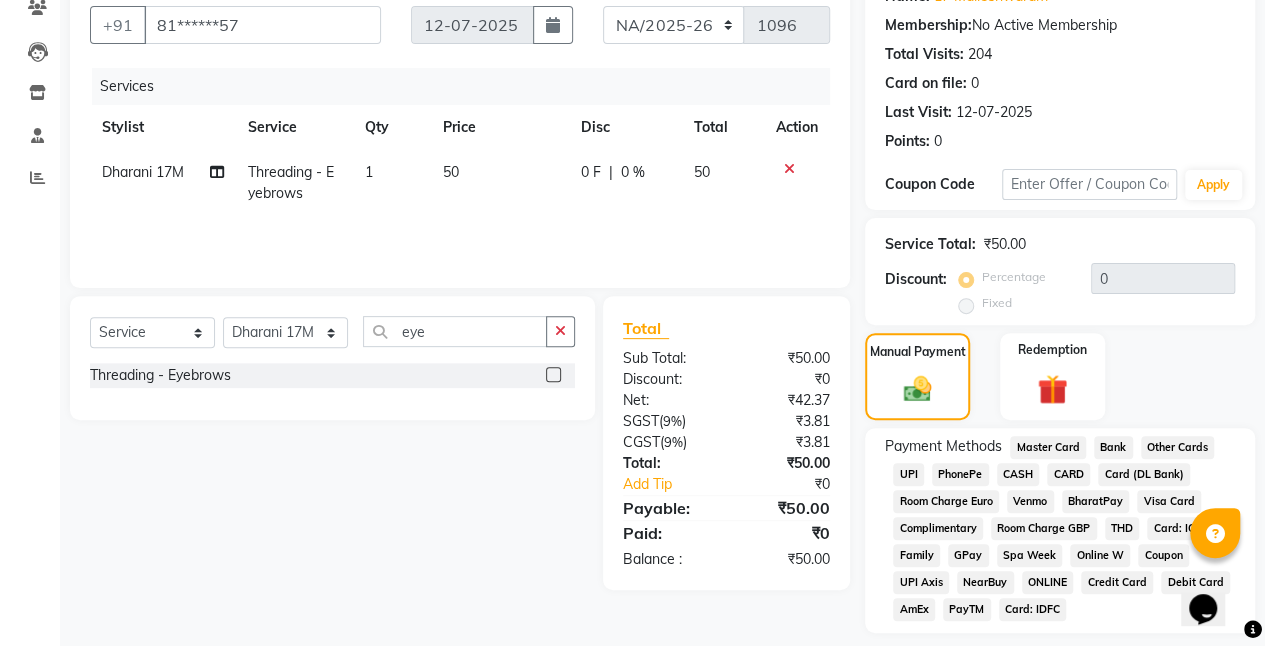 scroll, scrollTop: 239, scrollLeft: 0, axis: vertical 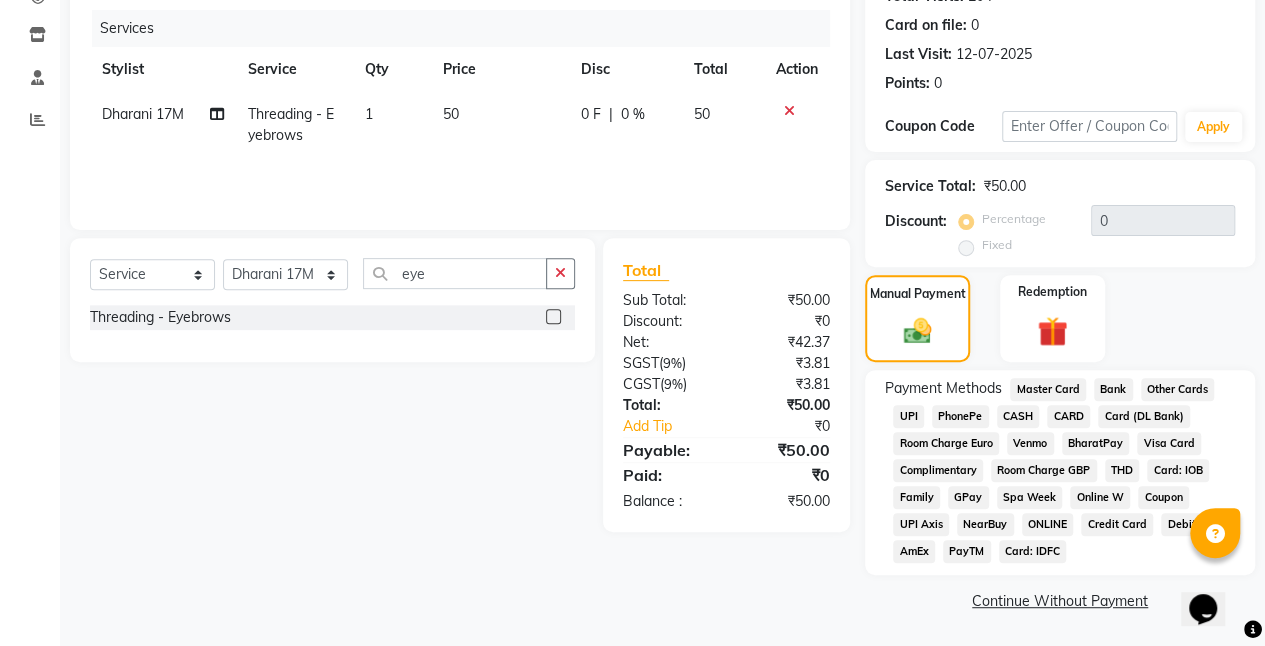 click on "UPI" 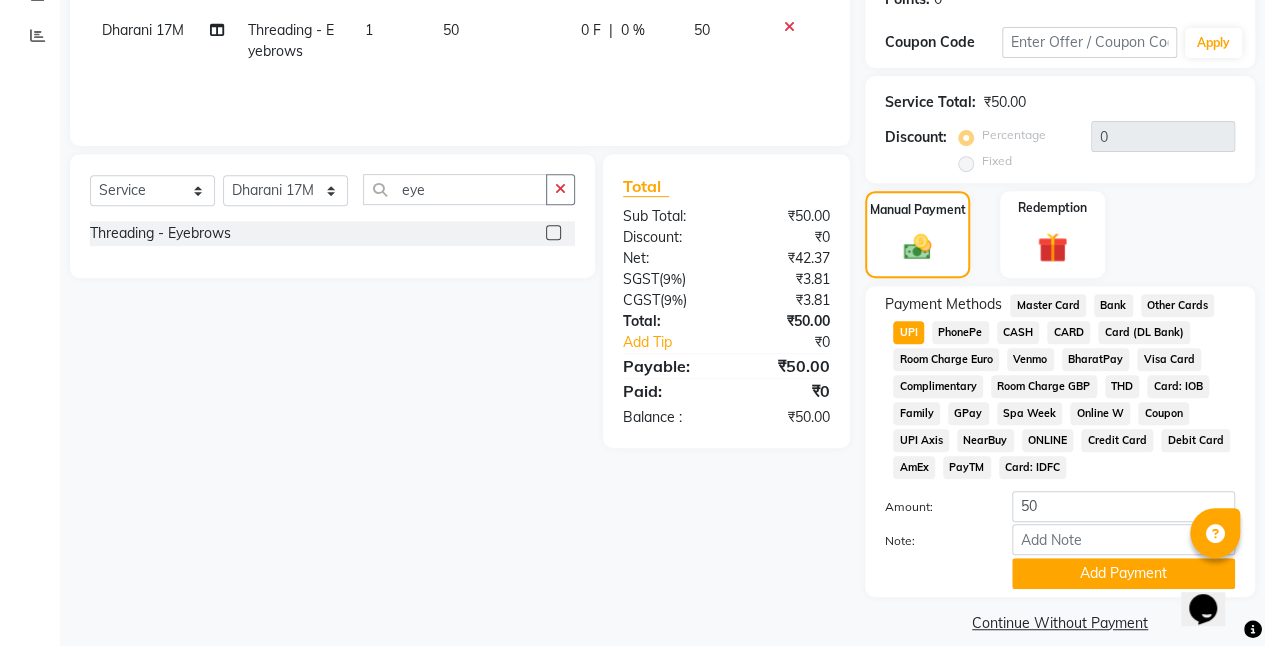 scroll, scrollTop: 344, scrollLeft: 0, axis: vertical 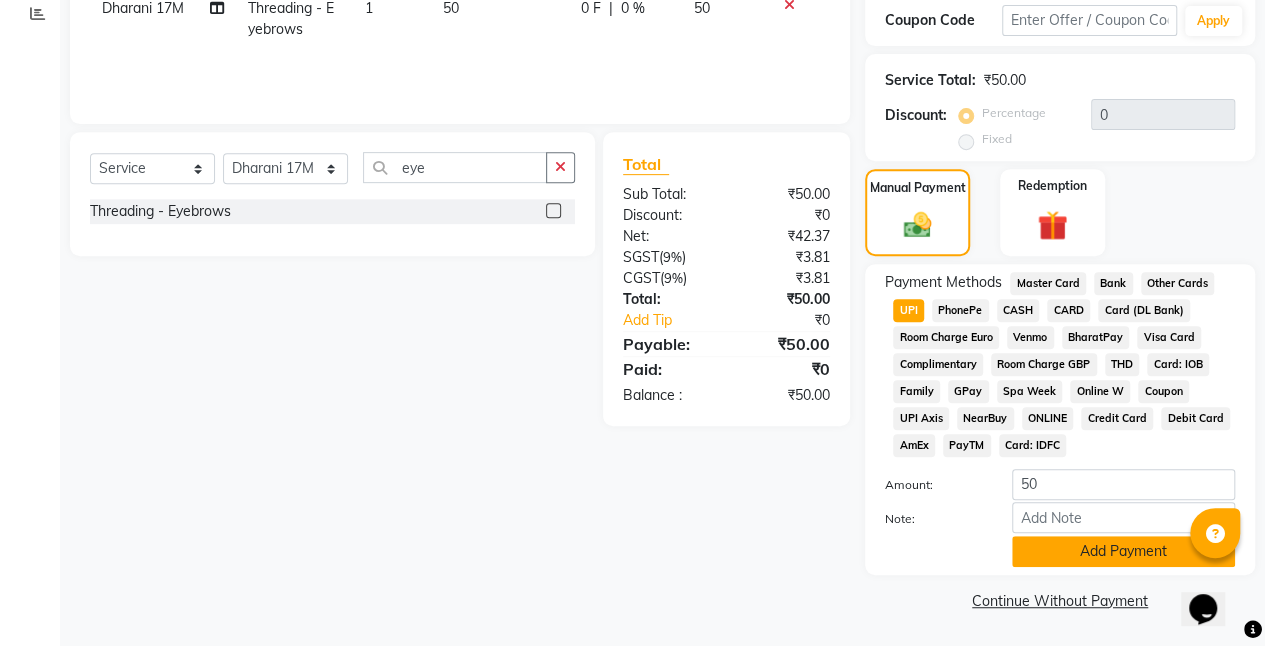 click on "Add Payment" 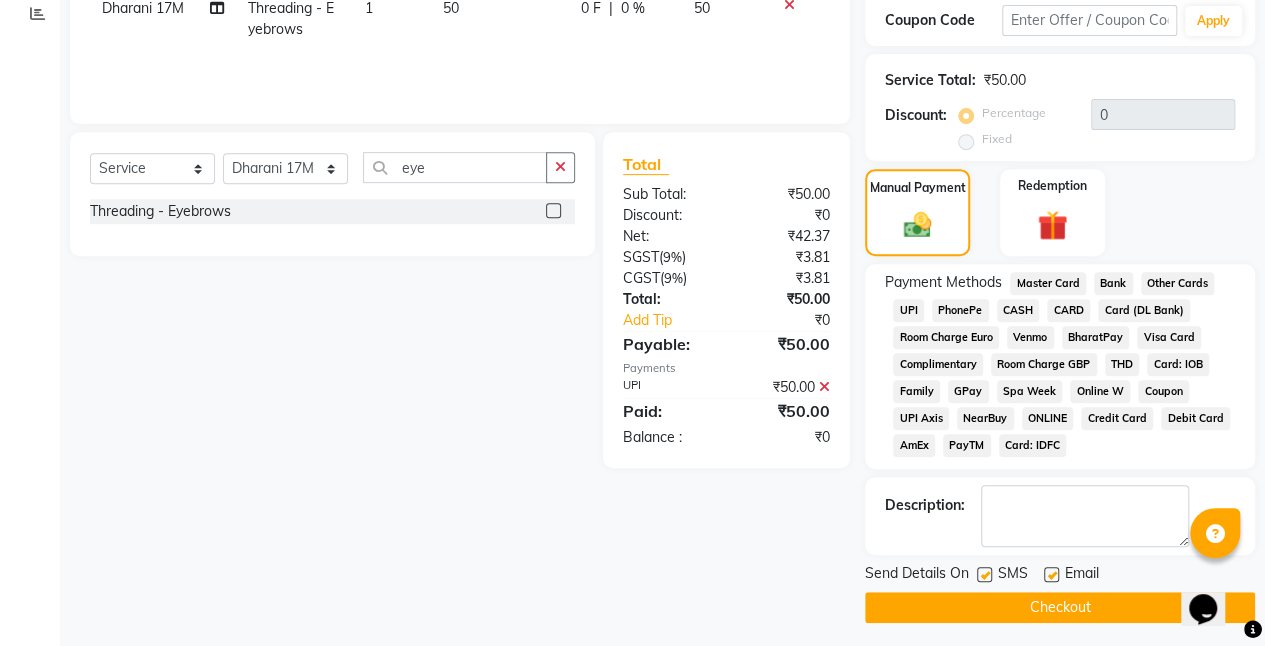 click on "Checkout" 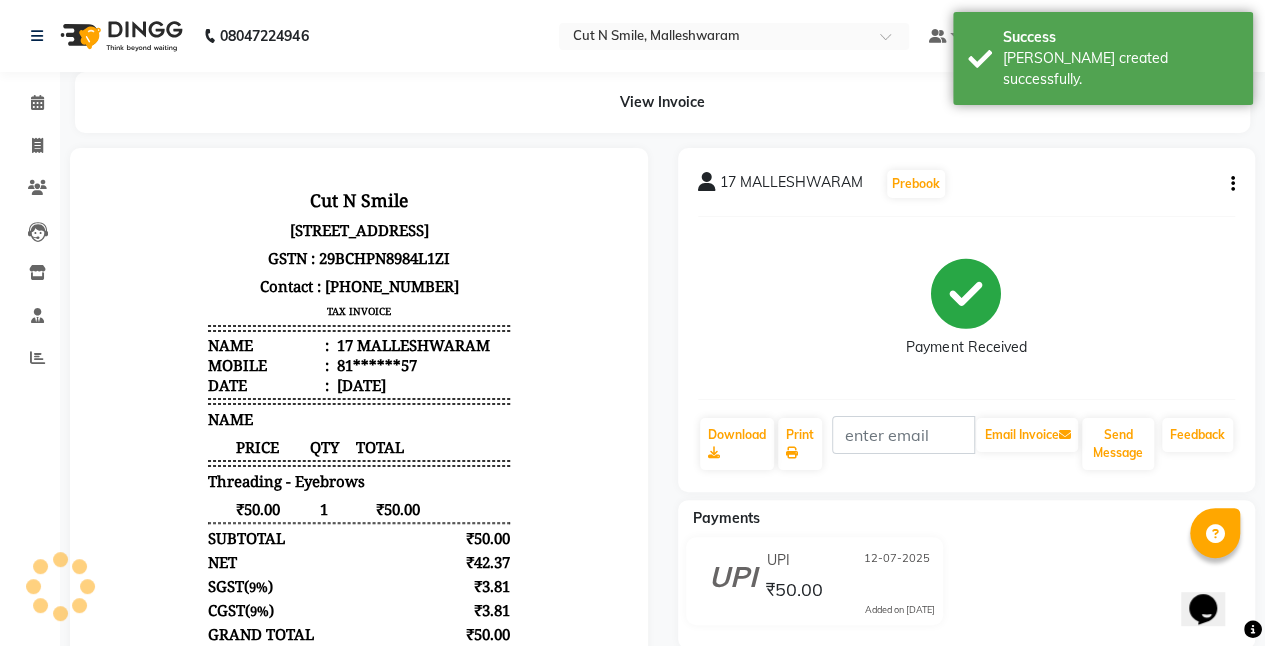 scroll, scrollTop: 0, scrollLeft: 0, axis: both 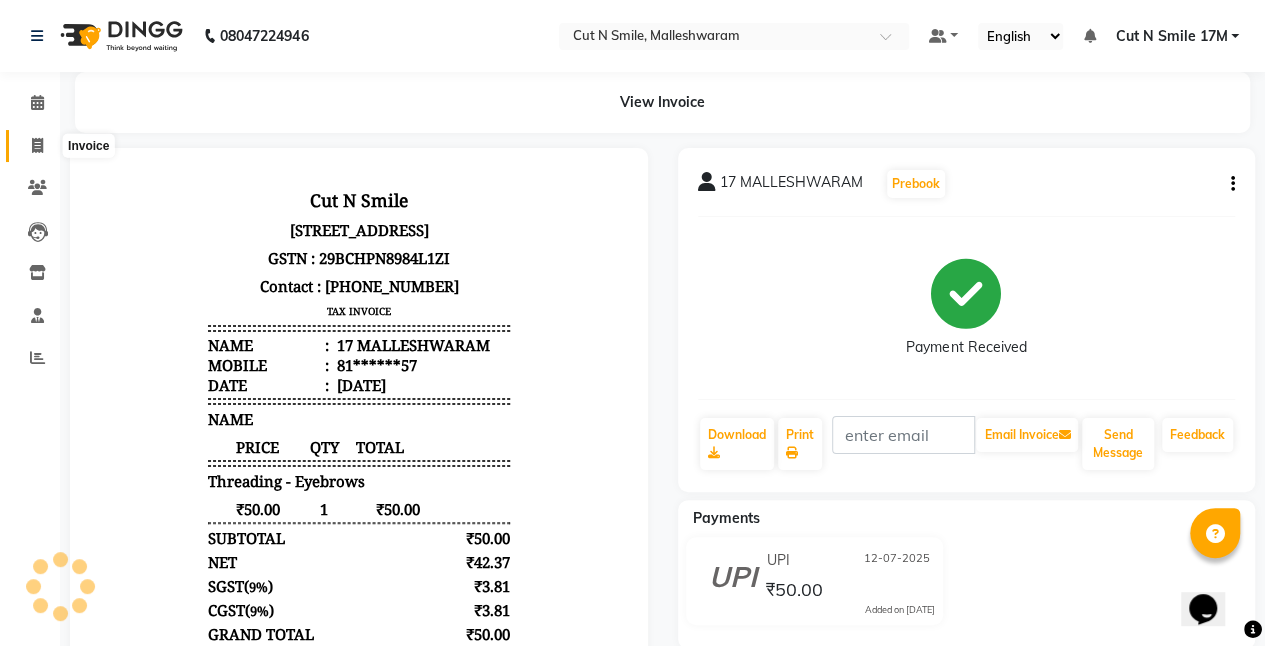 click 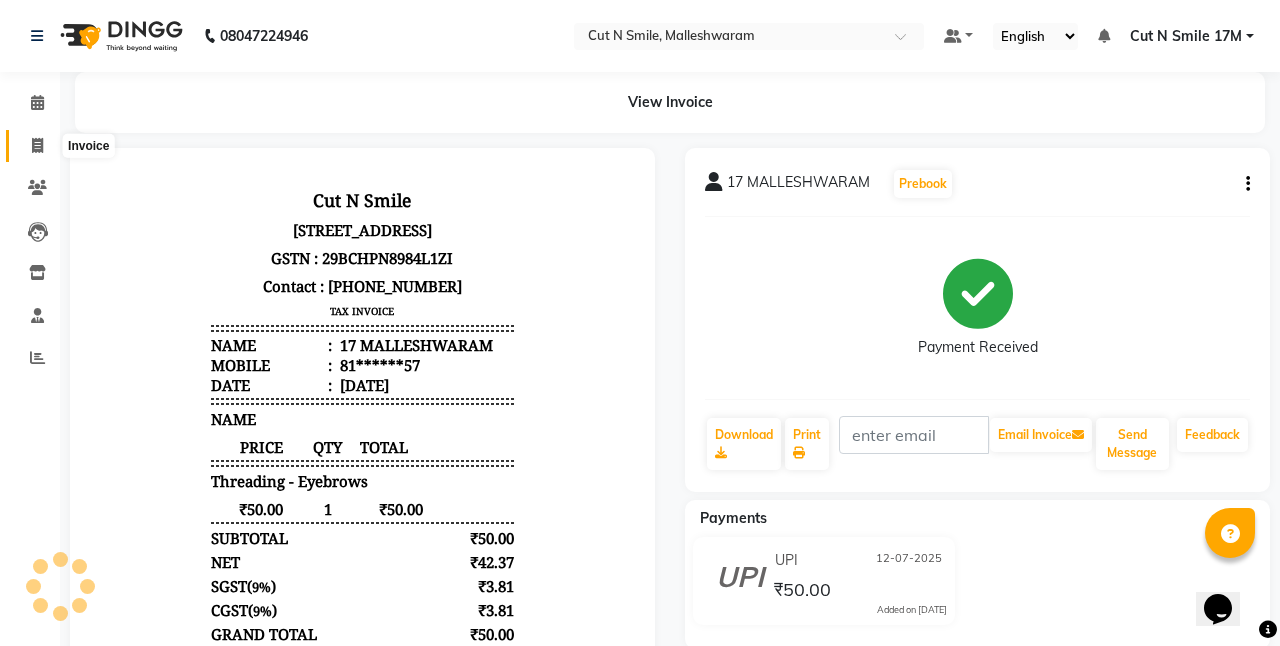 select on "7223" 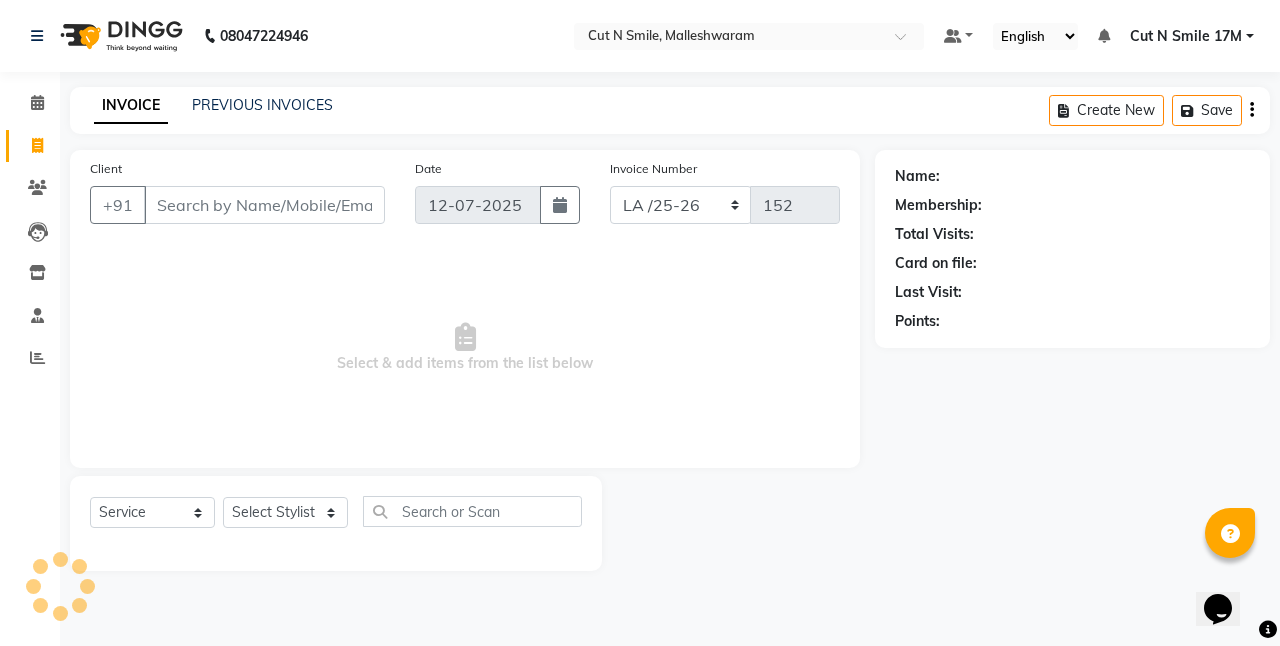 click on "Client" at bounding box center (264, 205) 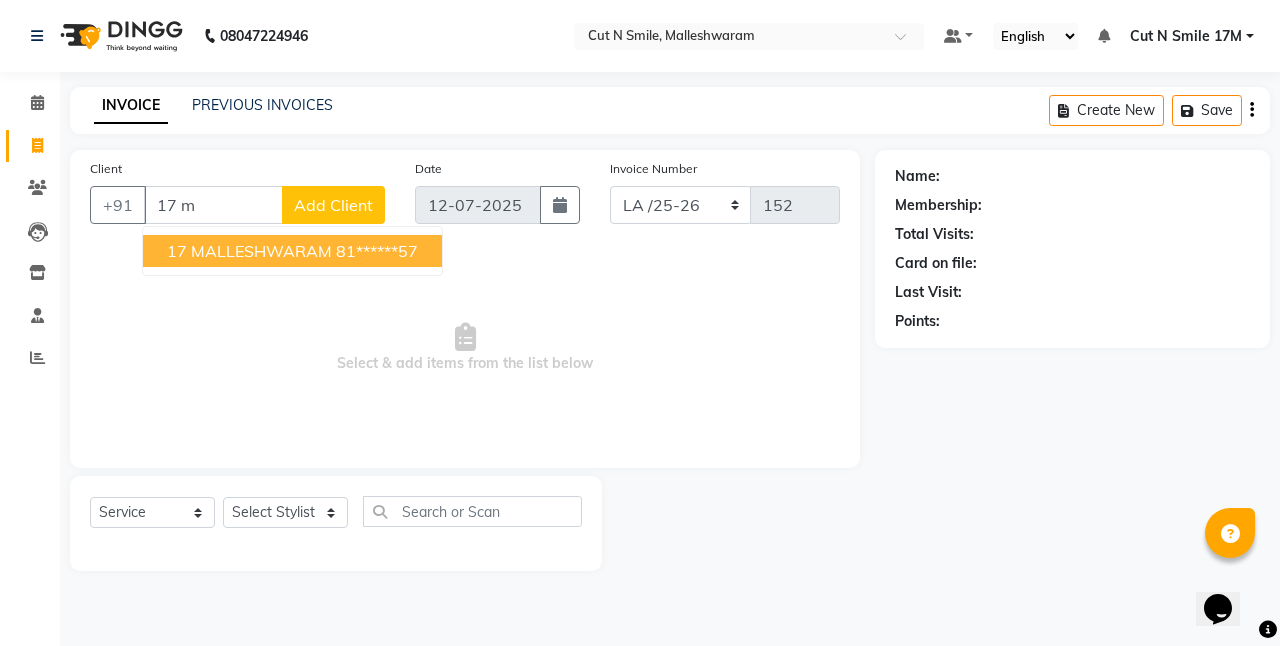 click on "17 MALLESHWARAM" at bounding box center (249, 251) 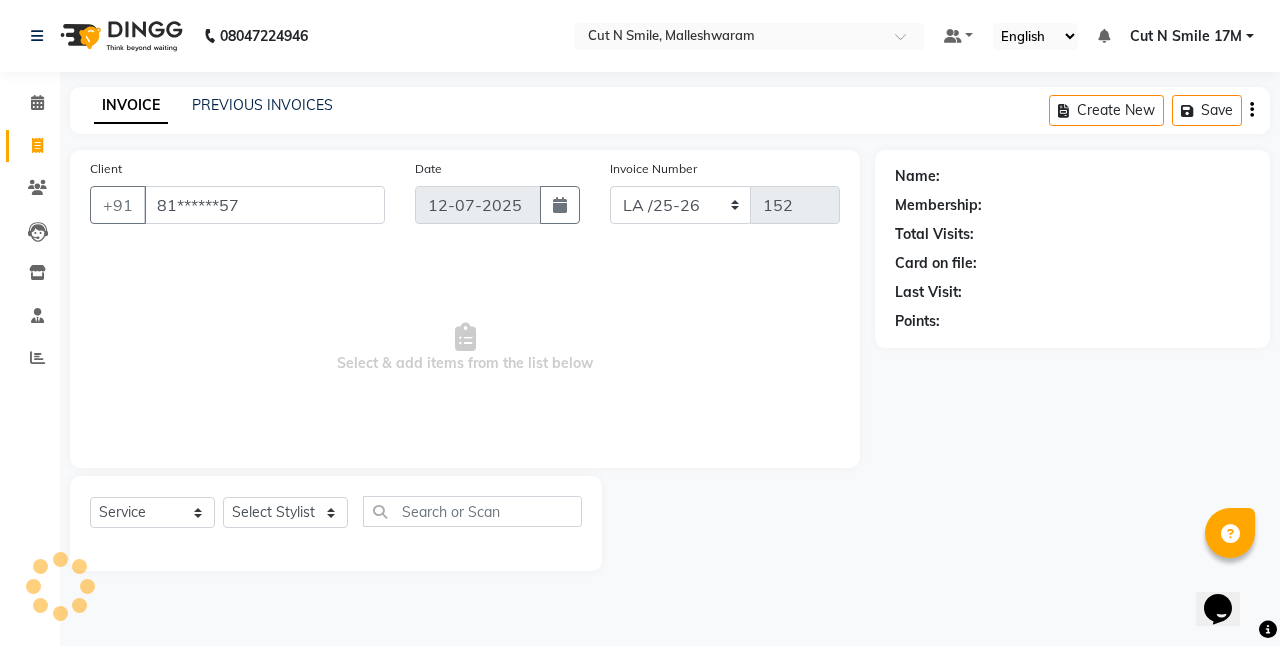type on "81******57" 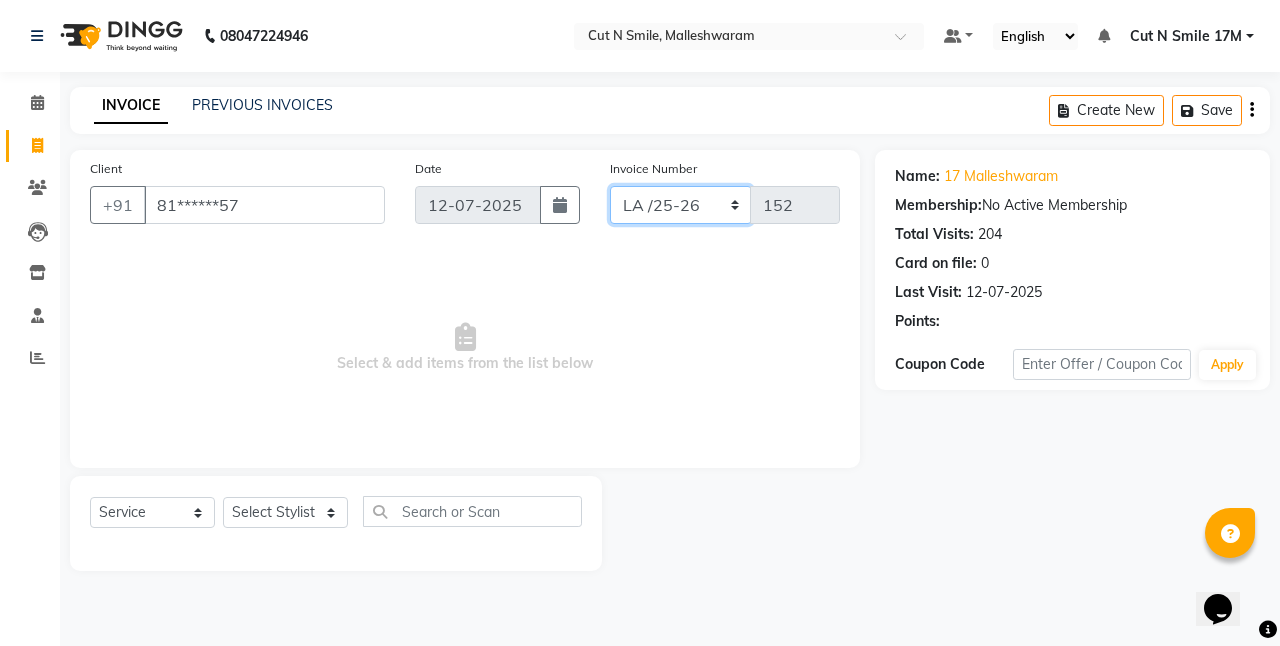 click on "NW/25-26 SW/2025-26 NA/2025-26 VN/25-26 LA /25-26" 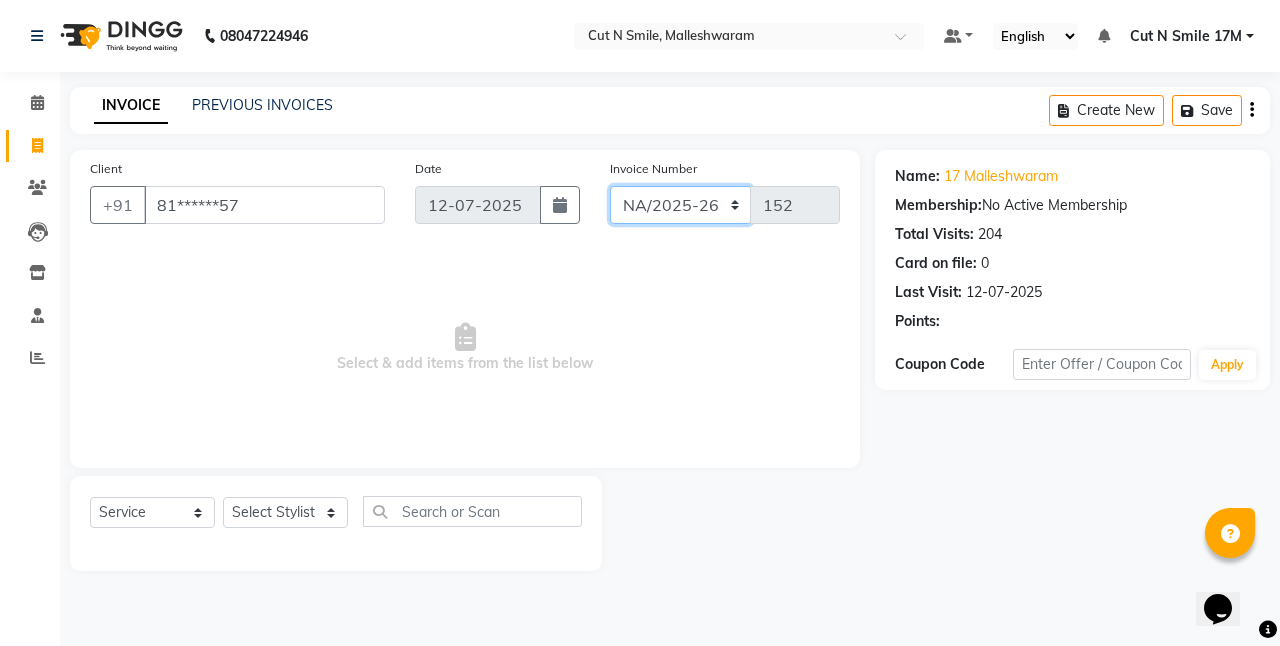 click on "NW/25-26 SW/2025-26 NA/2025-26 VN/25-26 LA /25-26" 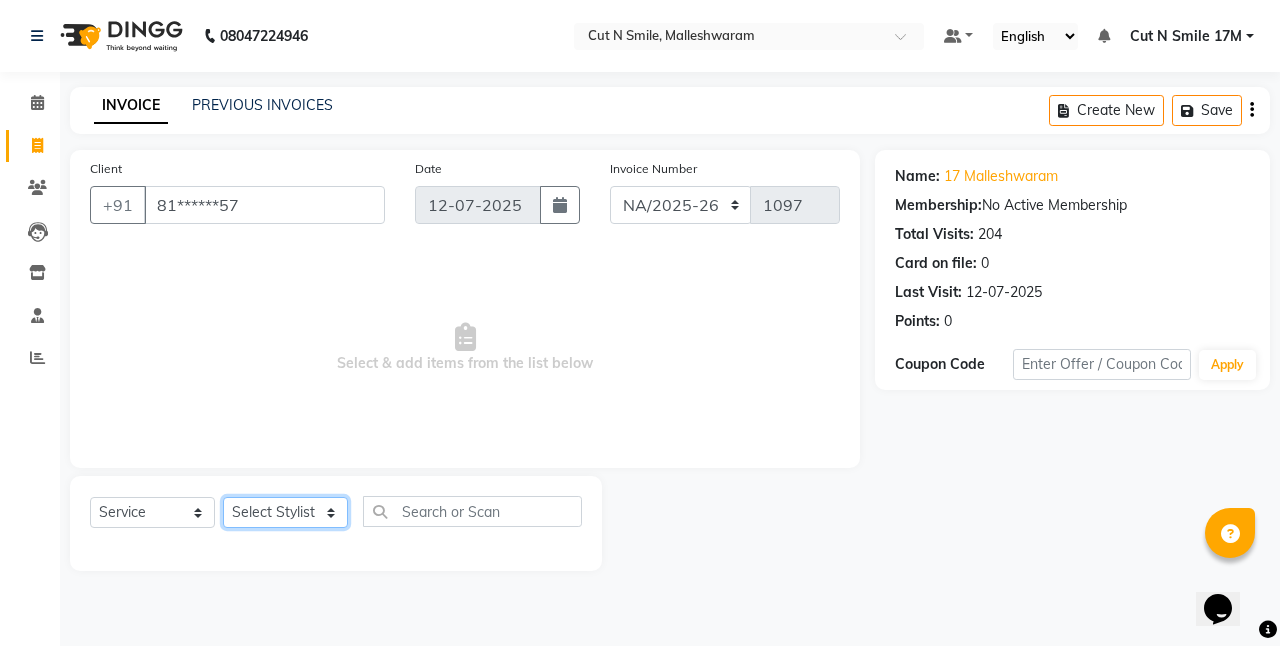 click on "Select Stylist [PERSON_NAME] 17M [PERSON_NAME] 9M Ajim 17M  [PERSON_NAME] 17M [PERSON_NAME] [PERSON_NAME] [PERSON_NAME] 17M Armaan 17M Armaan 17O Arshad 17O Asahika ML Babbu ML  Cena 17M [PERSON_NAME] 9M CNS 17 Malleshwaram CNS 9 Malleshwaram CNS [PERSON_NAME] Layout Cut N Smile 17O [PERSON_NAME] 9M [PERSON_NAME] 17M  [PERSON_NAME] 9M [PERSON_NAME] Ganesh 9M Ganga 9M Govind ML [PERSON_NAME] 17M [PERSON_NAME] 17O [PERSON_NAME] 17M Meena ML Mercy [PERSON_NAME] 17M [PERSON_NAME] 17M [PERSON_NAME] [PERSON_NAME] 9M [PERSON_NAME] 9M [PERSON_NAME] 17M [PERSON_NAME] 17M  [PERSON_NAME] 9M [PERSON_NAME] 9M [PERSON_NAME] 17M [PERSON_NAME] 9M Rajan [PERSON_NAME] 9M [PERSON_NAME] 9M [PERSON_NAME] 17M [PERSON_NAME] 17O [PERSON_NAME] 9M [PERSON_NAME] 17M [PERSON_NAME] 17ML [PERSON_NAME] [PERSON_NAME] 17M [PERSON_NAME] [PERSON_NAME]  [PERSON_NAME] ML [PERSON_NAME] 17M Sopna ML [PERSON_NAME] 17M Tanjua 9M [PERSON_NAME] 17M Tofeek 9M Tulsi 17O [PERSON_NAME] 17M Vishal 17M [PERSON_NAME] 17O  [PERSON_NAME]" 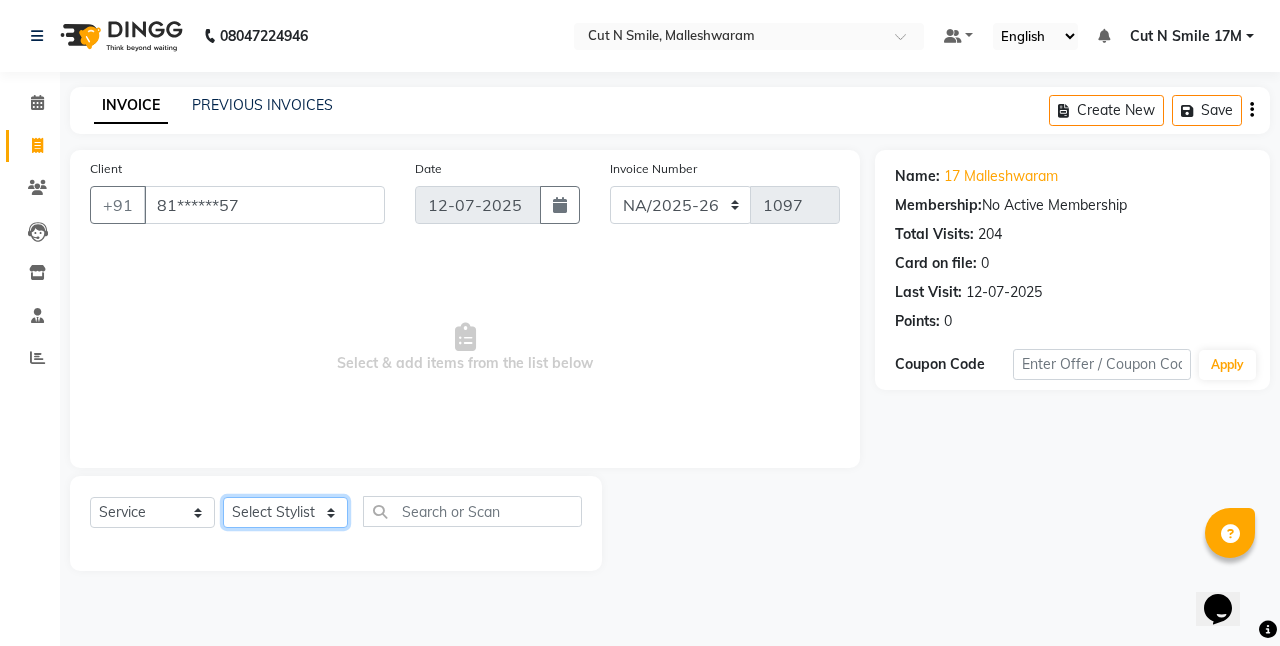 select on "76934" 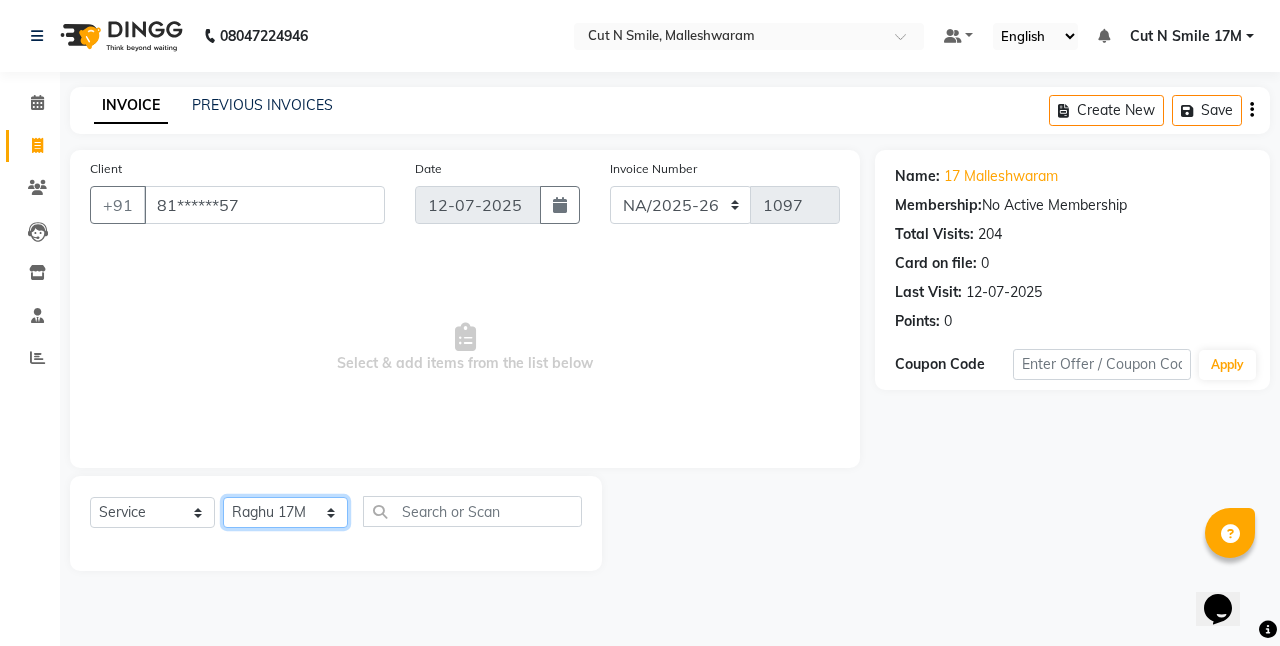 click on "Select Stylist [PERSON_NAME] 17M [PERSON_NAME] 9M Ajim 17M  [PERSON_NAME] 17M [PERSON_NAME] [PERSON_NAME] [PERSON_NAME] 17M Armaan 17M Armaan 17O Arshad 17O Asahika ML Babbu ML  Cena 17M [PERSON_NAME] 9M CNS 17 Malleshwaram CNS 9 Malleshwaram CNS [PERSON_NAME] Layout Cut N Smile 17O [PERSON_NAME] 9M [PERSON_NAME] 17M  [PERSON_NAME] 9M [PERSON_NAME] Ganesh 9M Ganga 9M Govind ML [PERSON_NAME] 17M [PERSON_NAME] 17O [PERSON_NAME] 17M Meena ML Mercy [PERSON_NAME] 17M [PERSON_NAME] 17M [PERSON_NAME] [PERSON_NAME] 9M [PERSON_NAME] 9M [PERSON_NAME] 17M [PERSON_NAME] 17M  [PERSON_NAME] 9M [PERSON_NAME] 9M [PERSON_NAME] 17M [PERSON_NAME] 9M Rajan [PERSON_NAME] 9M [PERSON_NAME] 9M [PERSON_NAME] 17M [PERSON_NAME] 17O [PERSON_NAME] 9M [PERSON_NAME] 17M [PERSON_NAME] 17ML [PERSON_NAME] [PERSON_NAME] 17M [PERSON_NAME] [PERSON_NAME]  [PERSON_NAME] ML [PERSON_NAME] 17M Sopna ML [PERSON_NAME] 17M Tanjua 9M [PERSON_NAME] 17M Tofeek 9M Tulsi 17O [PERSON_NAME] 17M Vishal 17M [PERSON_NAME] 17O  [PERSON_NAME]" 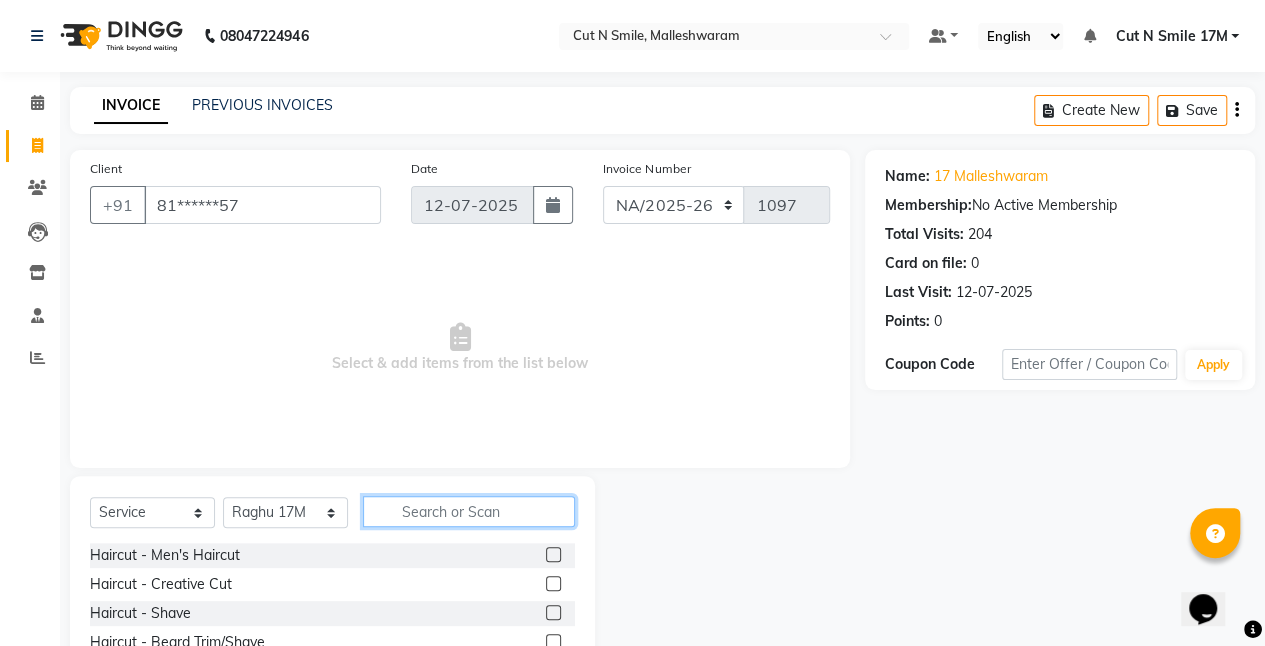 click 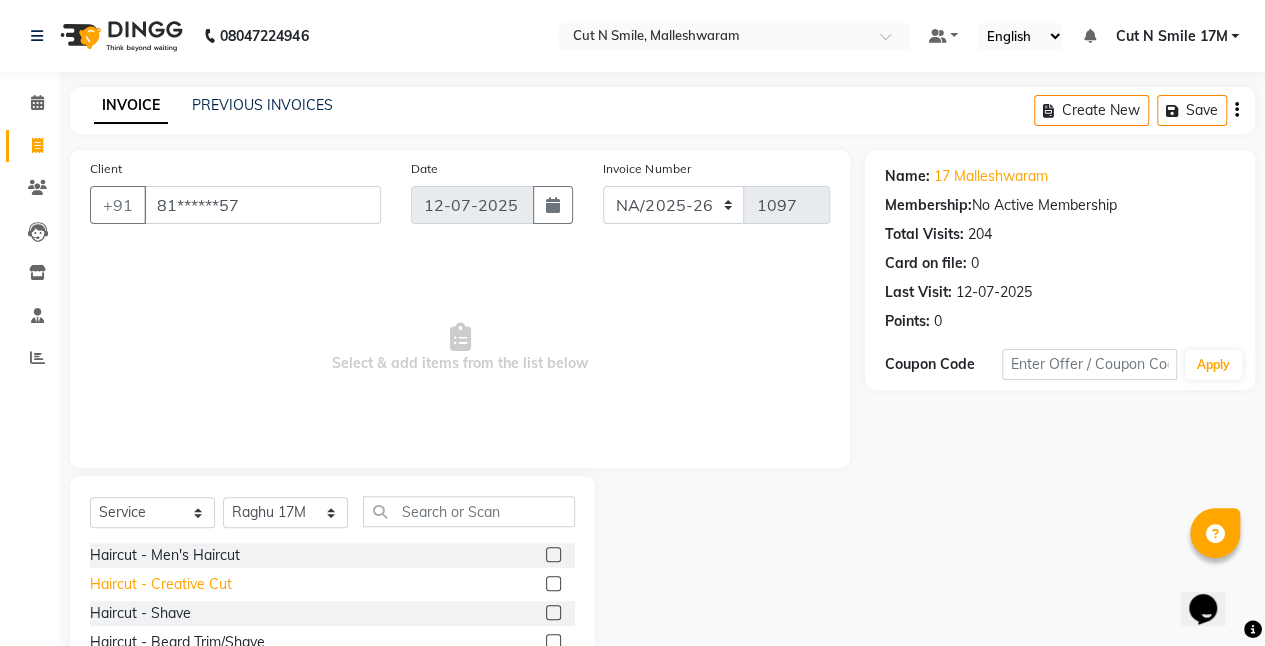 click on "Haircut  - Creative Cut" 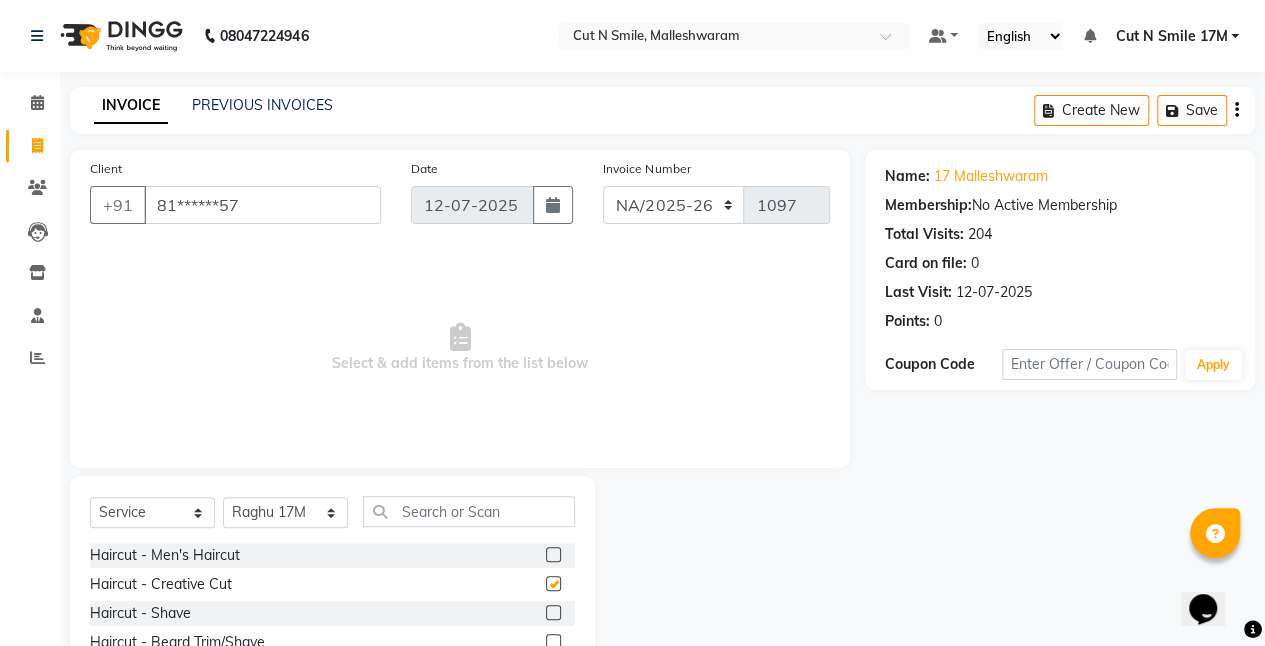 checkbox on "false" 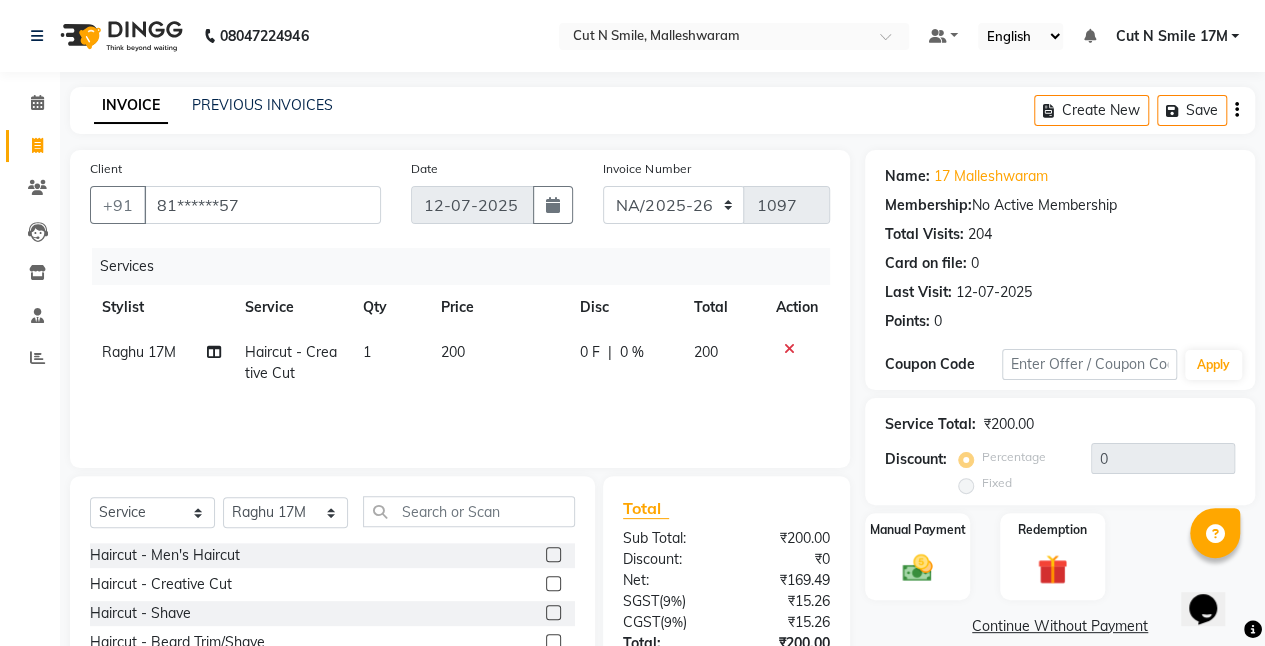 click on "200" 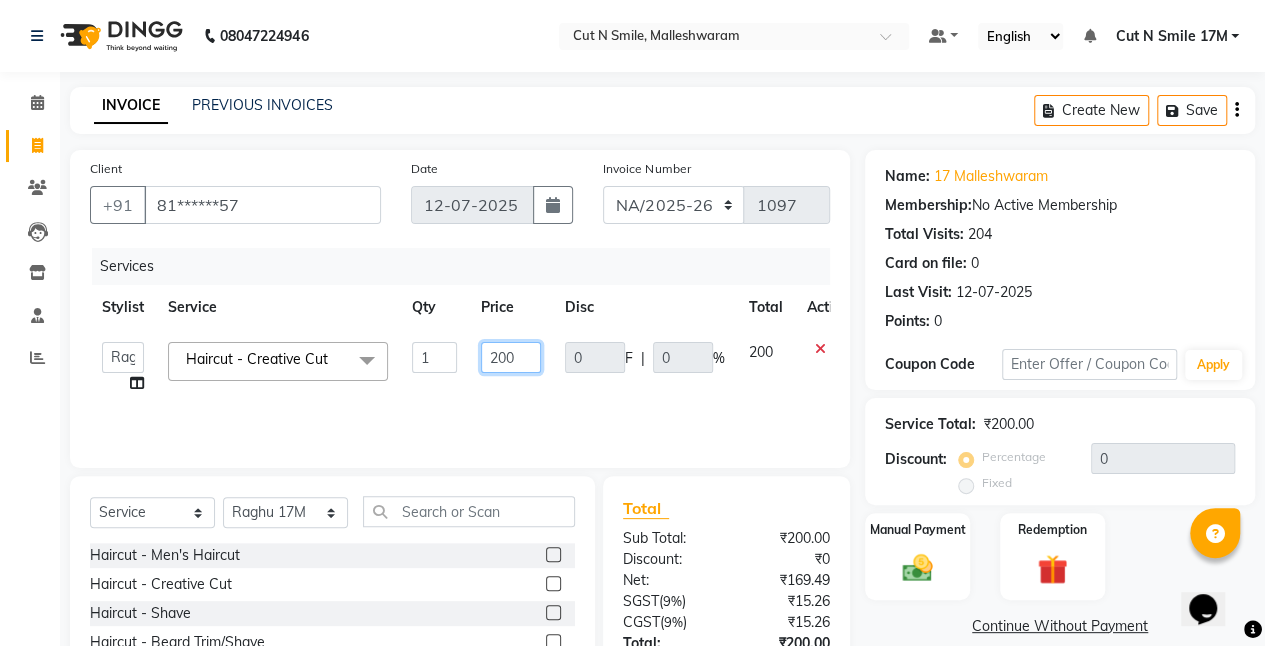 drag, startPoint x: 514, startPoint y: 355, endPoint x: 214, endPoint y: 379, distance: 300.95847 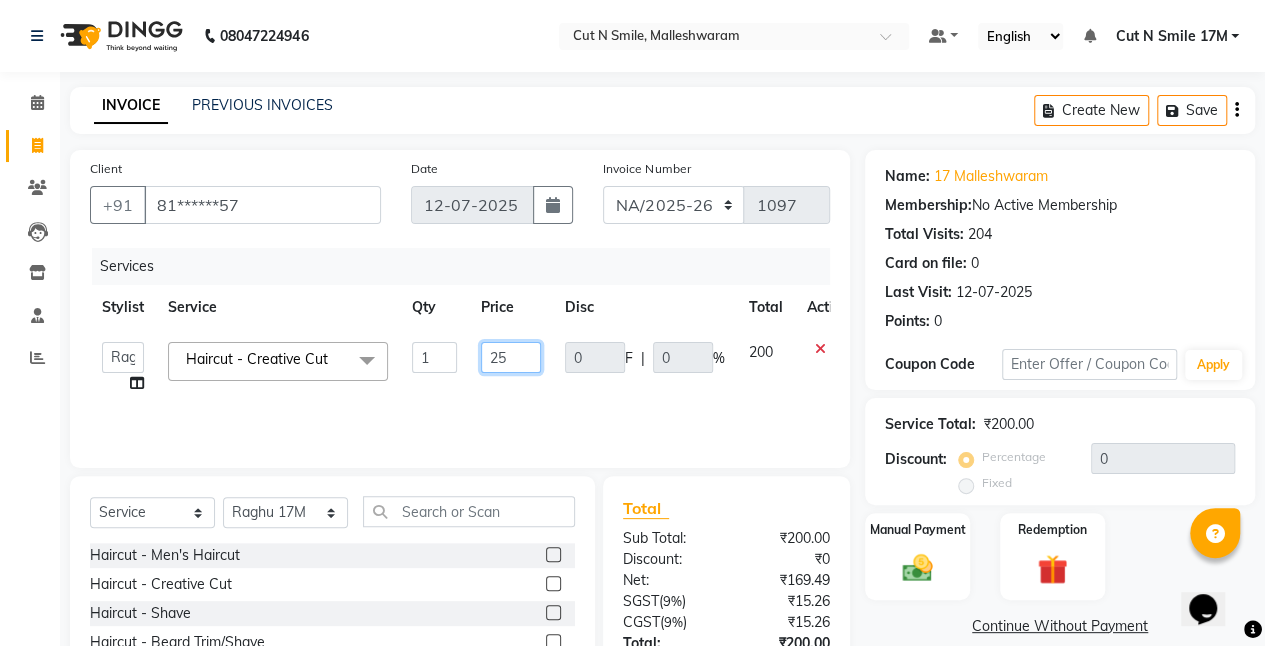 type on "250" 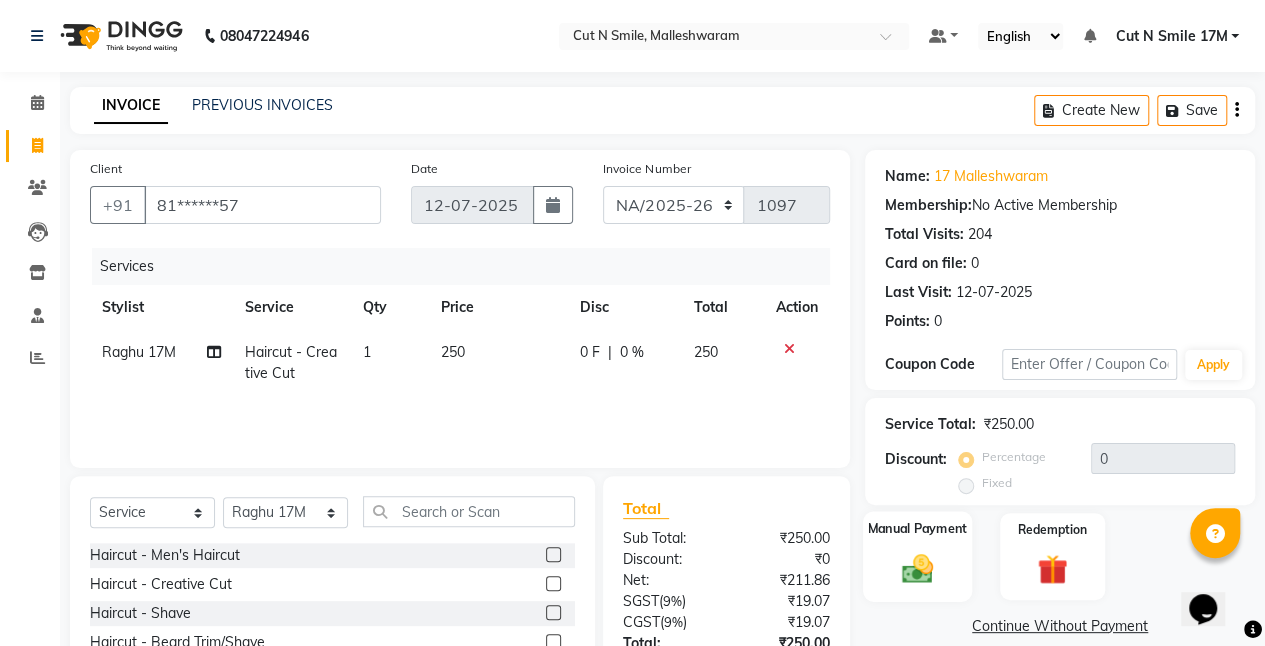 click 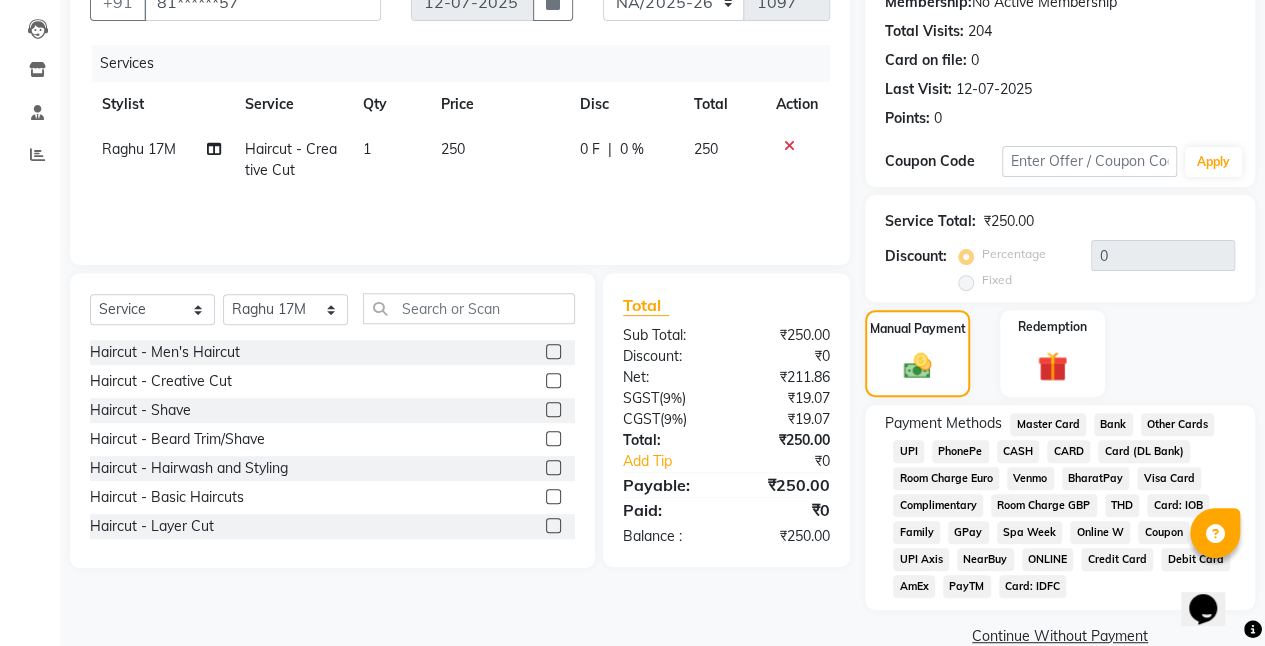 scroll, scrollTop: 239, scrollLeft: 0, axis: vertical 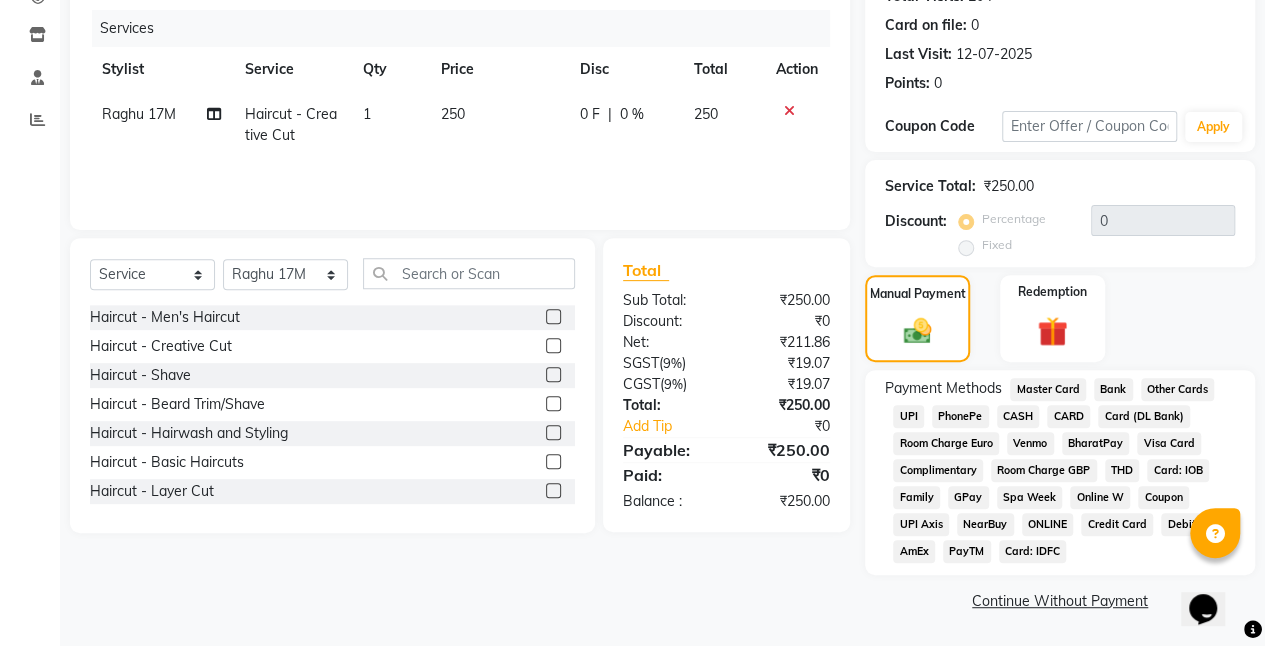 click on "UPI" 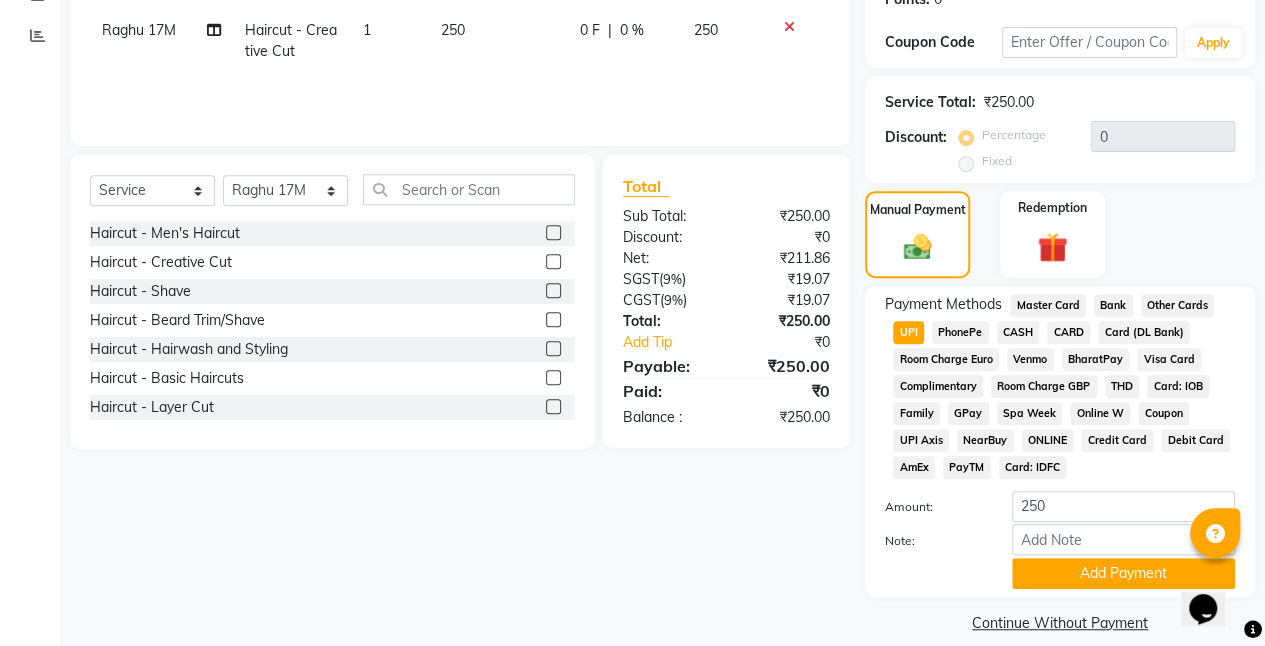 scroll, scrollTop: 344, scrollLeft: 0, axis: vertical 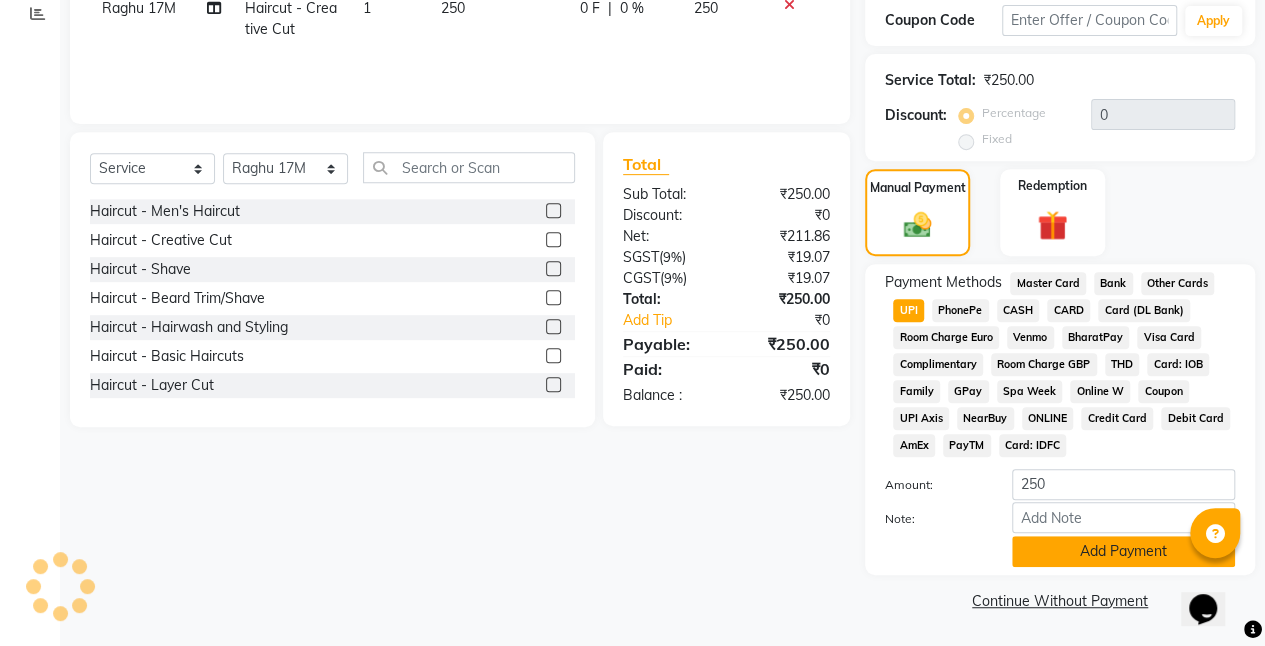 click on "Add Payment" 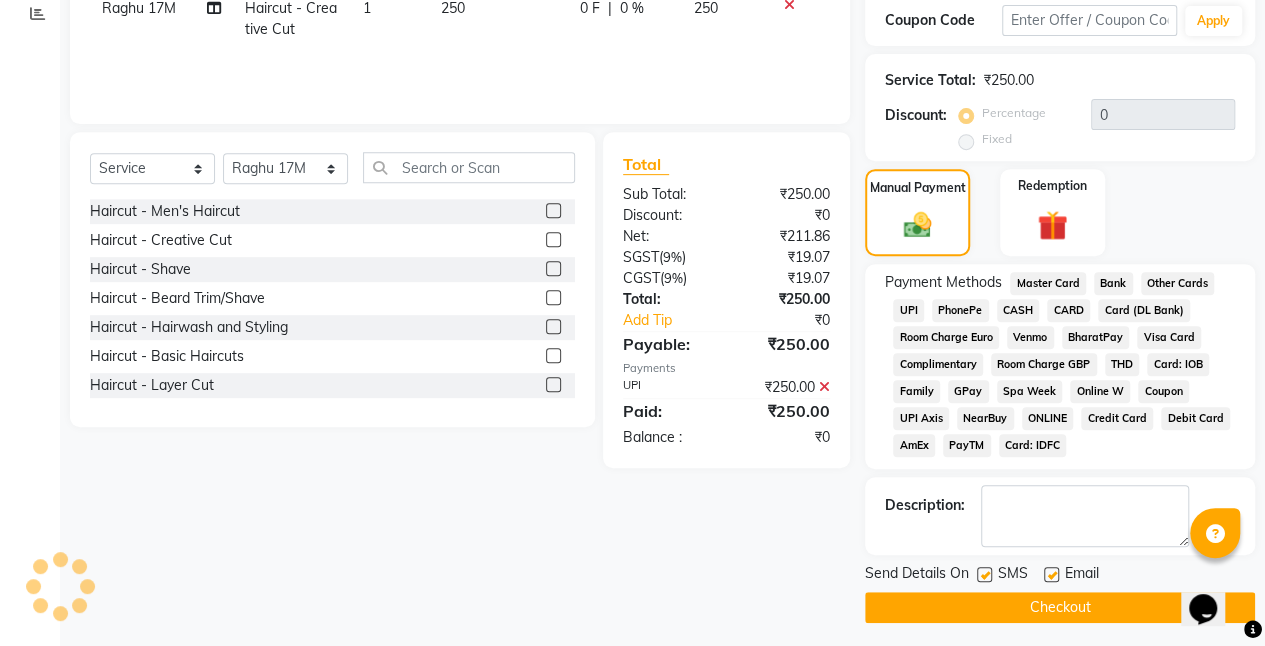 click on "Checkout" 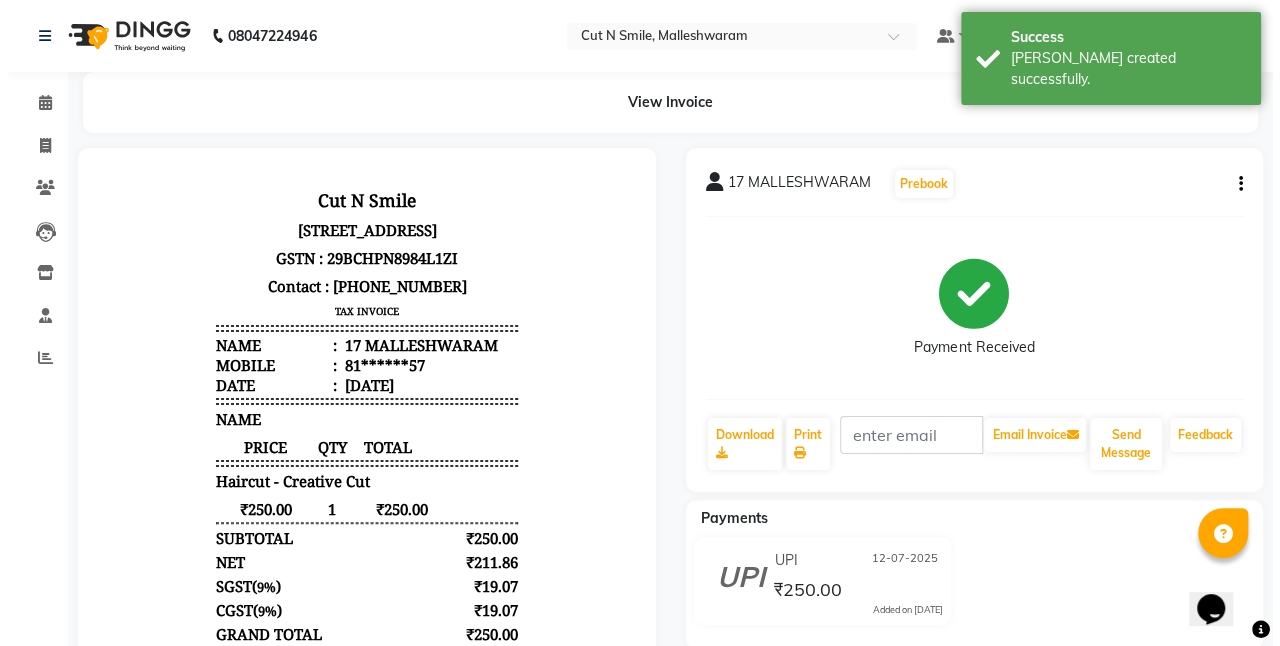 scroll, scrollTop: 0, scrollLeft: 0, axis: both 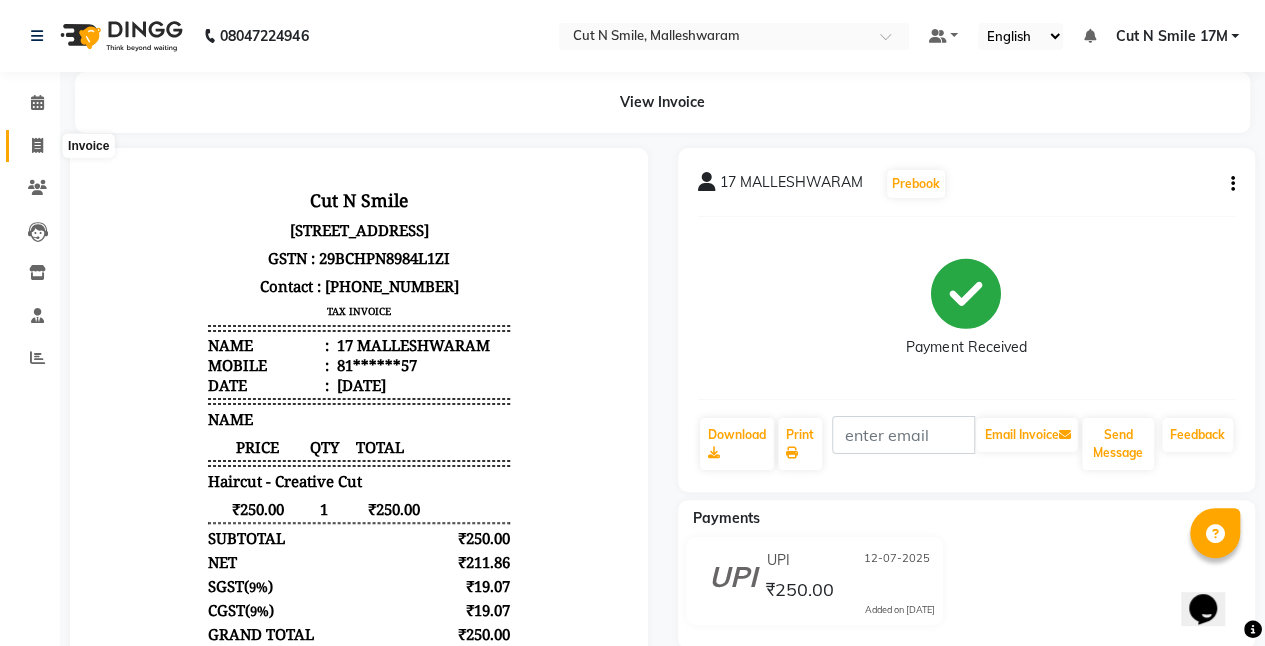 click 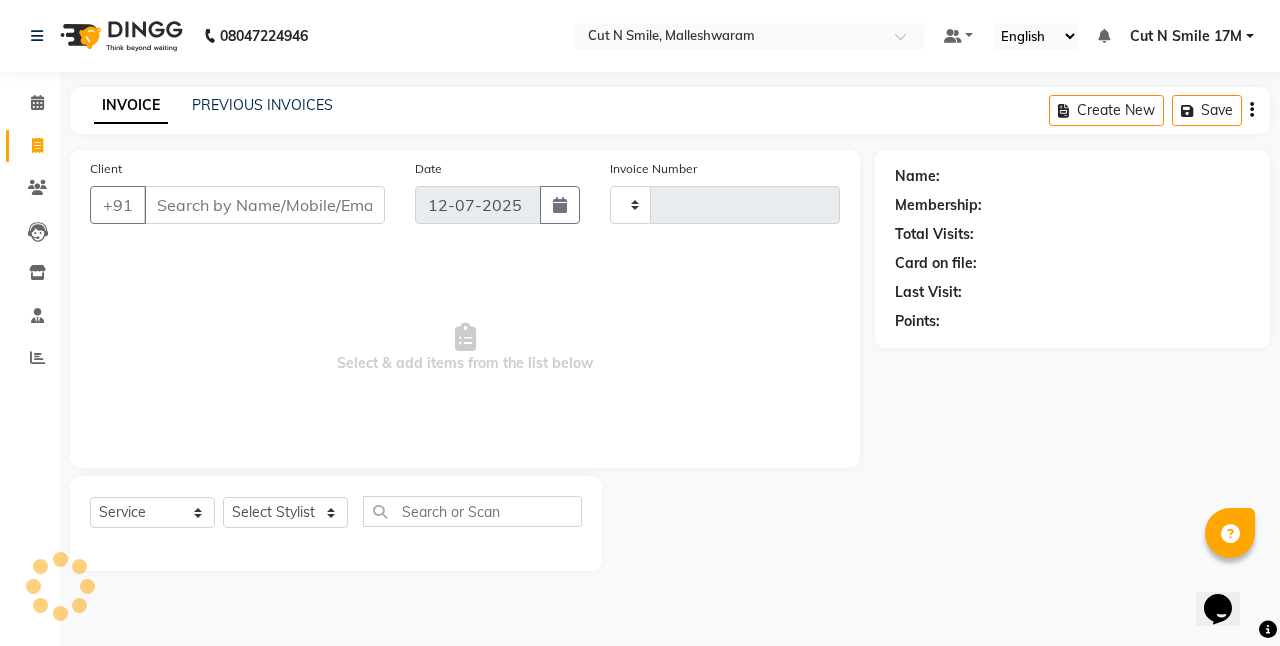type on "152" 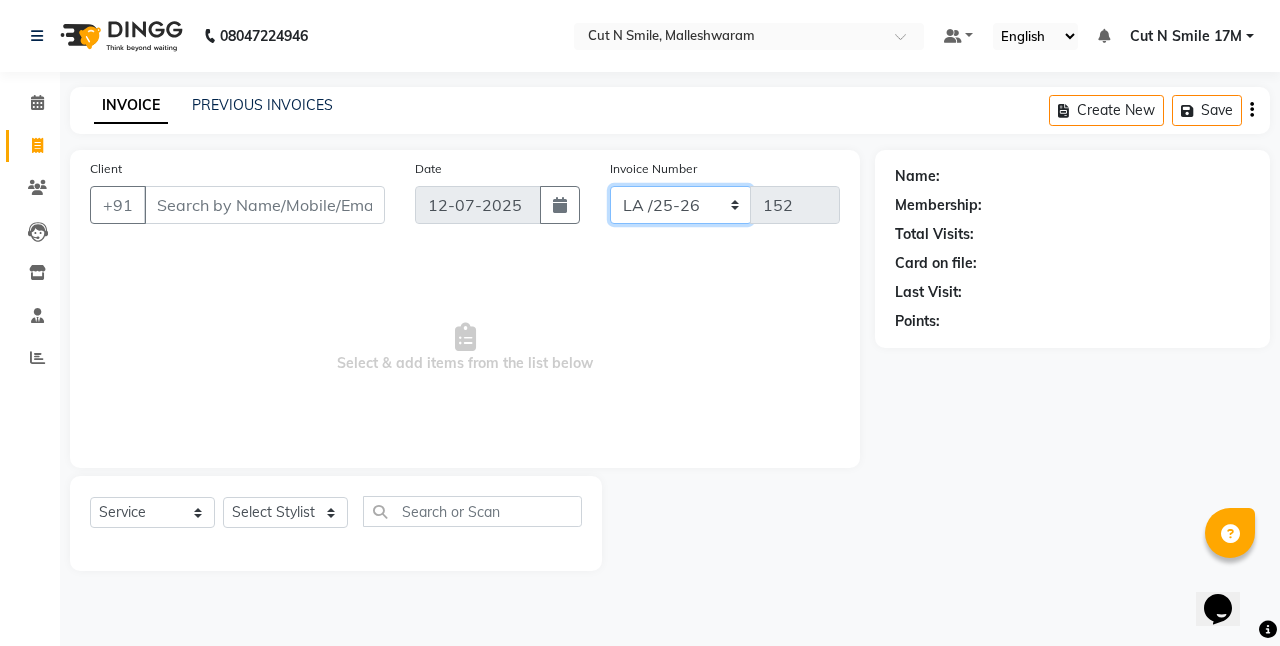 click on "NW/25-26 SW/2025-26 NA/2025-26 VN/25-26 LA /25-26" 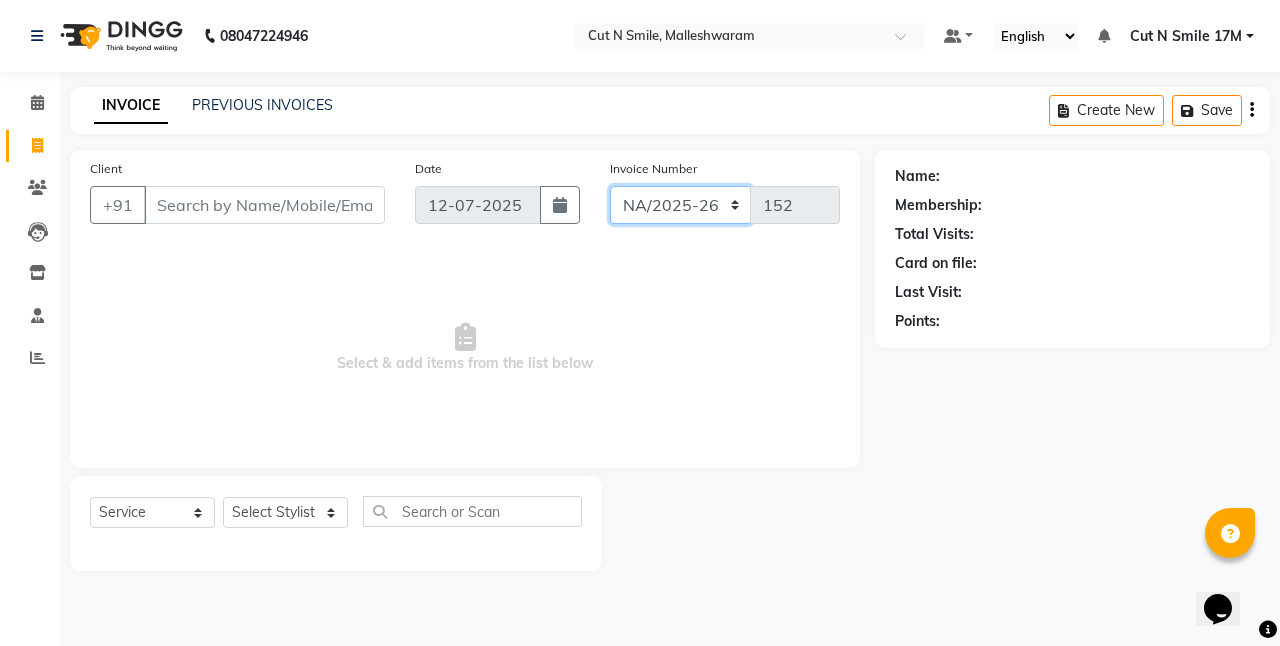 click on "NW/25-26 SW/2025-26 NA/2025-26 VN/25-26 LA /25-26" 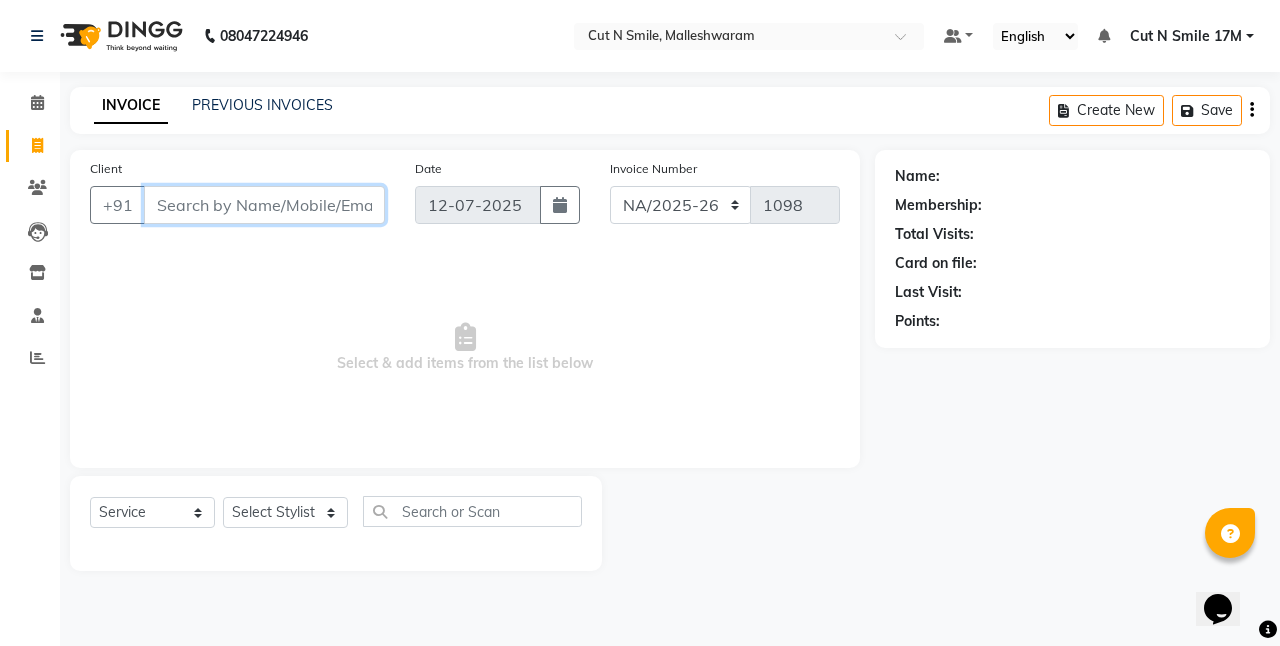 click on "Client" at bounding box center [264, 205] 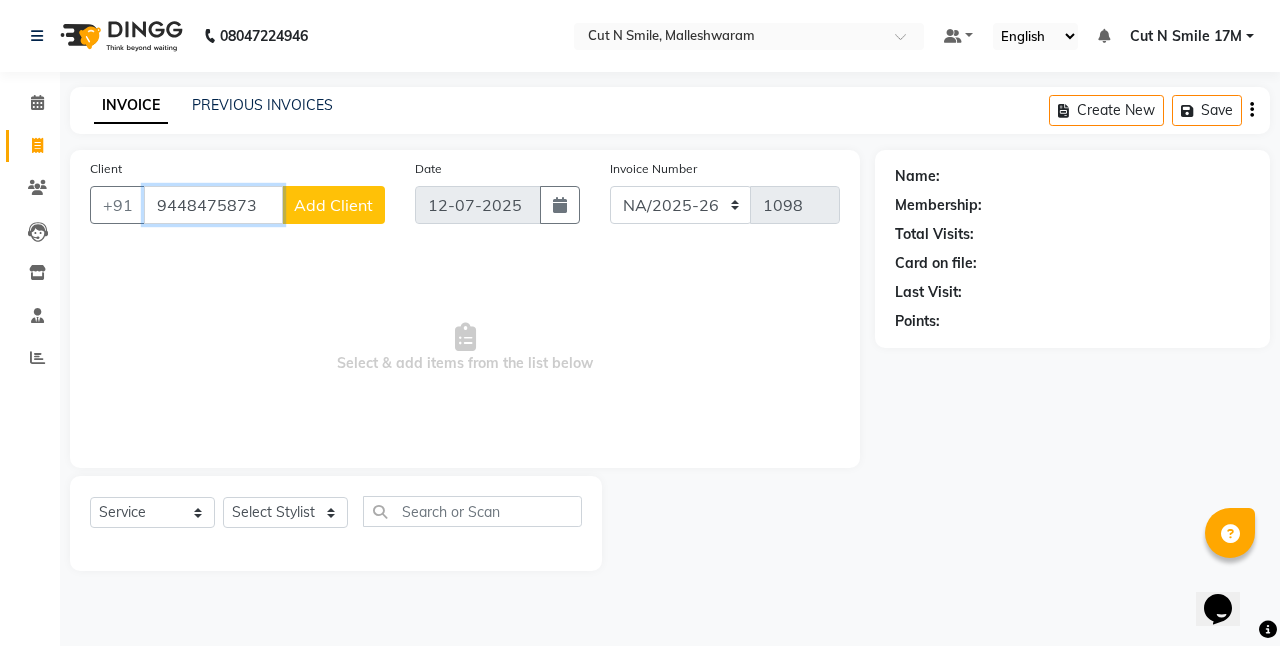 type on "9448475873" 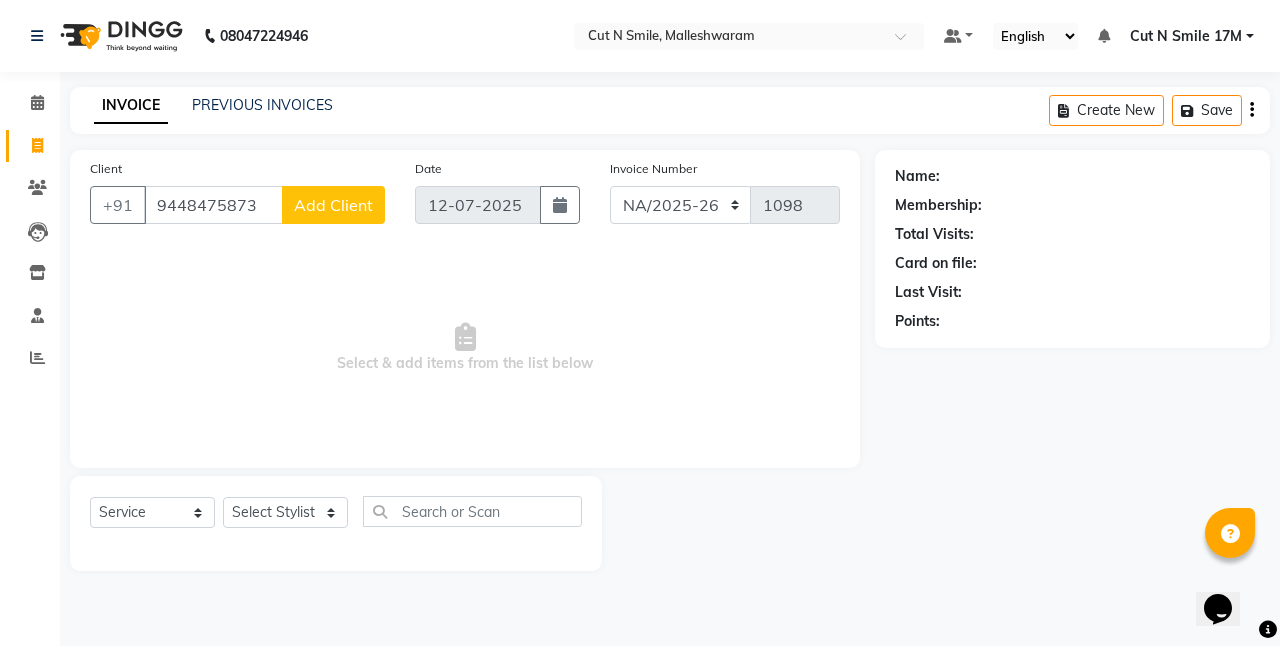 click on "Add Client" 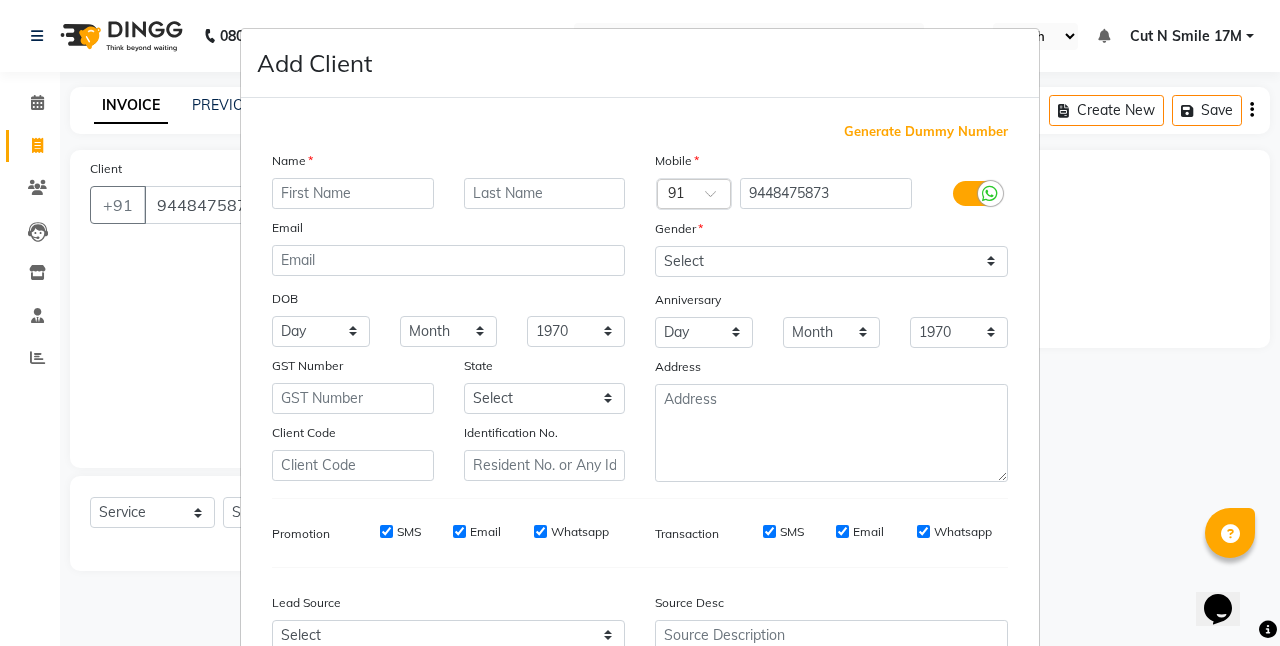 click at bounding box center (353, 193) 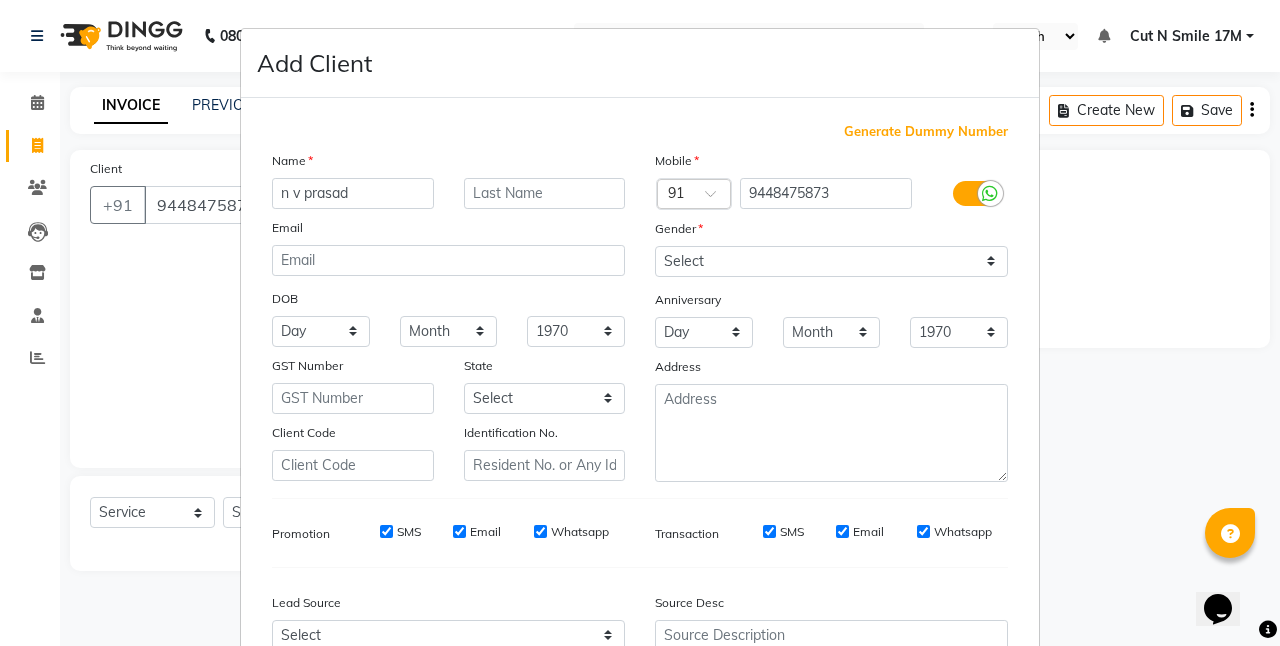 type on "n v prasad" 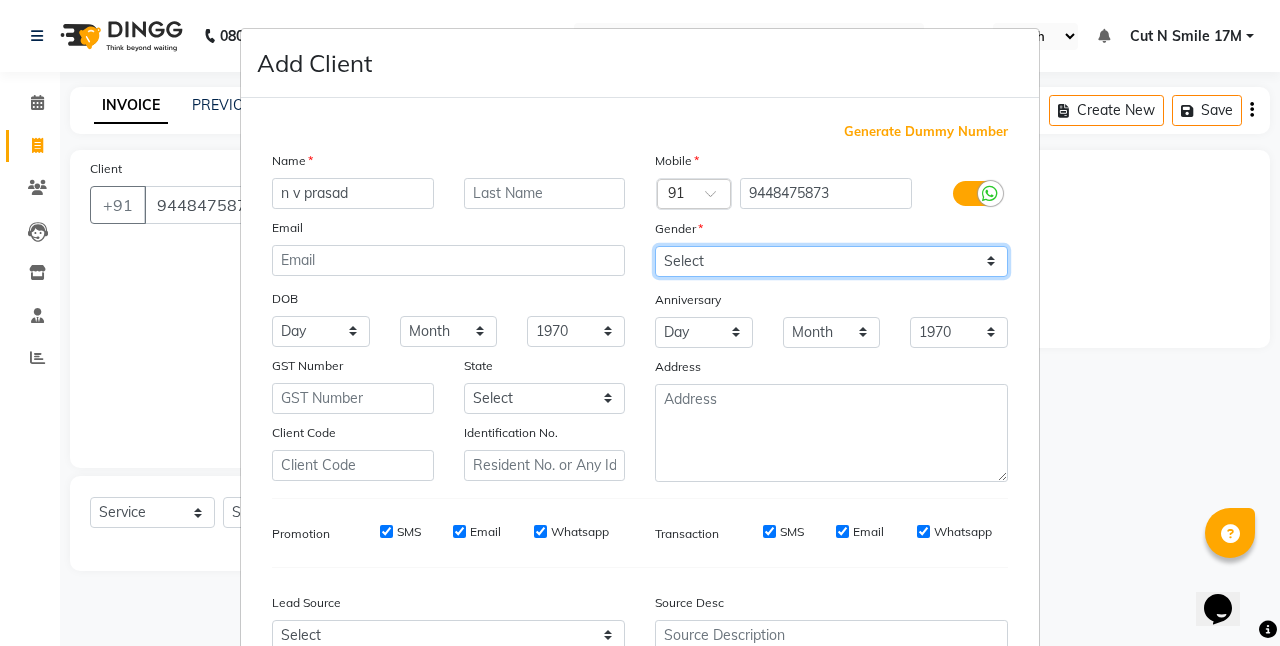 click on "Select Male Female Other Prefer Not To Say" at bounding box center [831, 261] 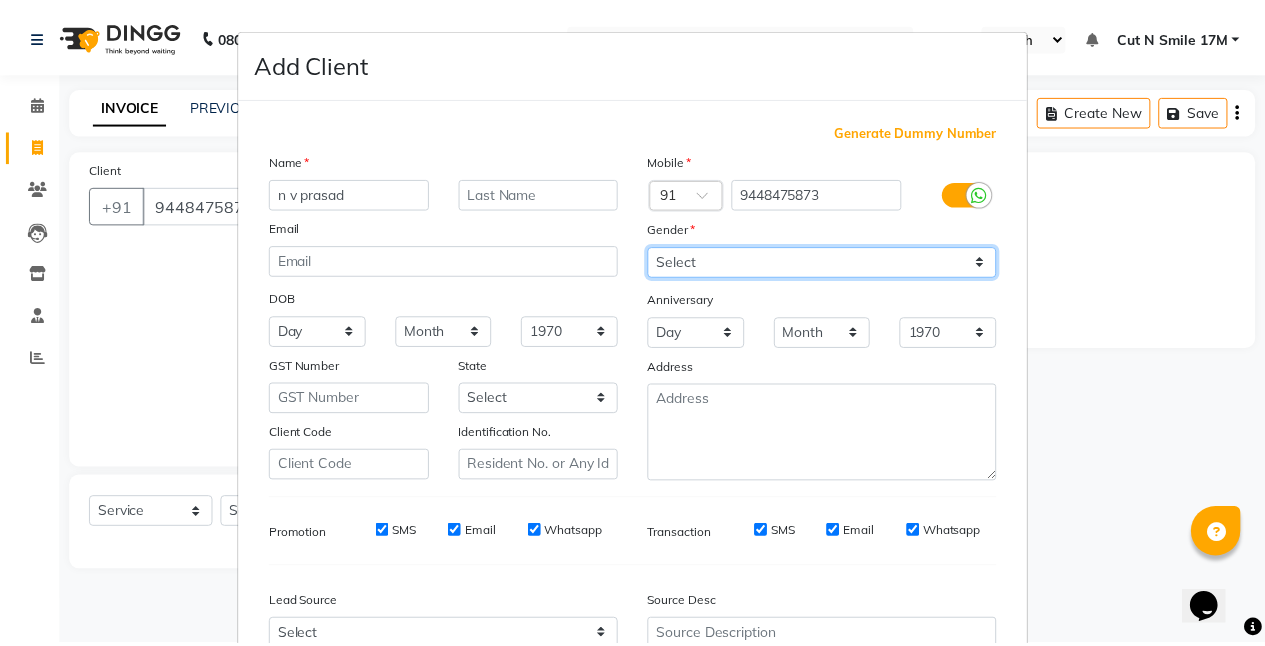 scroll, scrollTop: 199, scrollLeft: 0, axis: vertical 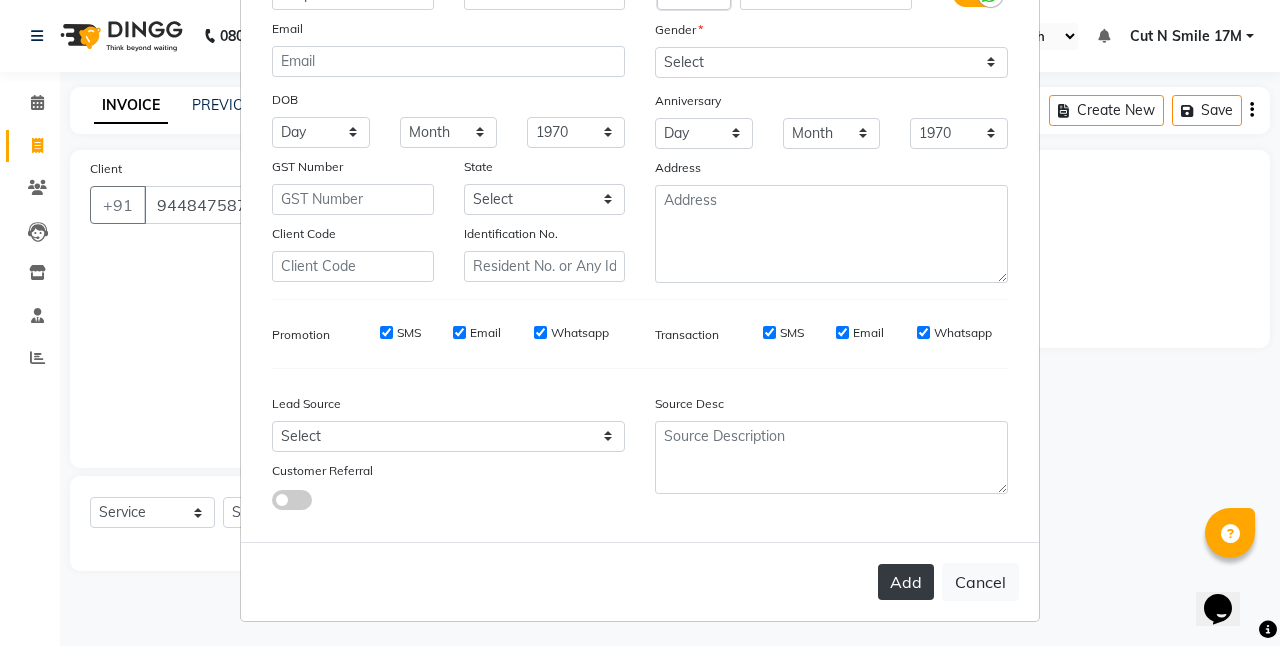 click on "Add" at bounding box center [906, 582] 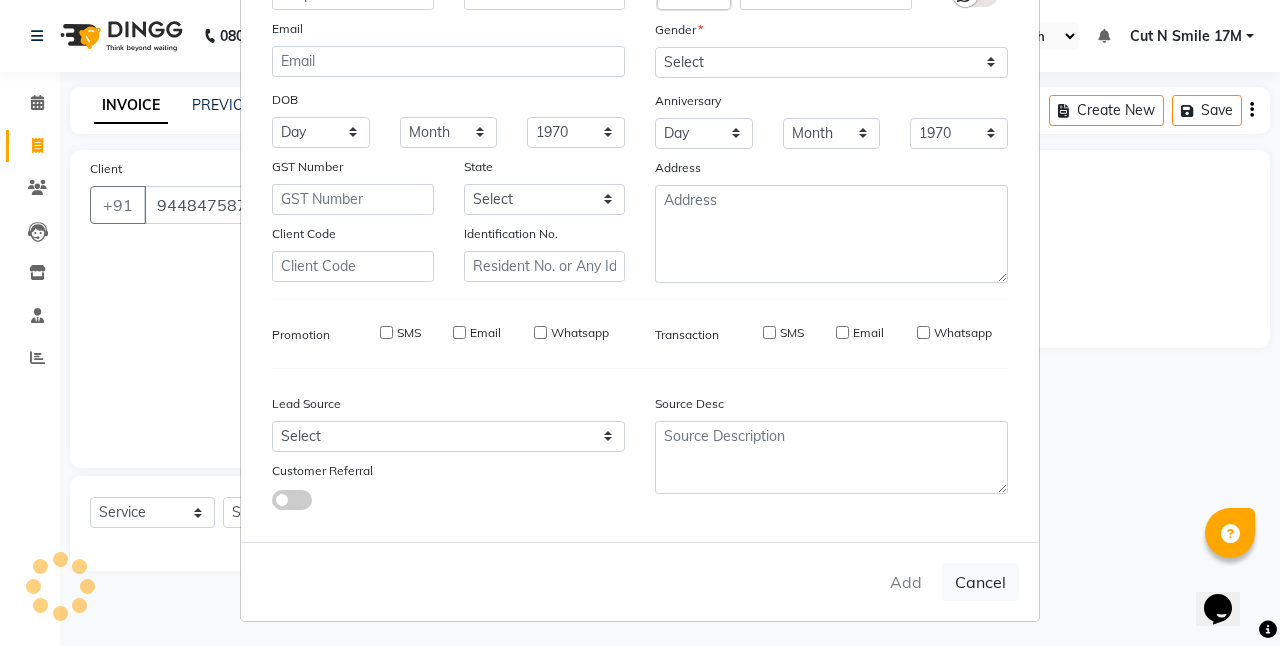 type on "94******73" 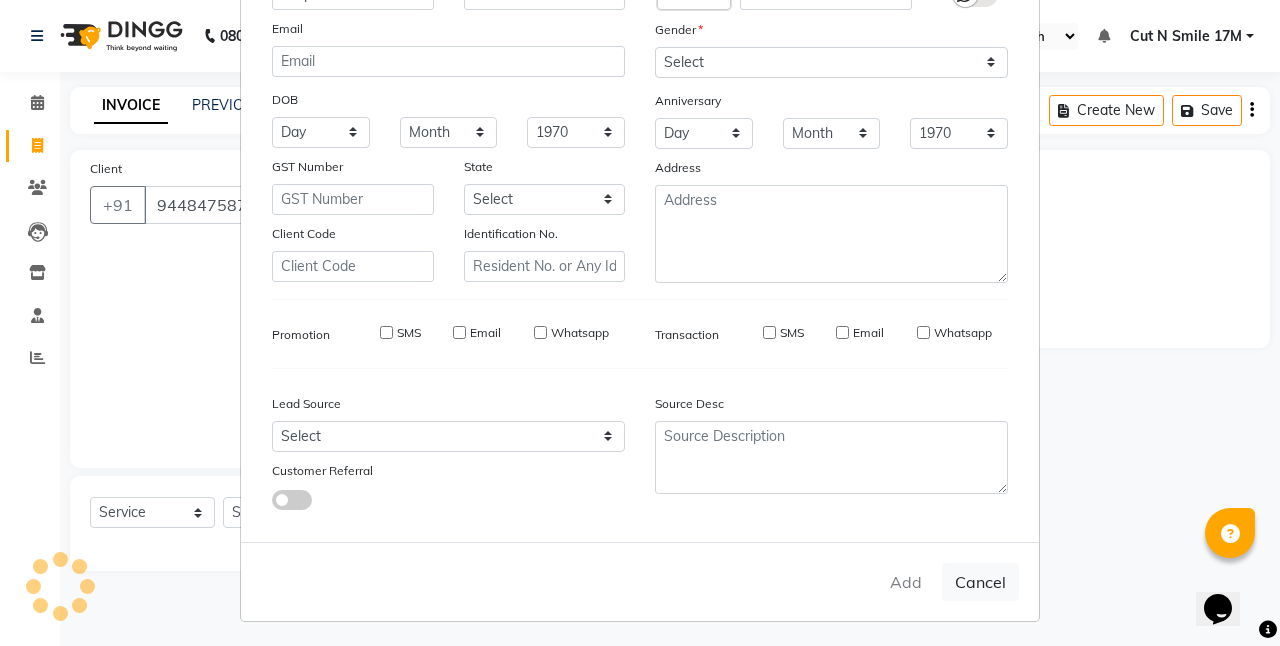 type 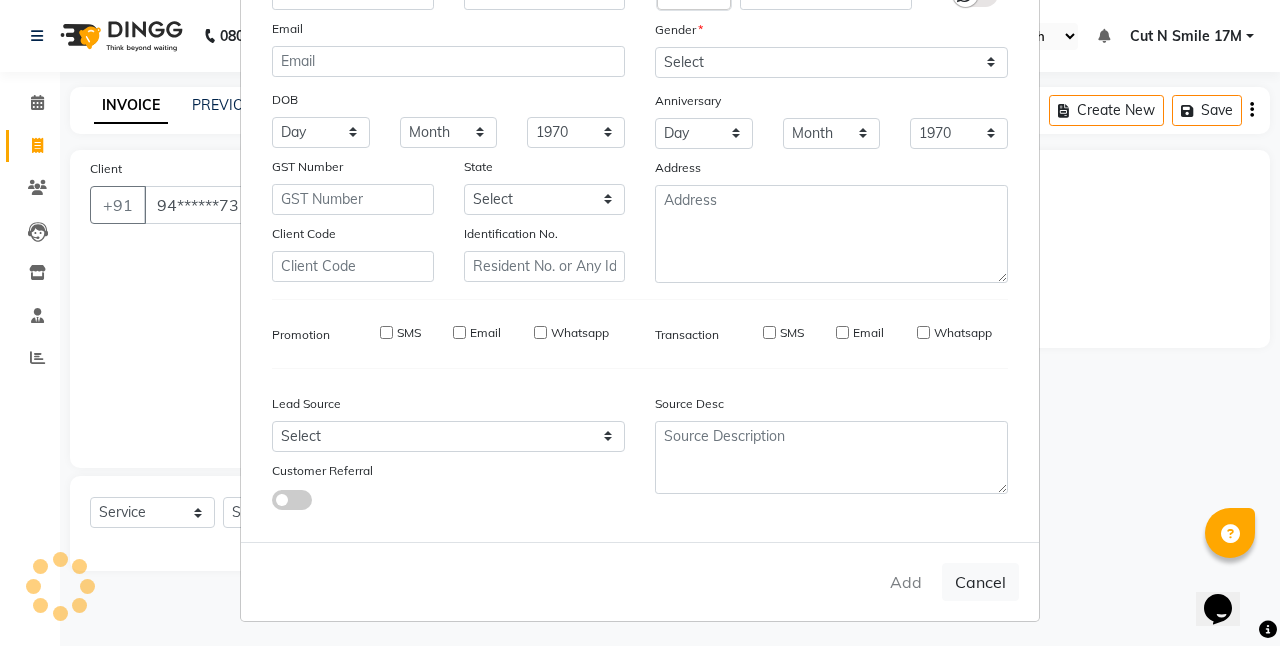 select 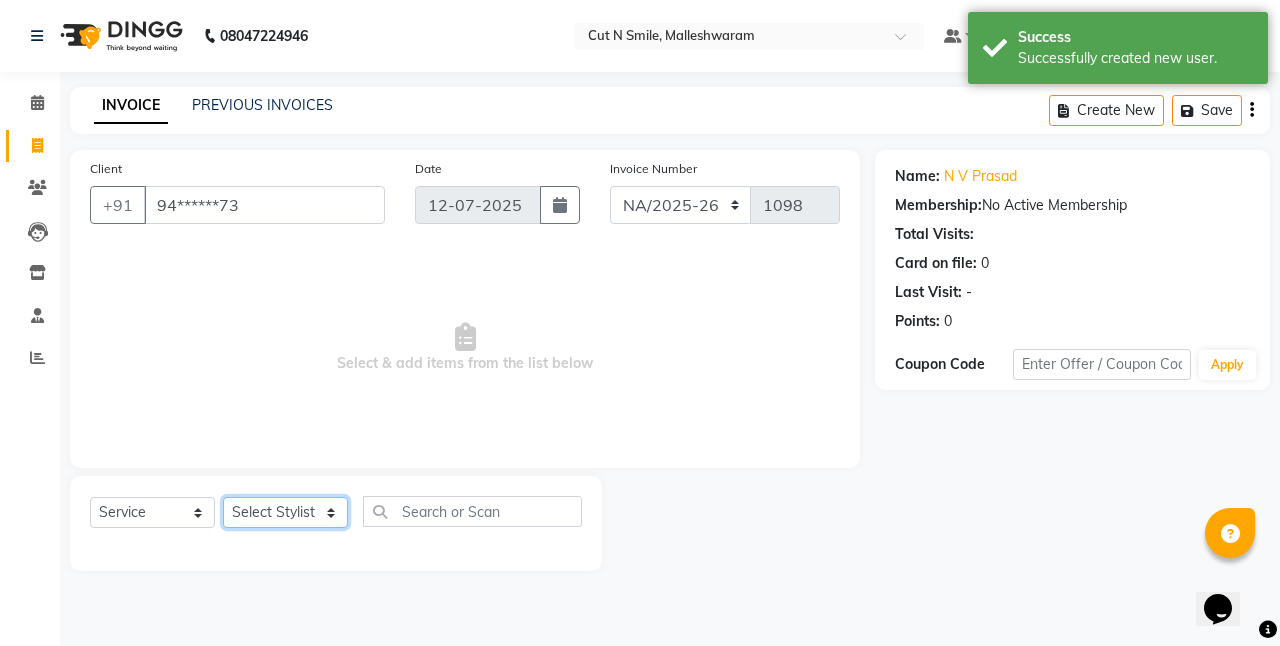 click on "Select Stylist [PERSON_NAME] 17M [PERSON_NAME] 9M Ajim 17M  [PERSON_NAME] 17M [PERSON_NAME] [PERSON_NAME] [PERSON_NAME] 17M Armaan 17M Armaan 17O Arshad 17O Asahika ML Babbu ML  Cena 17M [PERSON_NAME] 9M CNS 17 Malleshwaram CNS 9 Malleshwaram CNS [PERSON_NAME] Layout Cut N Smile 17O [PERSON_NAME] 9M [PERSON_NAME] 17M  [PERSON_NAME] 9M [PERSON_NAME] Ganesh 9M Ganga 9M Govind ML [PERSON_NAME] 17M [PERSON_NAME] 17O [PERSON_NAME] 17M Meena ML Mercy [PERSON_NAME] 17M [PERSON_NAME] 17M [PERSON_NAME] [PERSON_NAME] 9M [PERSON_NAME] 9M [PERSON_NAME] 17M [PERSON_NAME] 17M  [PERSON_NAME] 9M [PERSON_NAME] 9M [PERSON_NAME] 17M [PERSON_NAME] 9M Rajan [PERSON_NAME] 9M [PERSON_NAME] 9M [PERSON_NAME] 17M [PERSON_NAME] 17O [PERSON_NAME] 9M [PERSON_NAME] 17M [PERSON_NAME] 17ML [PERSON_NAME] [PERSON_NAME] 17M [PERSON_NAME] [PERSON_NAME]  [PERSON_NAME] ML [PERSON_NAME] 17M Sopna ML [PERSON_NAME] 17M Tanjua 9M [PERSON_NAME] 17M Tofeek 9M Tulsi 17O [PERSON_NAME] 17M Vishal 17M [PERSON_NAME] 17O  [PERSON_NAME]" 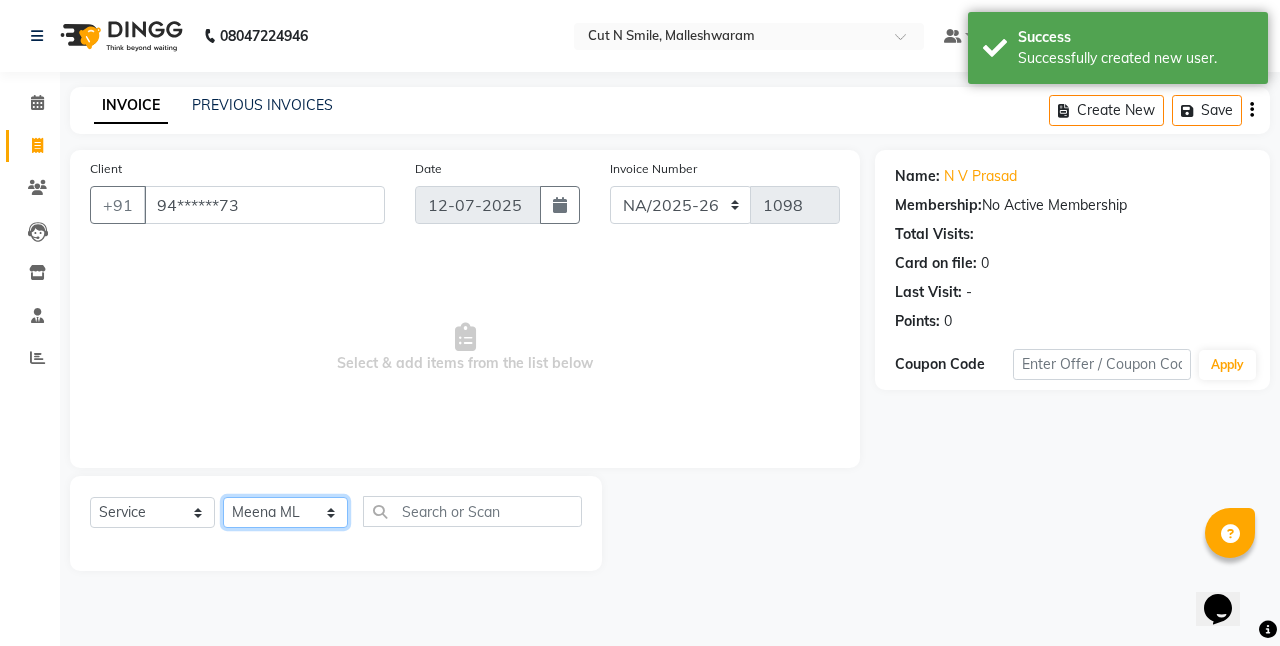 click on "Select Stylist [PERSON_NAME] 17M [PERSON_NAME] 9M Ajim 17M  [PERSON_NAME] 17M [PERSON_NAME] [PERSON_NAME] [PERSON_NAME] 17M Armaan 17M Armaan 17O Arshad 17O Asahika ML Babbu ML  Cena 17M [PERSON_NAME] 9M CNS 17 Malleshwaram CNS 9 Malleshwaram CNS [PERSON_NAME] Layout Cut N Smile 17O [PERSON_NAME] 9M [PERSON_NAME] 17M  [PERSON_NAME] 9M [PERSON_NAME] Ganesh 9M Ganga 9M Govind ML [PERSON_NAME] 17M [PERSON_NAME] 17O [PERSON_NAME] 17M Meena ML Mercy [PERSON_NAME] 17M [PERSON_NAME] 17M [PERSON_NAME] [PERSON_NAME] 9M [PERSON_NAME] 9M [PERSON_NAME] 17M [PERSON_NAME] 17M  [PERSON_NAME] 9M [PERSON_NAME] 9M [PERSON_NAME] 17M [PERSON_NAME] 9M Rajan [PERSON_NAME] 9M [PERSON_NAME] 9M [PERSON_NAME] 17M [PERSON_NAME] 17O [PERSON_NAME] 9M [PERSON_NAME] 17M [PERSON_NAME] 17ML [PERSON_NAME] [PERSON_NAME] 17M [PERSON_NAME] [PERSON_NAME]  [PERSON_NAME] ML [PERSON_NAME] 17M Sopna ML [PERSON_NAME] 17M Tanjua 9M [PERSON_NAME] 17M Tofeek 9M Tulsi 17O [PERSON_NAME] 17M Vishal 17M [PERSON_NAME] 17O  [PERSON_NAME]" 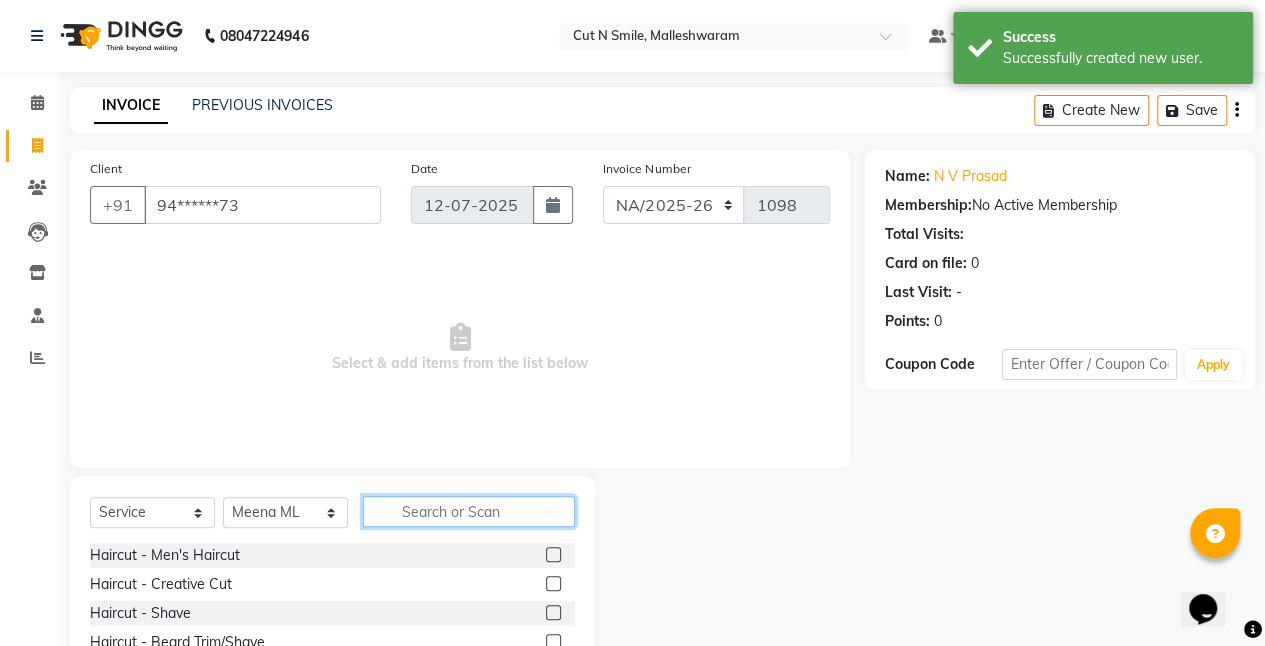 click 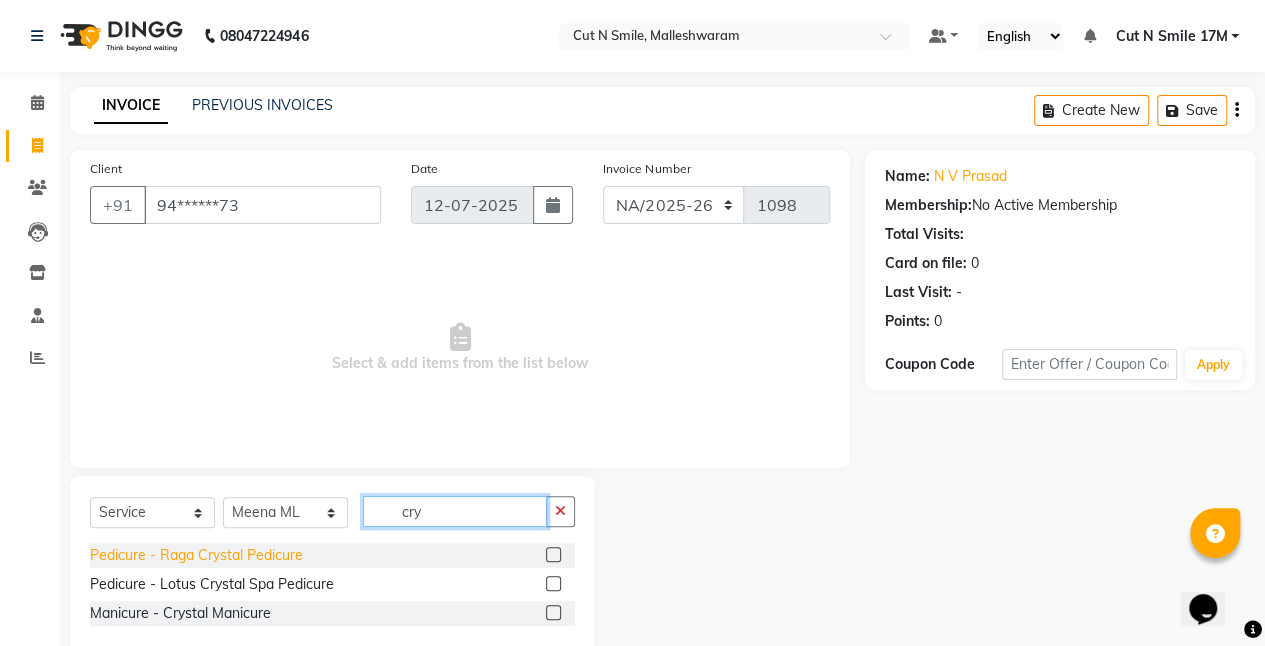 type on "cry" 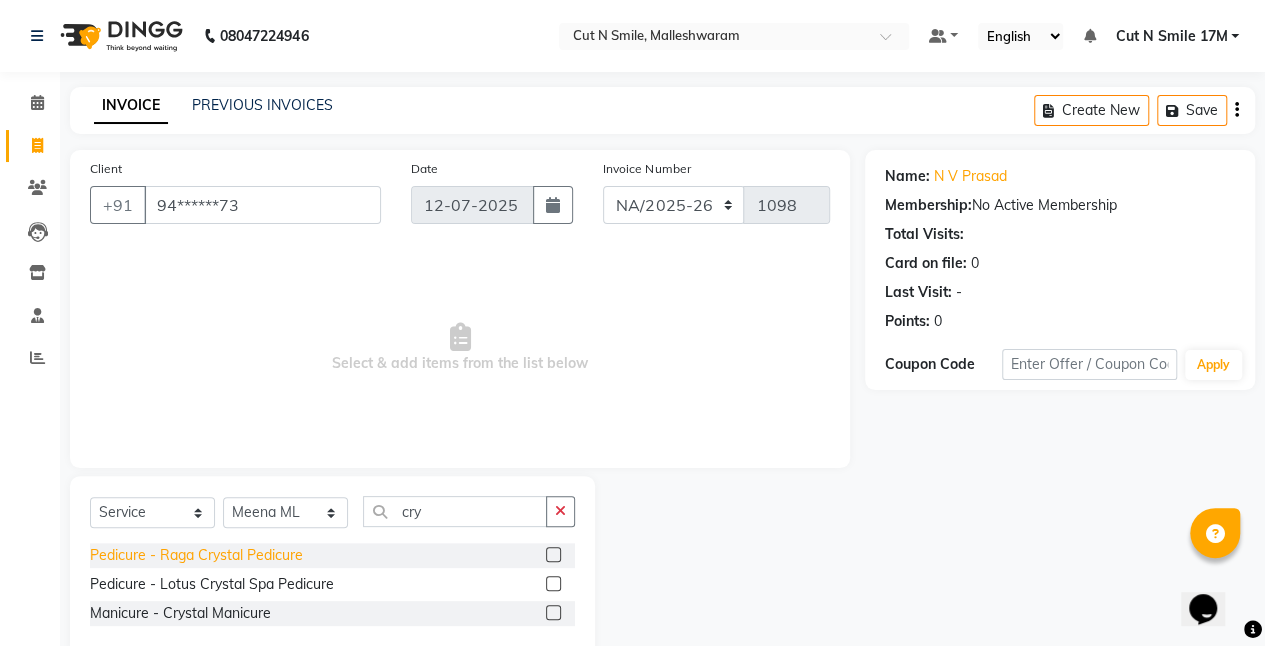 click on "Pedicure  - Raga Crystal Pedicure" 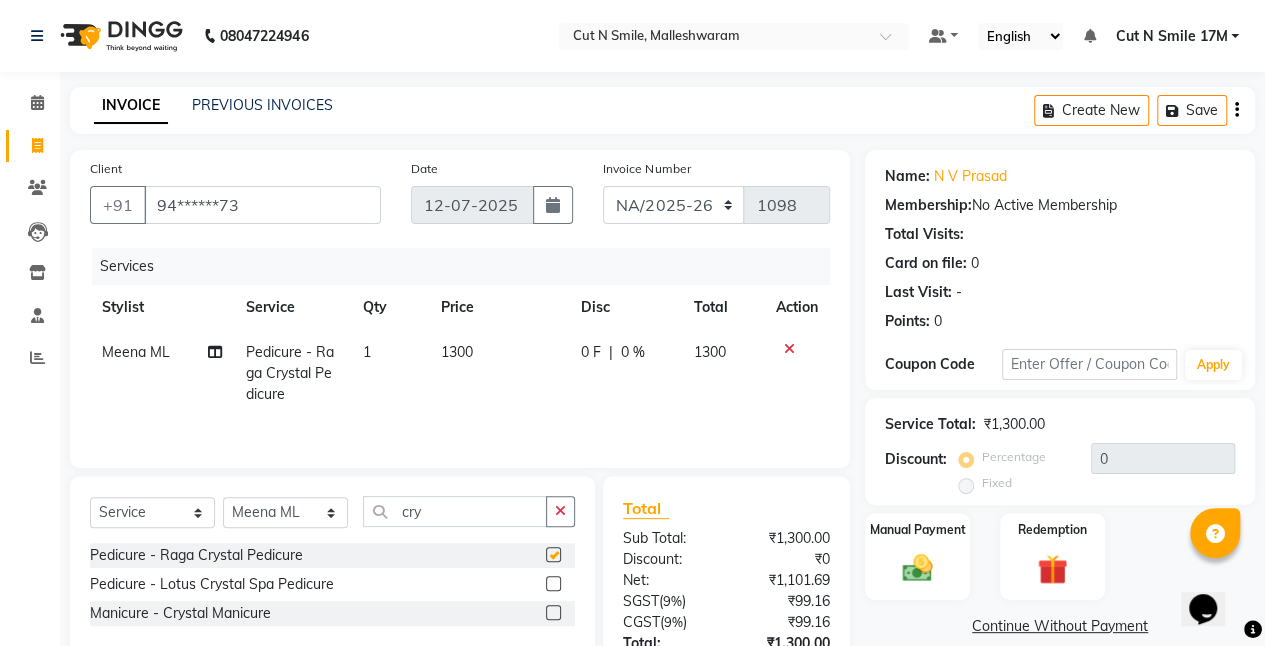 checkbox on "false" 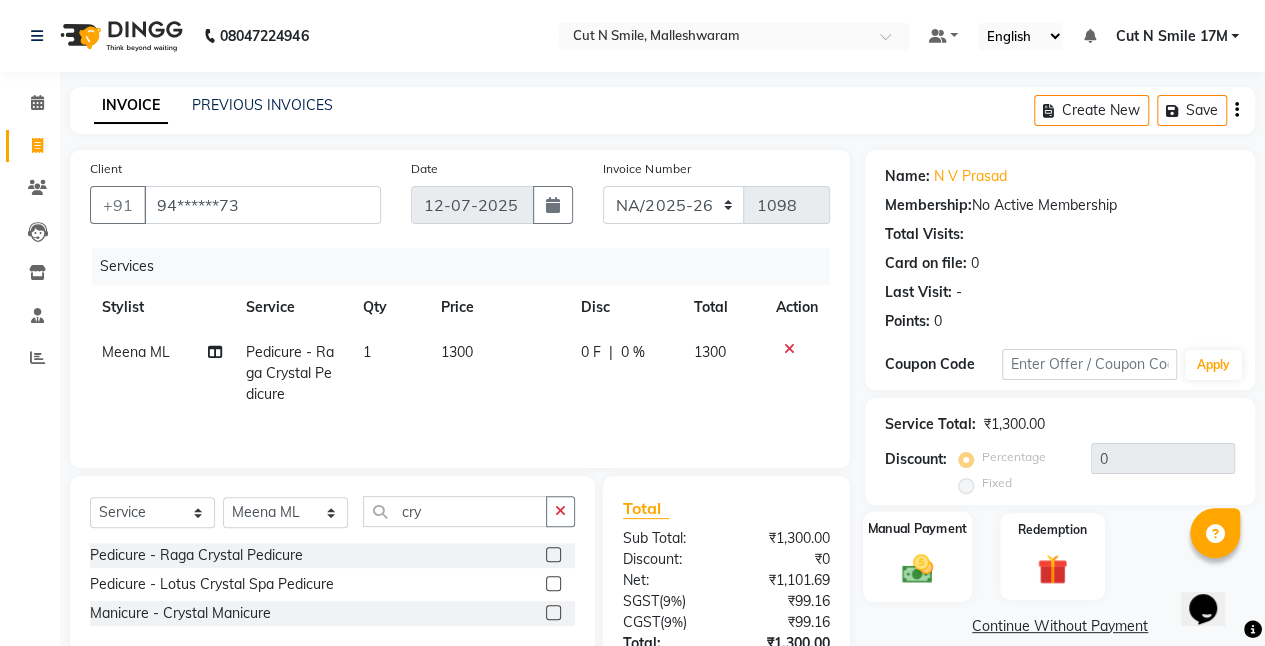 click on "Manual Payment" 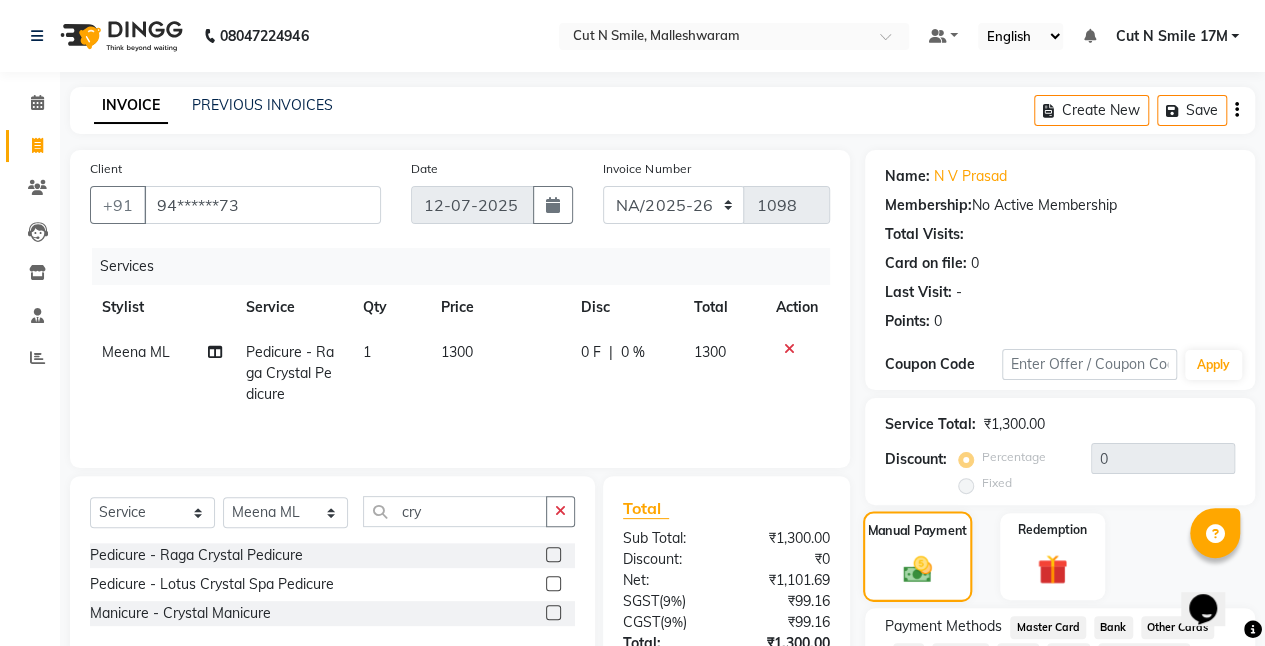 scroll, scrollTop: 239, scrollLeft: 0, axis: vertical 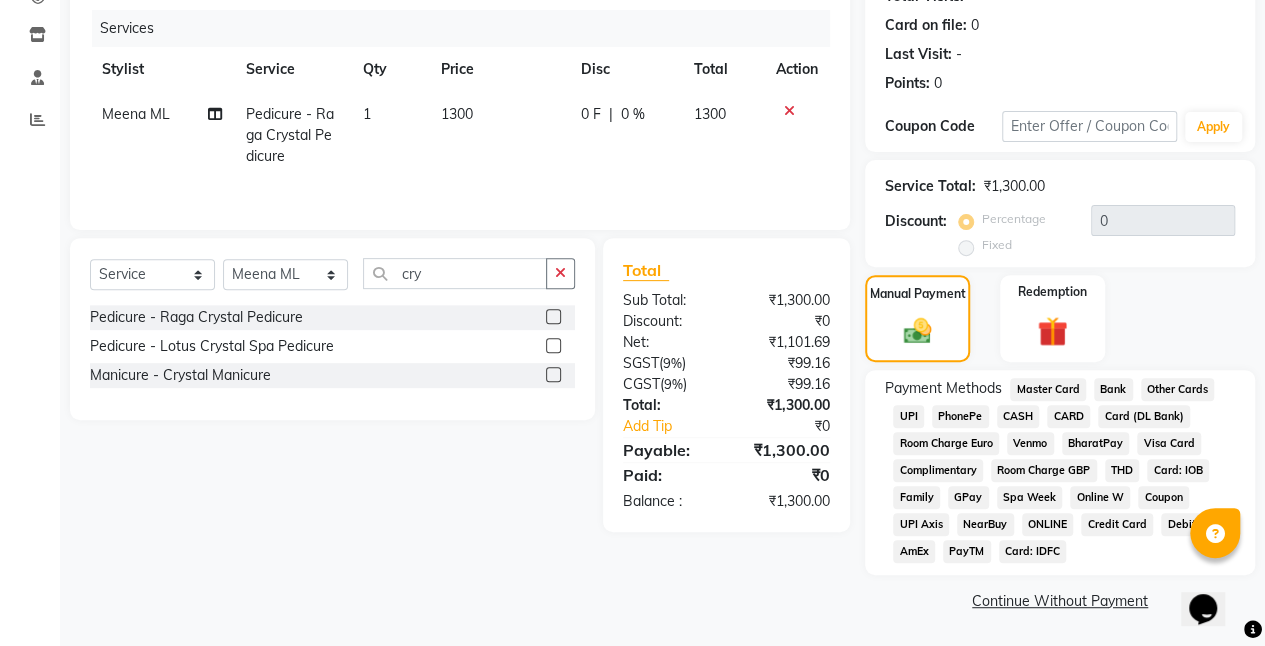 click on "UPI" 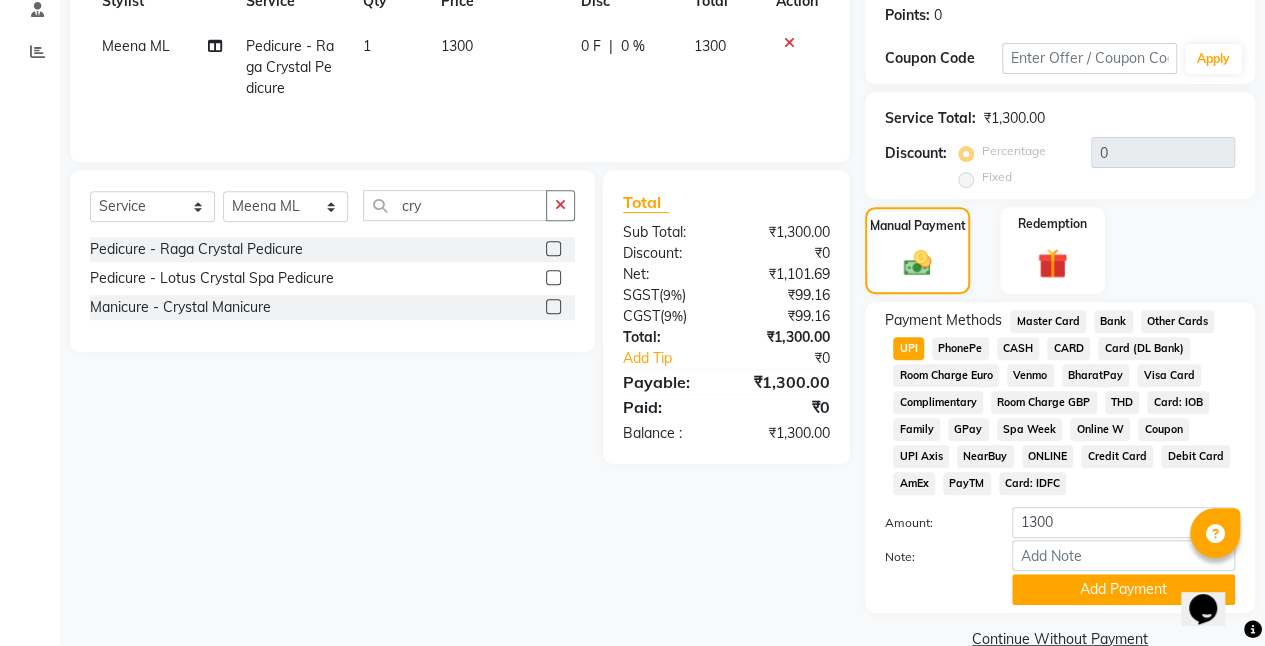 scroll, scrollTop: 344, scrollLeft: 0, axis: vertical 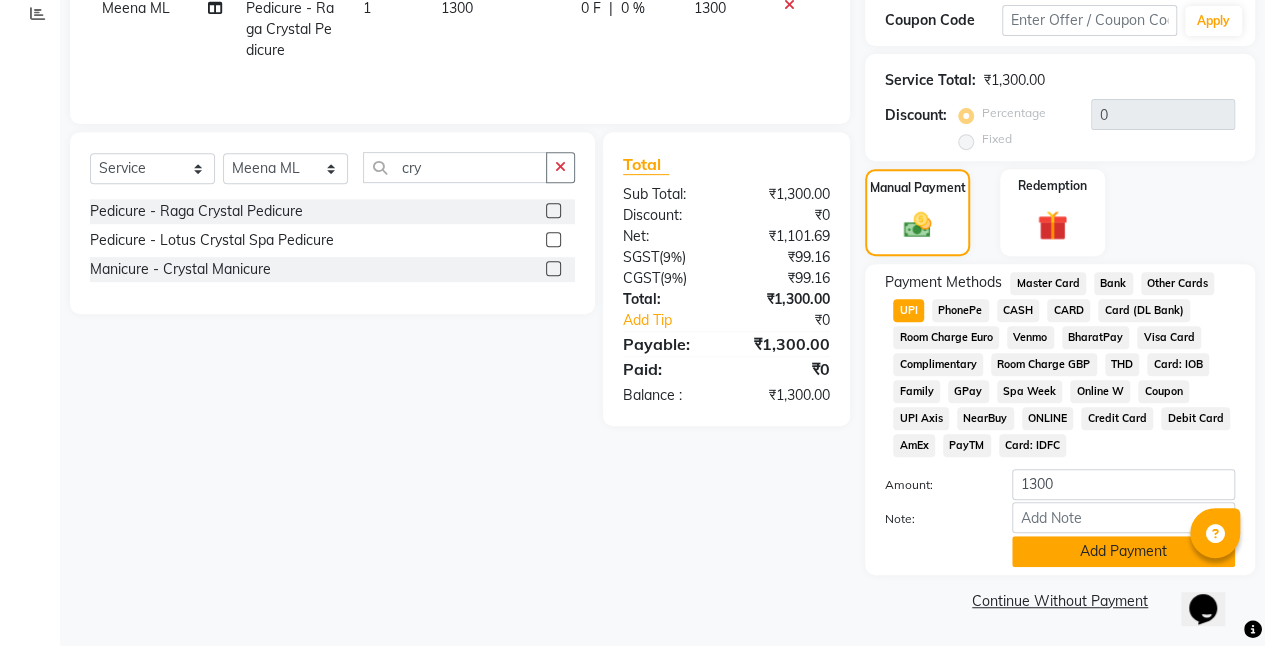 click on "Add Payment" 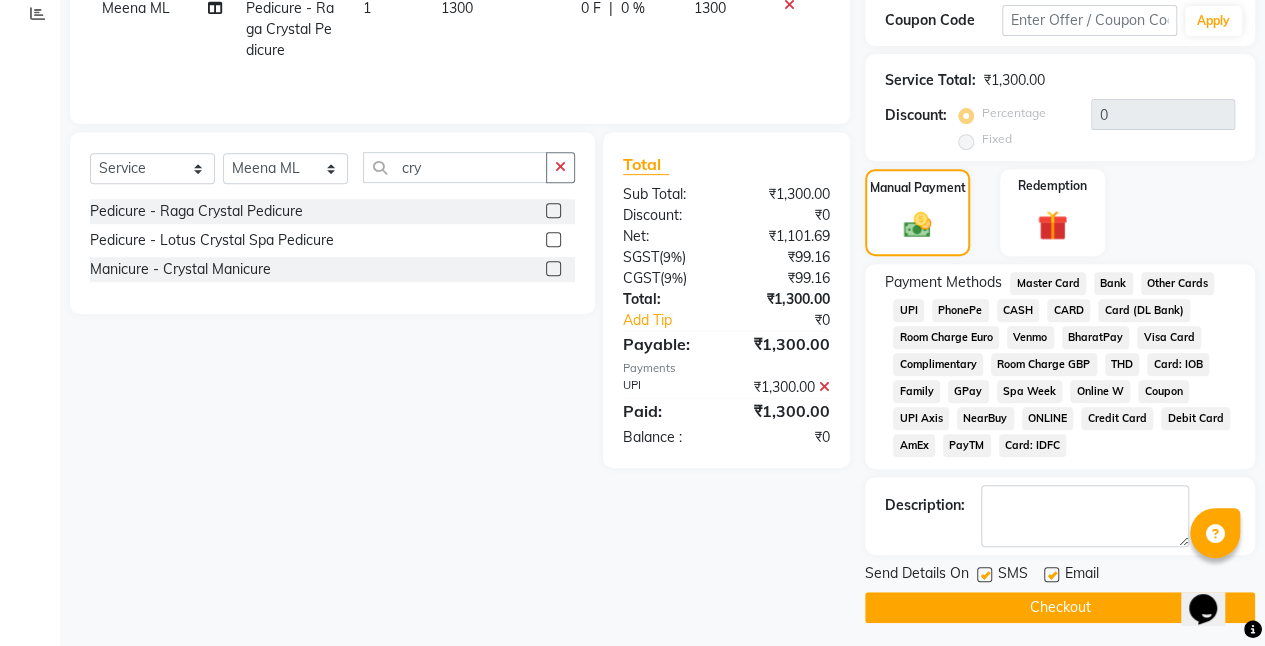 click on "Checkout" 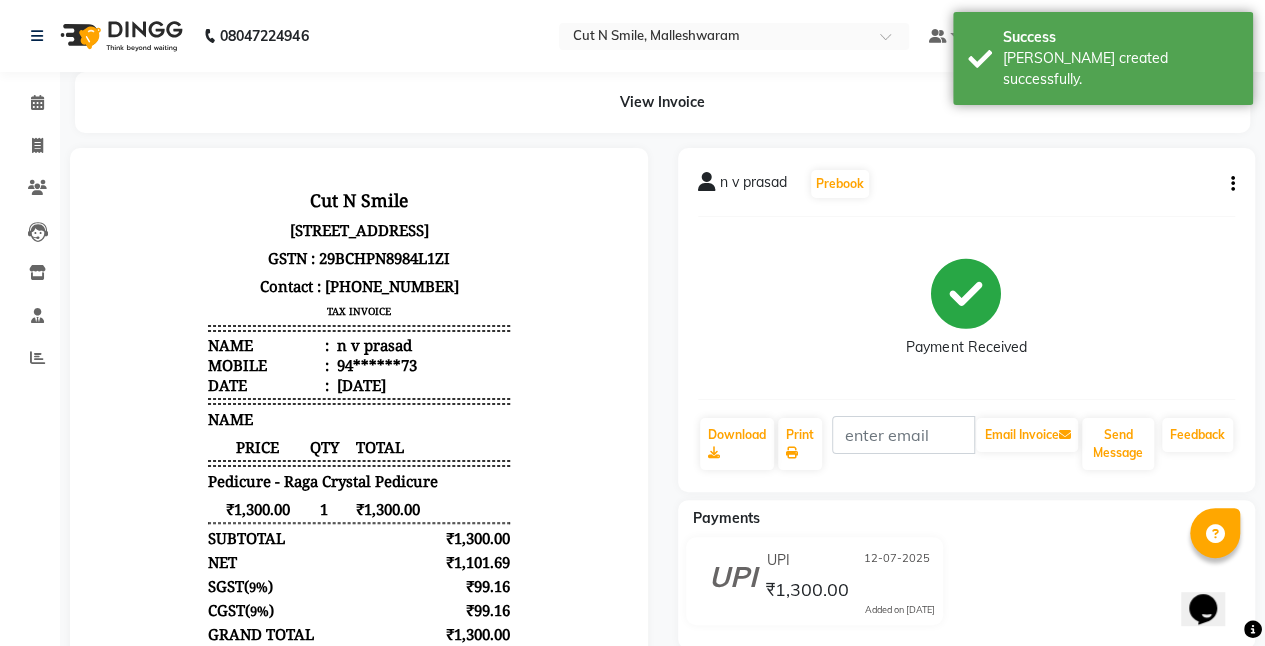 scroll, scrollTop: 0, scrollLeft: 0, axis: both 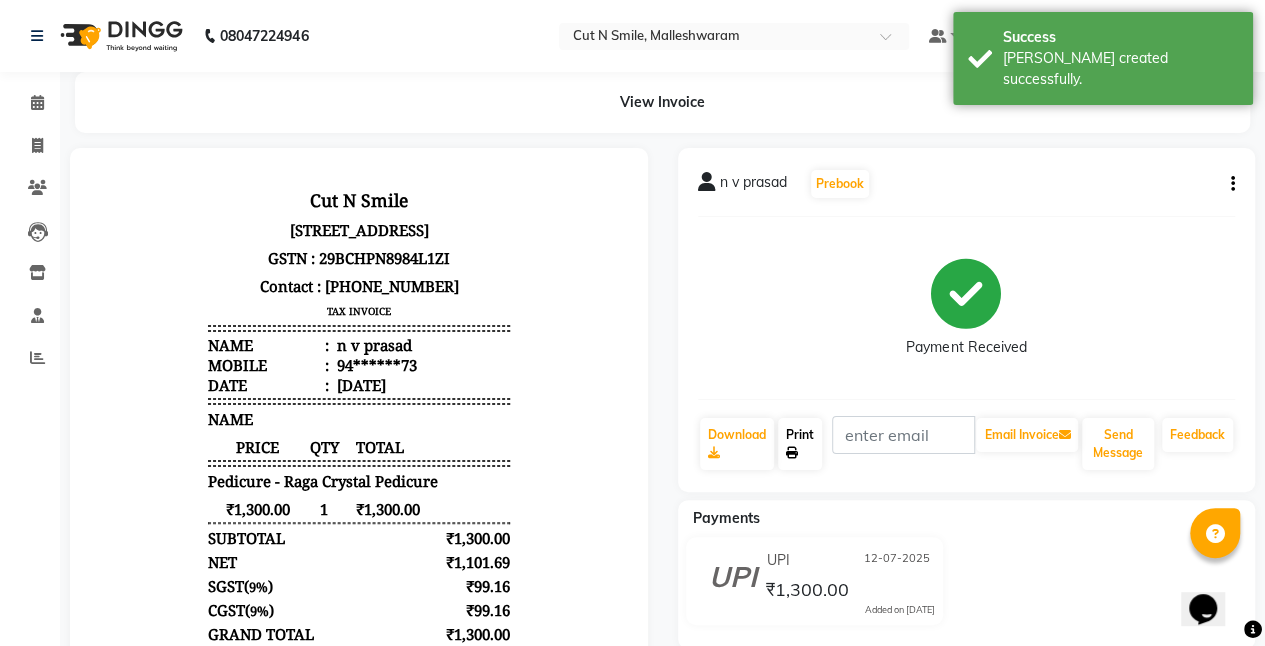 click on "Print" 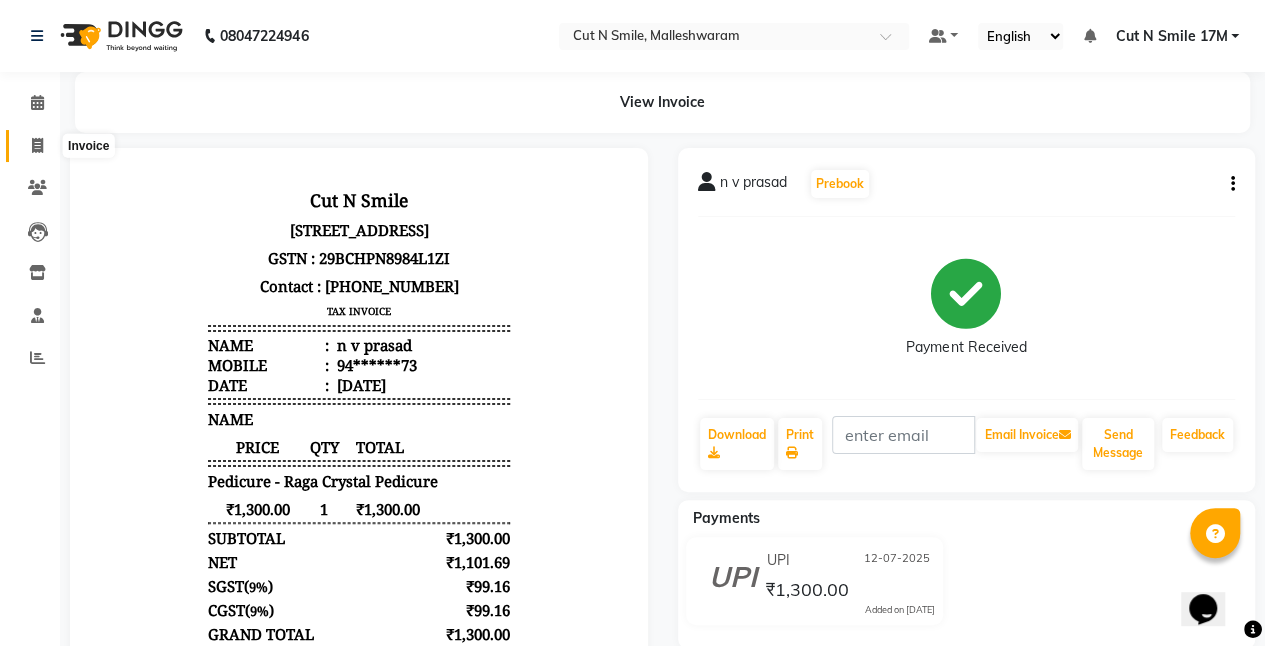 click 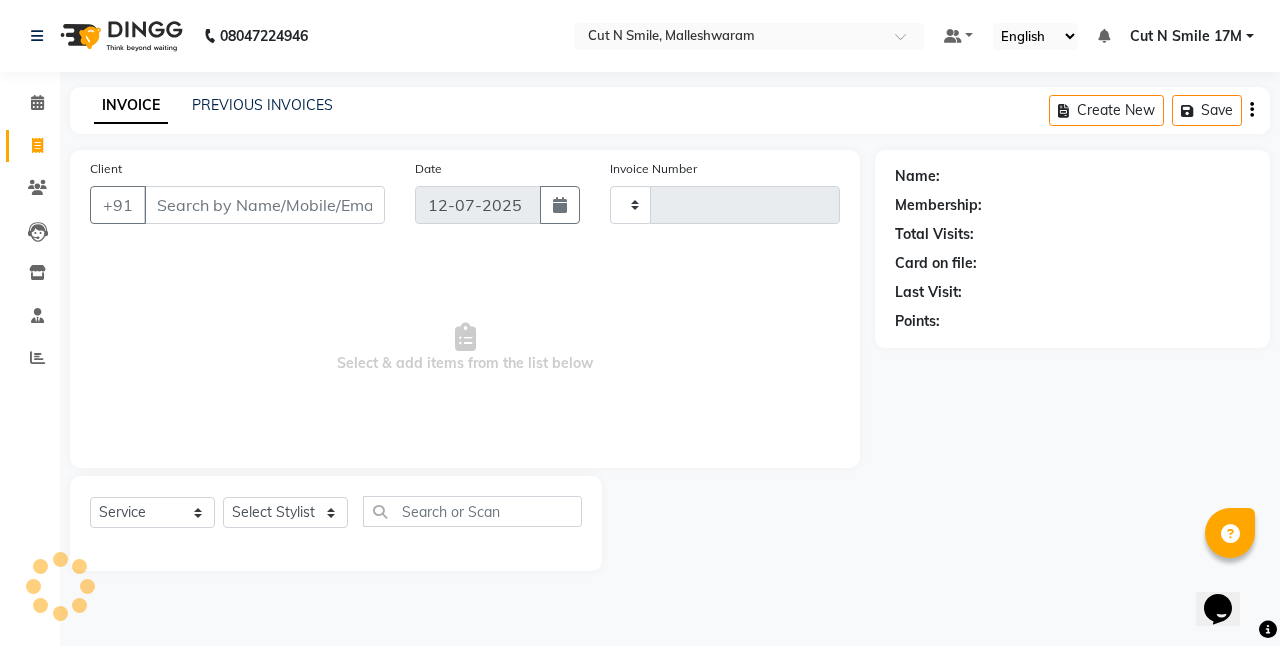 type on "152" 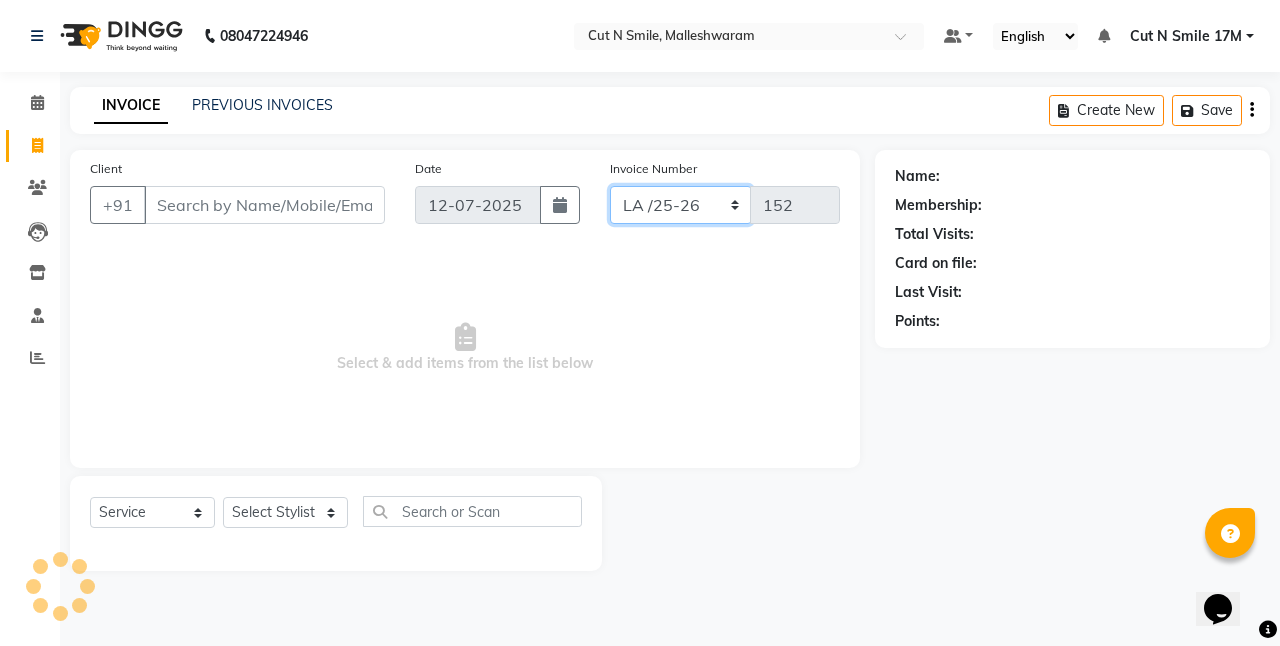 click on "NW/25-26 SW/2025-26 NA/2025-26 VN/25-26 LA /25-26" 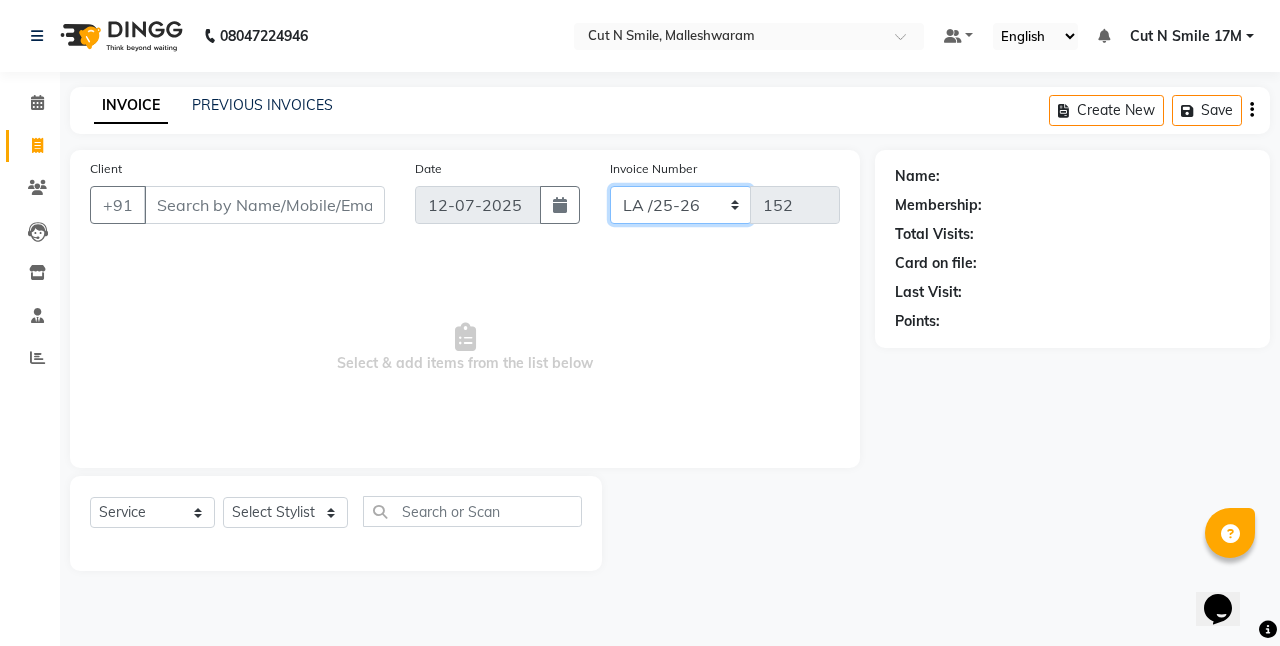 select on "7225" 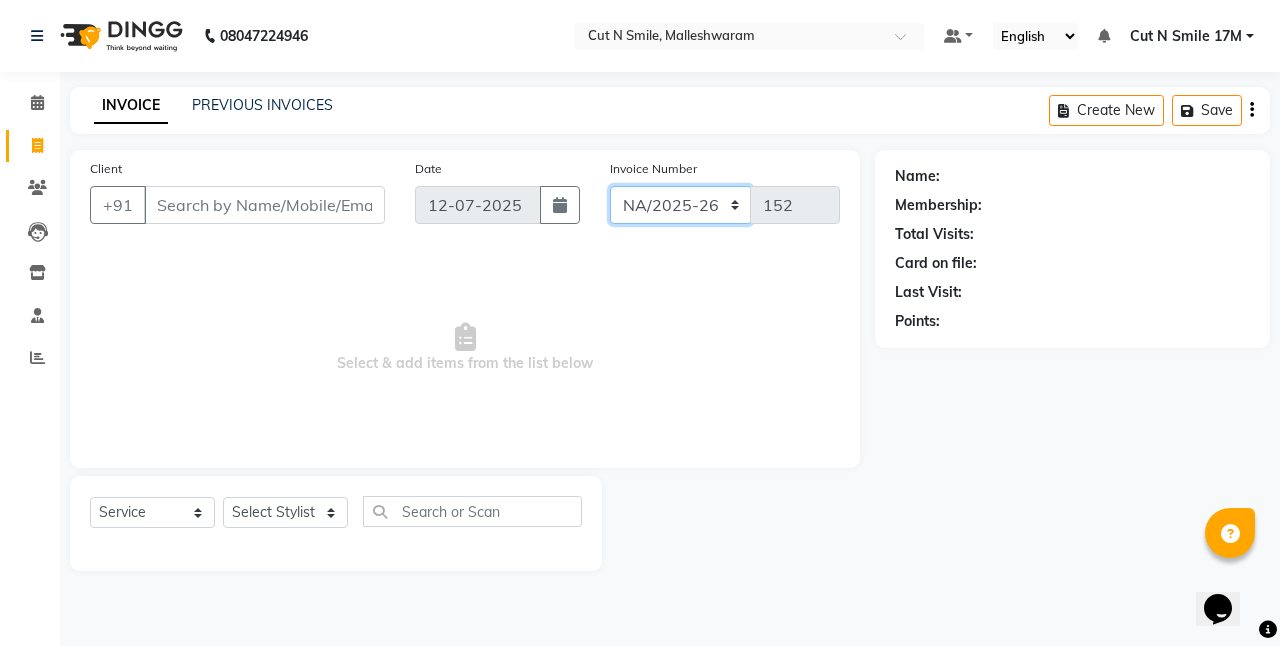 click on "NW/25-26 SW/2025-26 NA/2025-26 VN/25-26 LA /25-26" 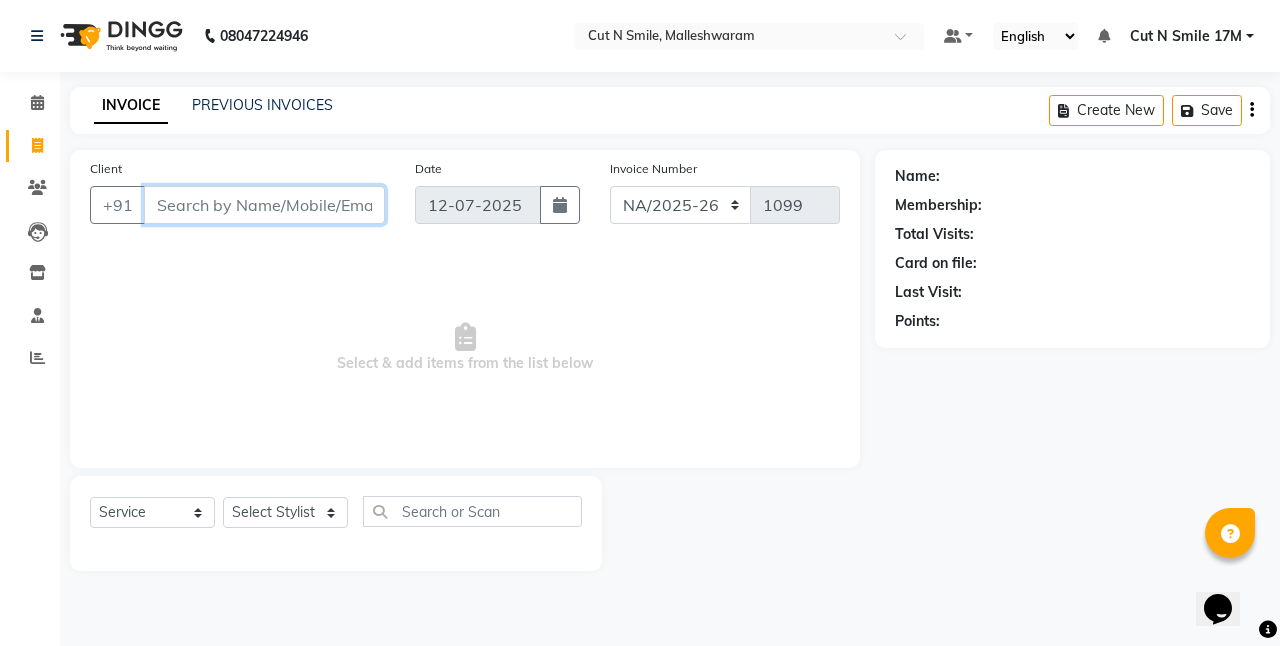 click on "Client" at bounding box center [264, 205] 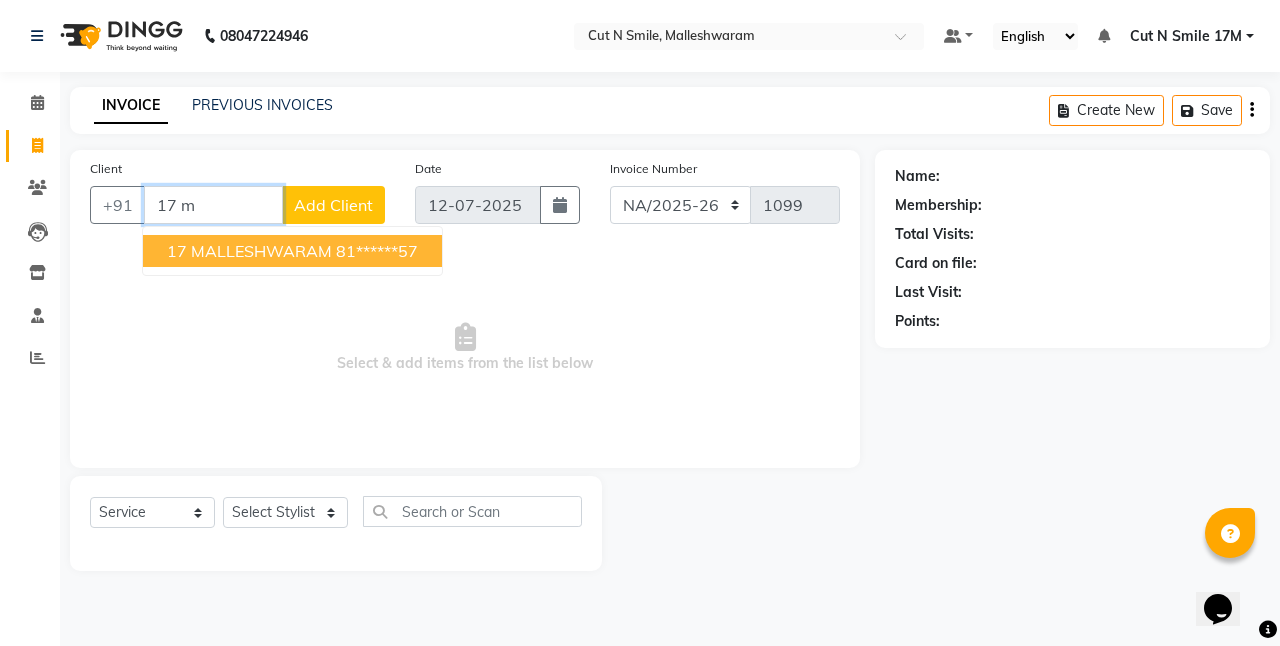 click on "17 MALLESHWARAM" at bounding box center (249, 251) 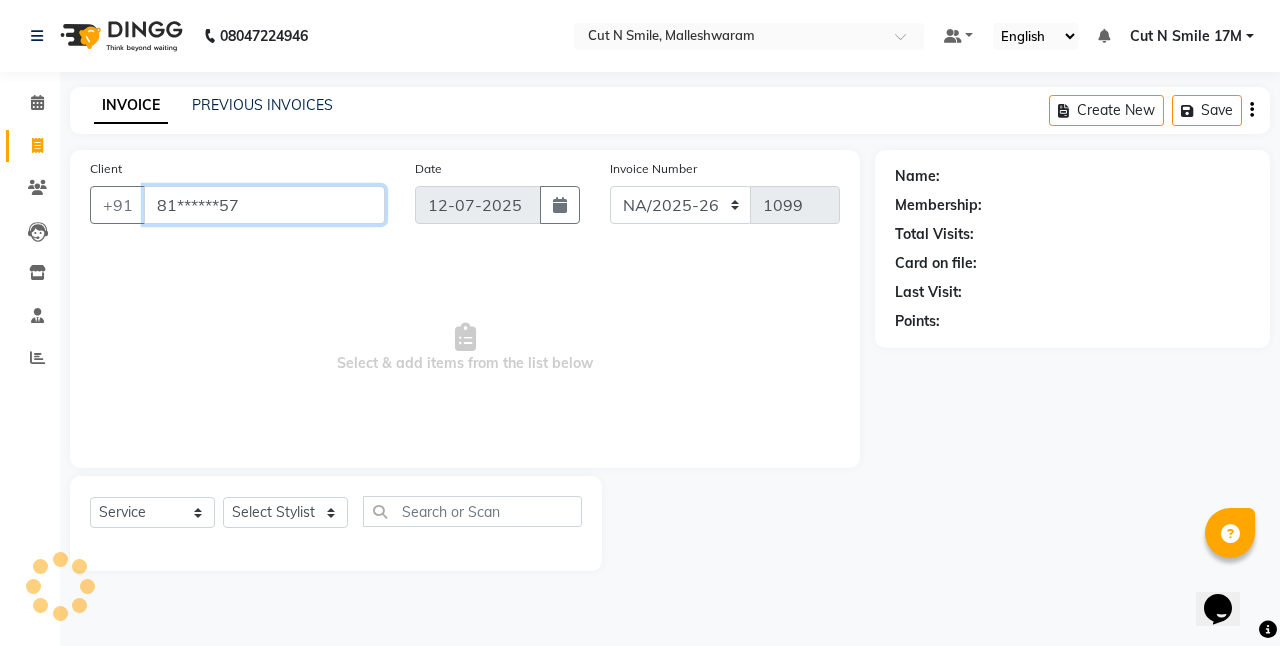 type on "81******57" 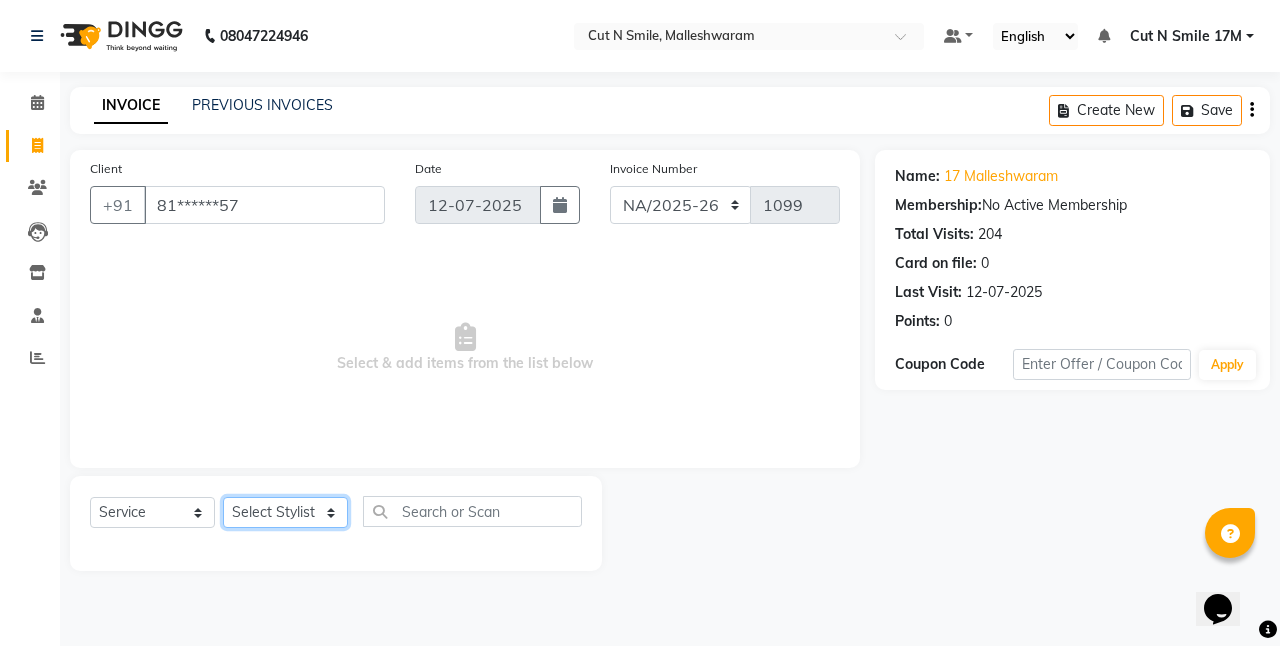 click on "Select Stylist [PERSON_NAME] 17M [PERSON_NAME] 9M Ajim 17M  [PERSON_NAME] 17M [PERSON_NAME] [PERSON_NAME] [PERSON_NAME] 17M Armaan 17M Armaan 17O Arshad 17O Asahika ML Babbu ML  Cena 17M [PERSON_NAME] 9M CNS 17 Malleshwaram CNS 9 Malleshwaram CNS [PERSON_NAME] Layout Cut N Smile 17O [PERSON_NAME] 9M [PERSON_NAME] 17M  [PERSON_NAME] 9M [PERSON_NAME] Ganesh 9M Ganga 9M Govind ML [PERSON_NAME] 17M [PERSON_NAME] 17O [PERSON_NAME] 17M Meena ML Mercy [PERSON_NAME] 17M [PERSON_NAME] 17M [PERSON_NAME] [PERSON_NAME] 9M [PERSON_NAME] 9M [PERSON_NAME] 17M [PERSON_NAME] 17M  [PERSON_NAME] 9M [PERSON_NAME] 9M [PERSON_NAME] 17M [PERSON_NAME] 9M Rajan [PERSON_NAME] 9M [PERSON_NAME] 9M [PERSON_NAME] 17M [PERSON_NAME] 17O [PERSON_NAME] 9M [PERSON_NAME] 17M [PERSON_NAME] 17ML [PERSON_NAME] [PERSON_NAME] 17M [PERSON_NAME] [PERSON_NAME]  [PERSON_NAME] ML [PERSON_NAME] 17M Sopna ML [PERSON_NAME] 17M Tanjua 9M [PERSON_NAME] 17M Tofeek 9M Tulsi 17O [PERSON_NAME] 17M Vishal 17M [PERSON_NAME] 17O  [PERSON_NAME]" 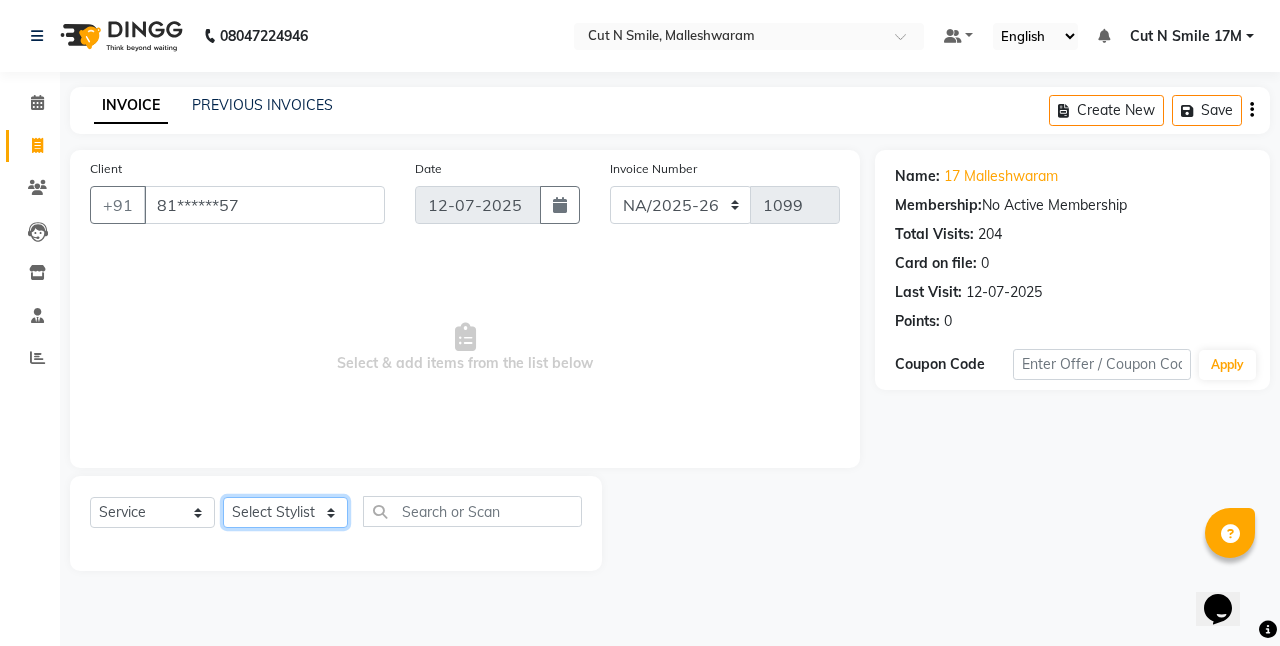 select on "61390" 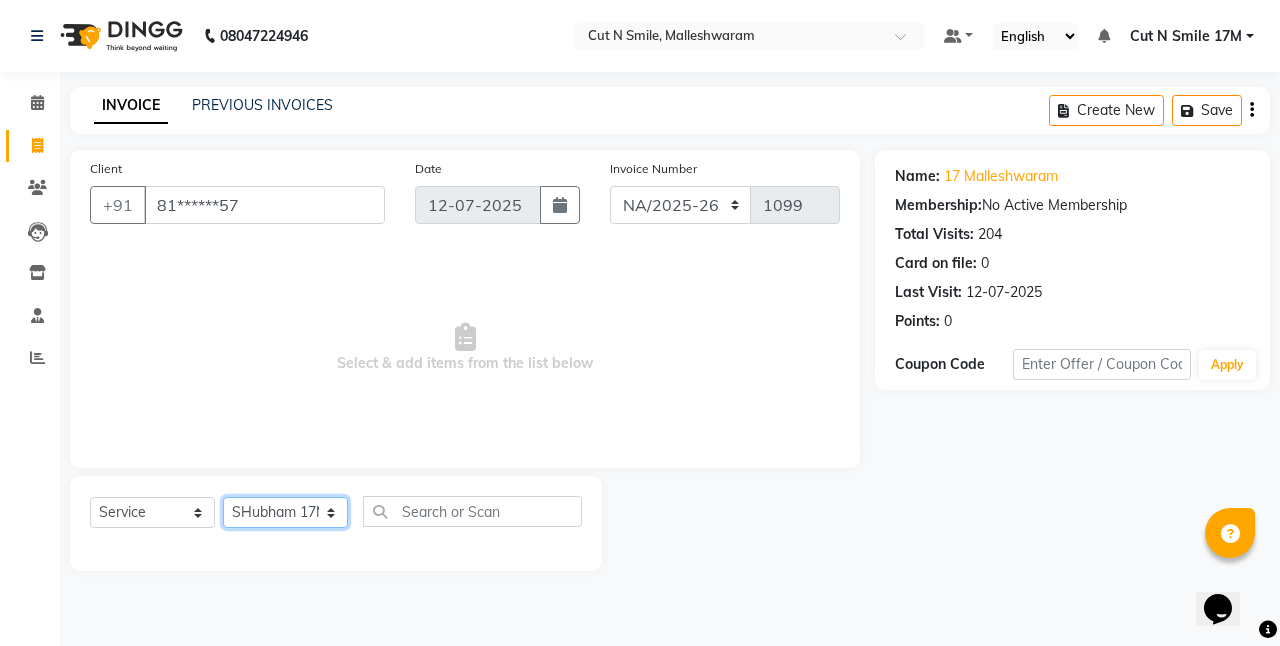 click on "Select Stylist [PERSON_NAME] 17M [PERSON_NAME] 9M Ajim 17M  [PERSON_NAME] 17M [PERSON_NAME] [PERSON_NAME] [PERSON_NAME] 17M Armaan 17M Armaan 17O Arshad 17O Asahika ML Babbu ML  Cena 17M [PERSON_NAME] 9M CNS 17 Malleshwaram CNS 9 Malleshwaram CNS [PERSON_NAME] Layout Cut N Smile 17O [PERSON_NAME] 9M [PERSON_NAME] 17M  [PERSON_NAME] 9M [PERSON_NAME] Ganesh 9M Ganga 9M Govind ML [PERSON_NAME] 17M [PERSON_NAME] 17O [PERSON_NAME] 17M Meena ML Mercy [PERSON_NAME] 17M [PERSON_NAME] 17M [PERSON_NAME] [PERSON_NAME] 9M [PERSON_NAME] 9M [PERSON_NAME] 17M [PERSON_NAME] 17M  [PERSON_NAME] 9M [PERSON_NAME] 9M [PERSON_NAME] 17M [PERSON_NAME] 9M Rajan [PERSON_NAME] 9M [PERSON_NAME] 9M [PERSON_NAME] 17M [PERSON_NAME] 17O [PERSON_NAME] 9M [PERSON_NAME] 17M [PERSON_NAME] 17ML [PERSON_NAME] [PERSON_NAME] 17M [PERSON_NAME] [PERSON_NAME]  [PERSON_NAME] ML [PERSON_NAME] 17M Sopna ML [PERSON_NAME] 17M Tanjua 9M [PERSON_NAME] 17M Tofeek 9M Tulsi 17O [PERSON_NAME] 17M Vishal 17M [PERSON_NAME] 17O  [PERSON_NAME]" 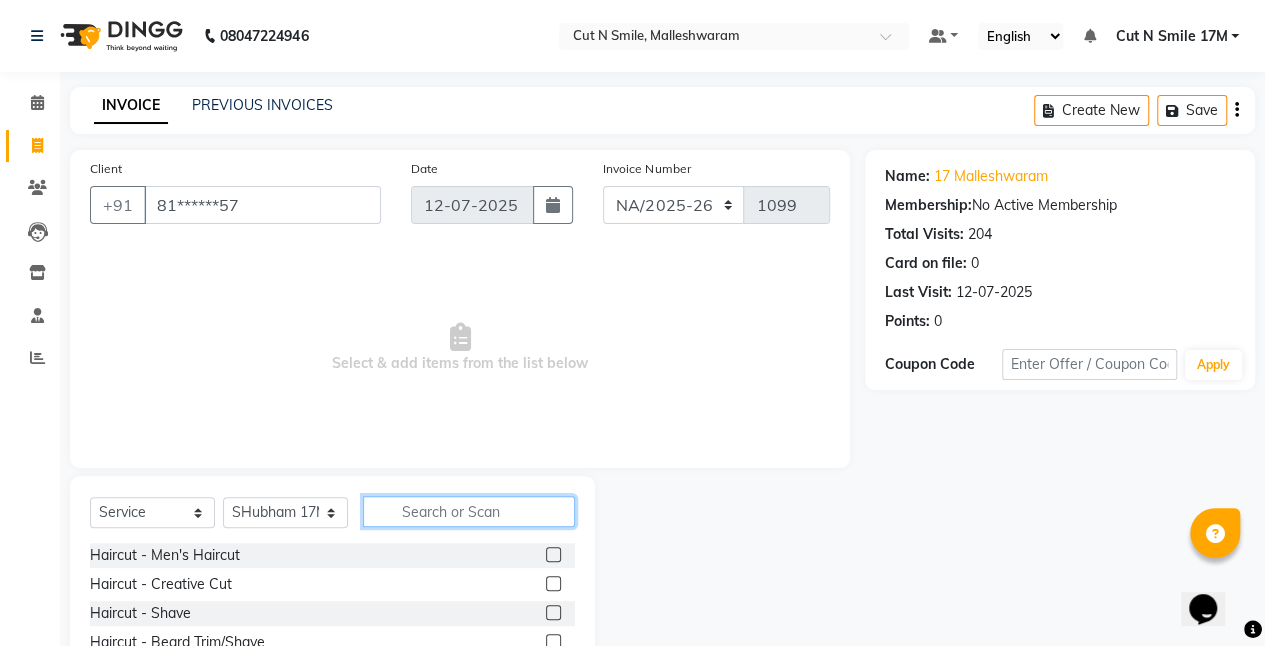 click 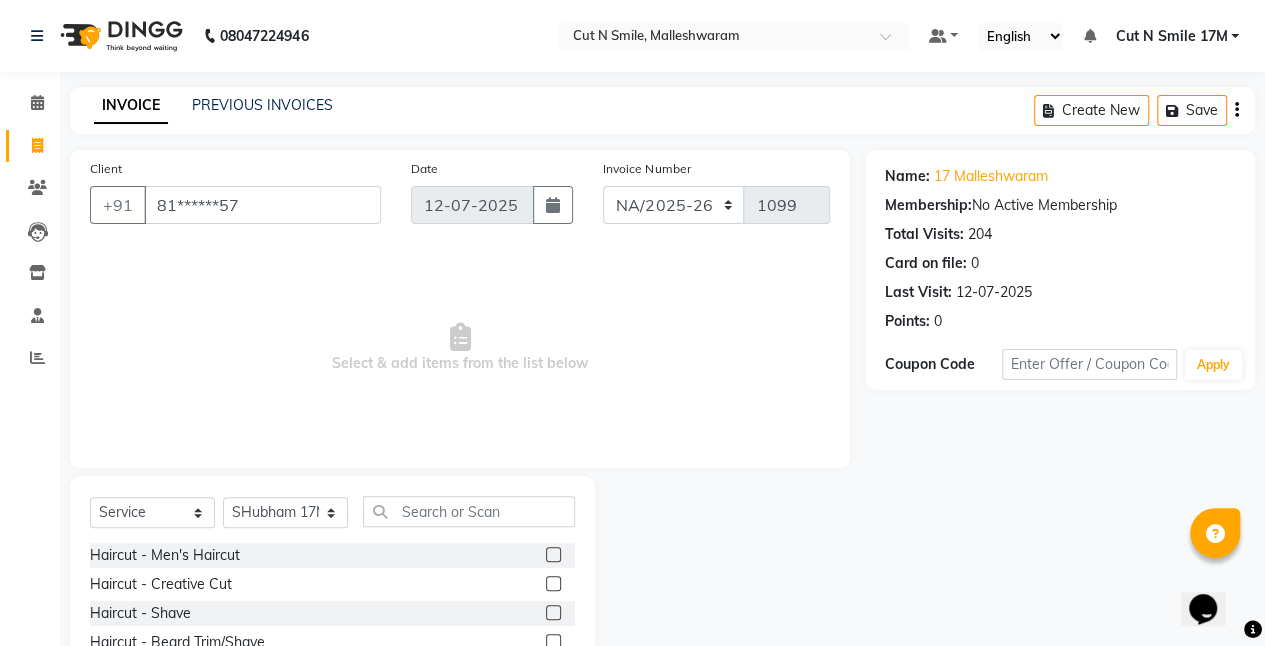 click on "PREVIOUS INVOICES" 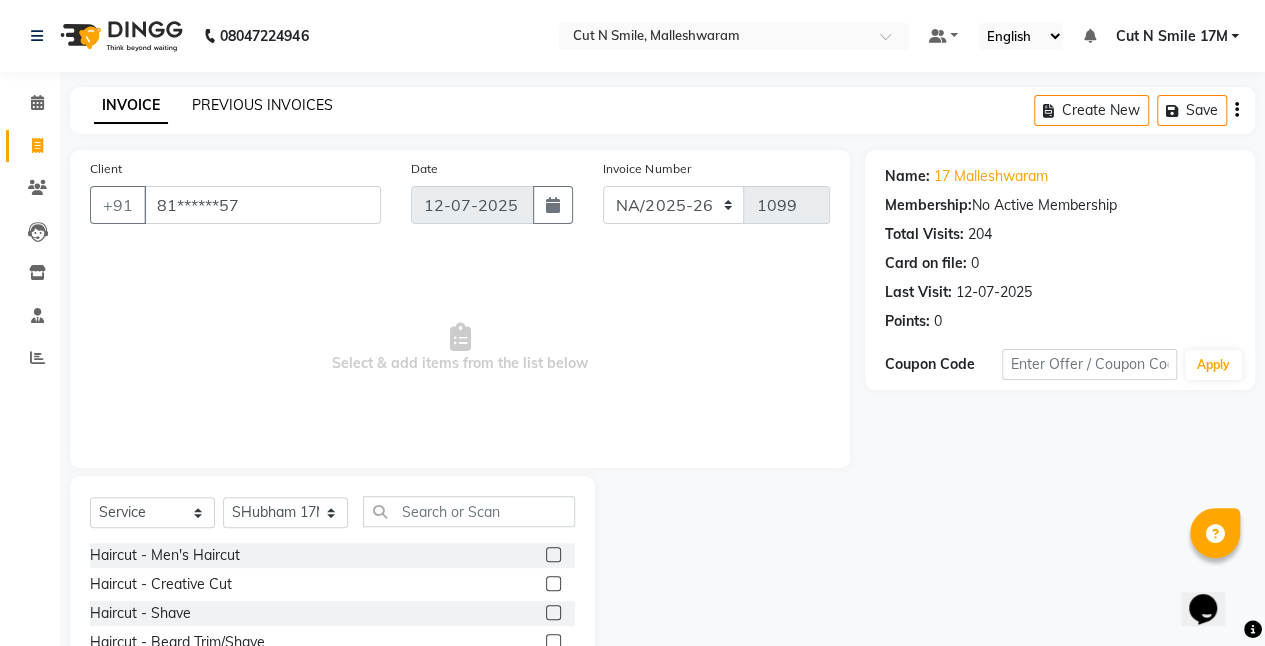 click on "PREVIOUS INVOICES" 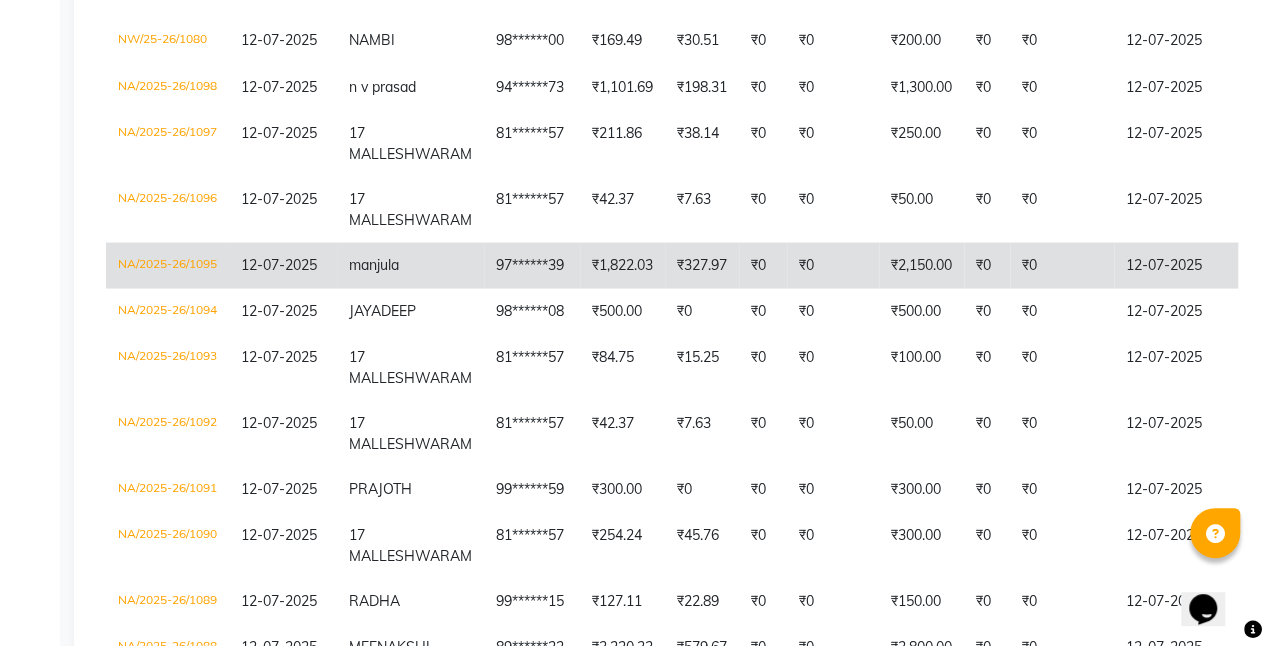 scroll, scrollTop: 1827, scrollLeft: 0, axis: vertical 